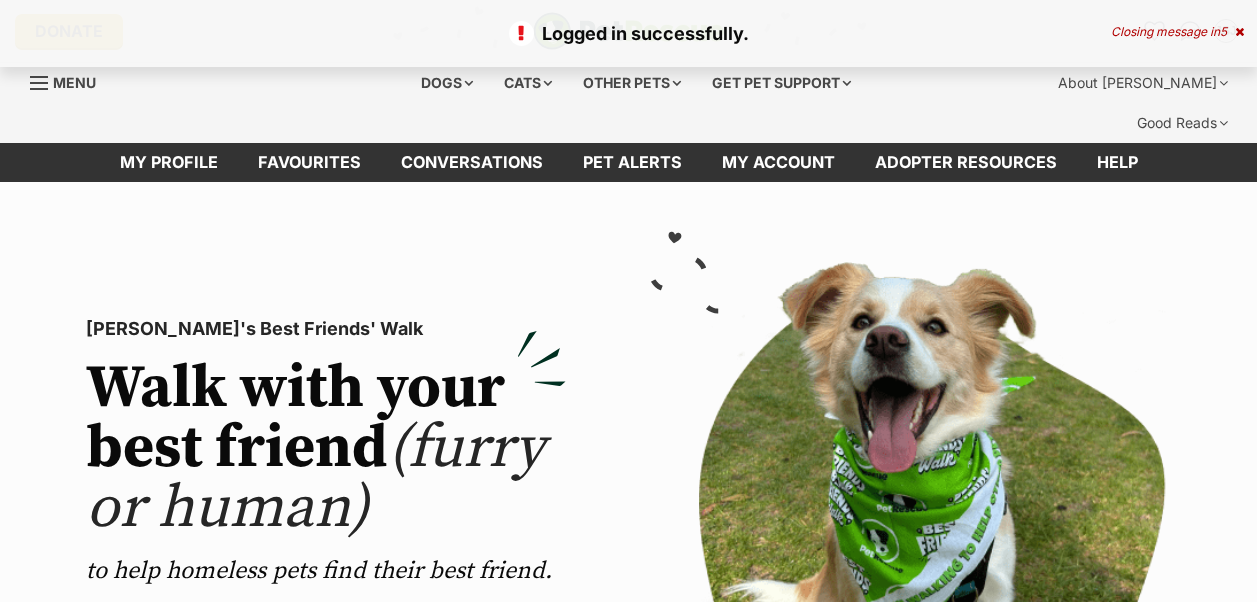 scroll, scrollTop: 0, scrollLeft: 0, axis: both 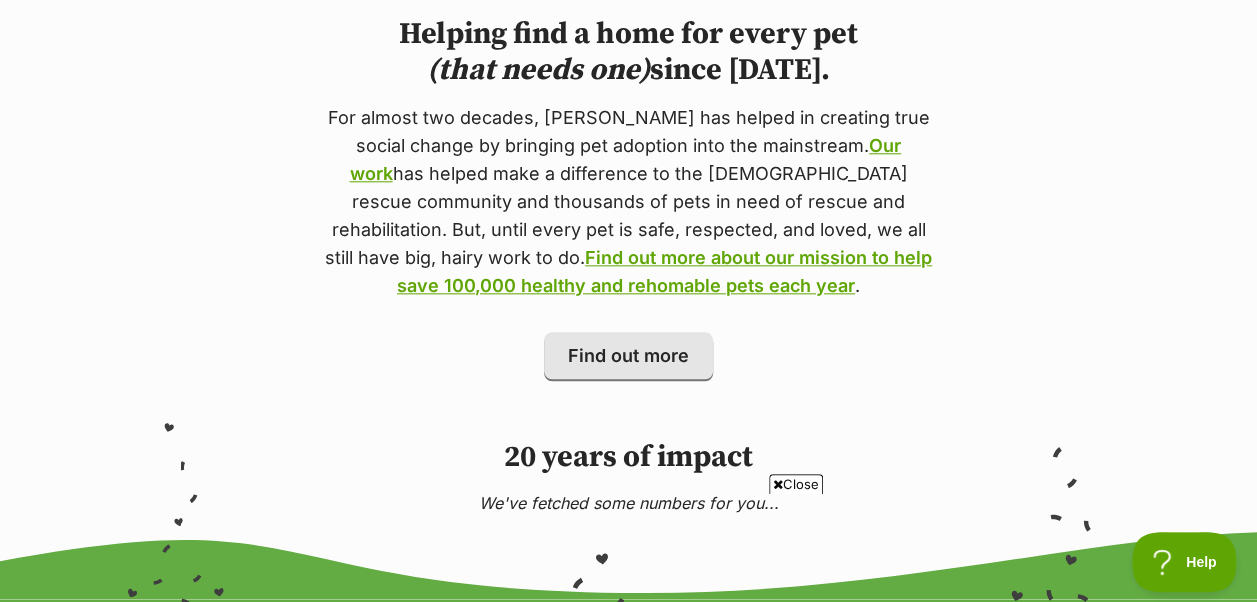 click on "Close" at bounding box center [796, 484] 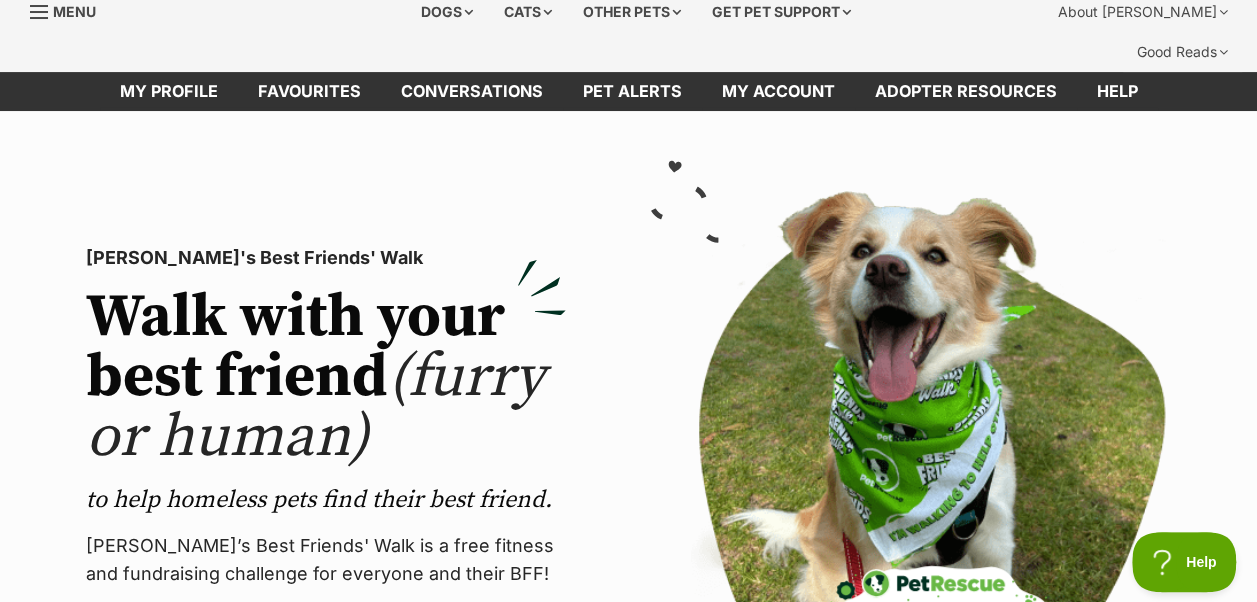 scroll, scrollTop: 0, scrollLeft: 0, axis: both 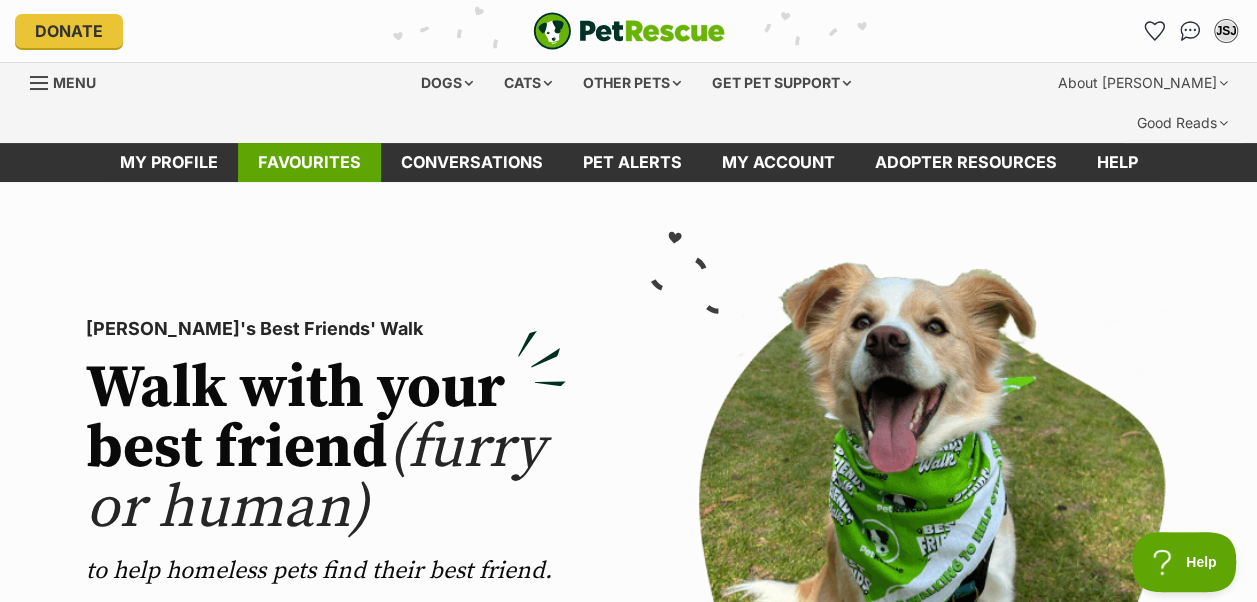 click on "Favourites" at bounding box center (309, 162) 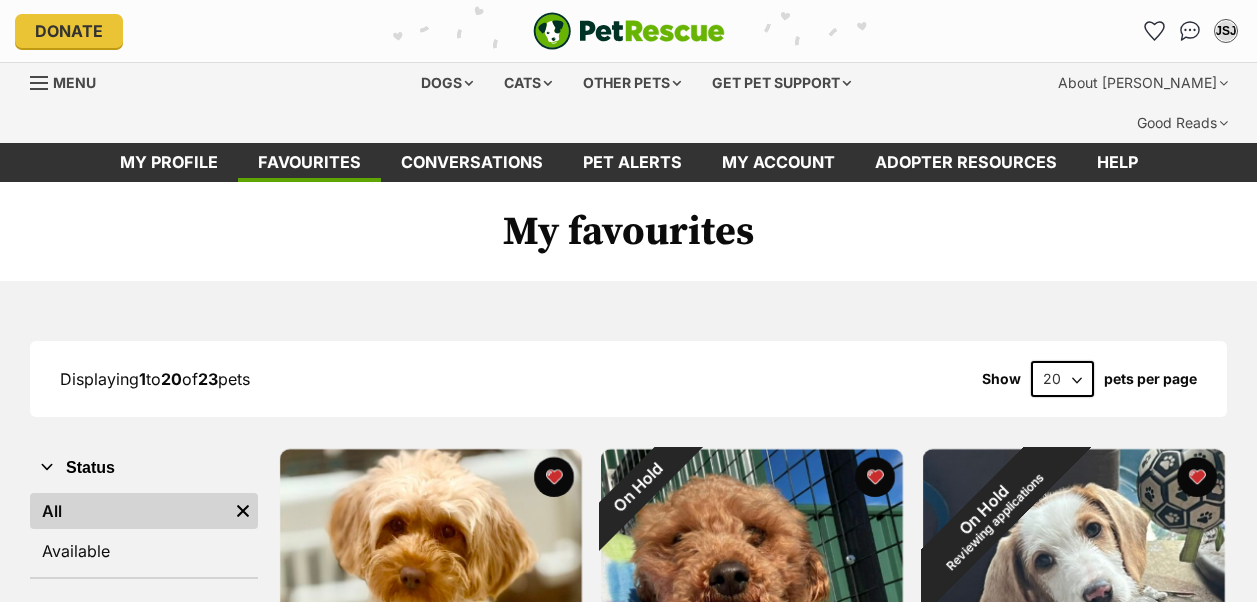 scroll, scrollTop: 254, scrollLeft: 0, axis: vertical 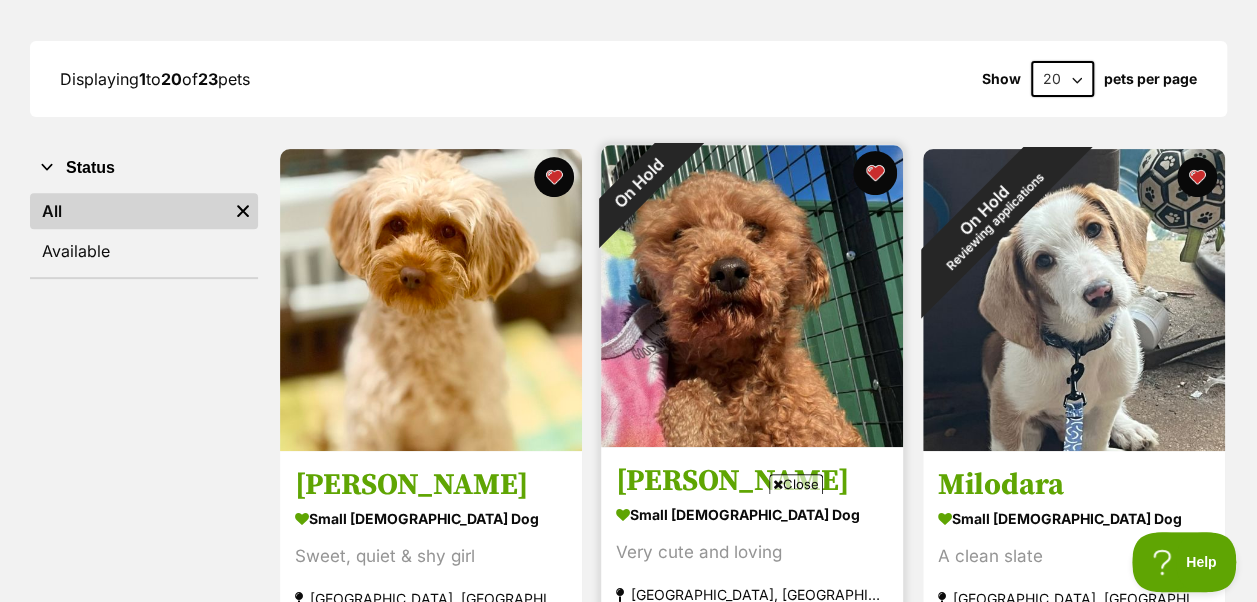 click at bounding box center [876, 173] 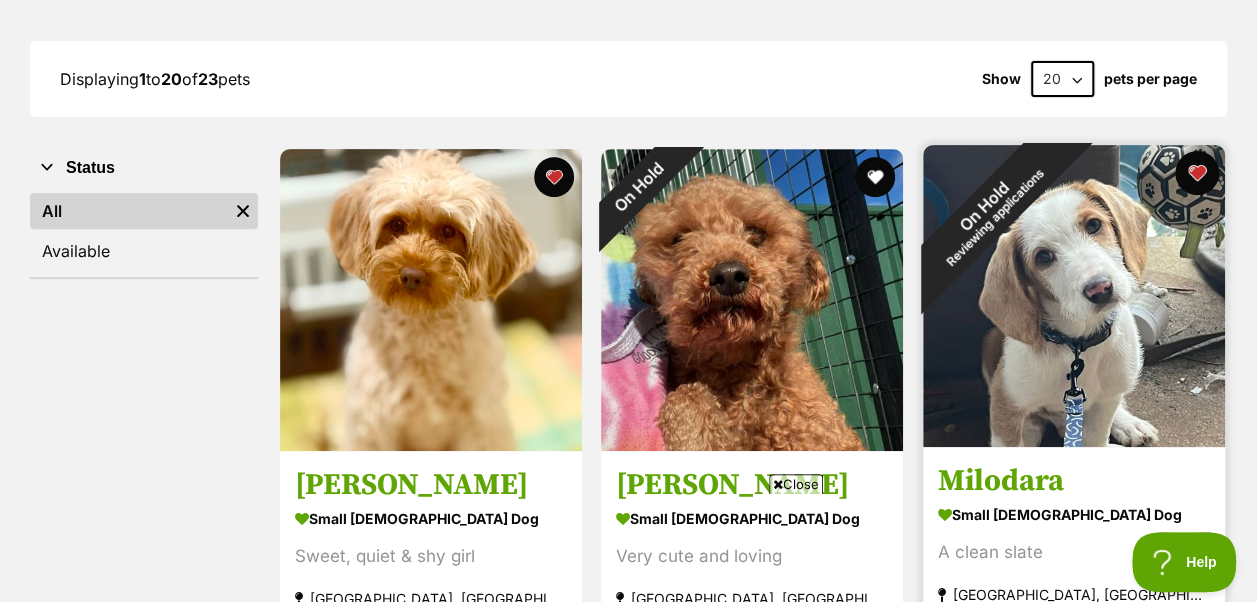 click at bounding box center (1197, 173) 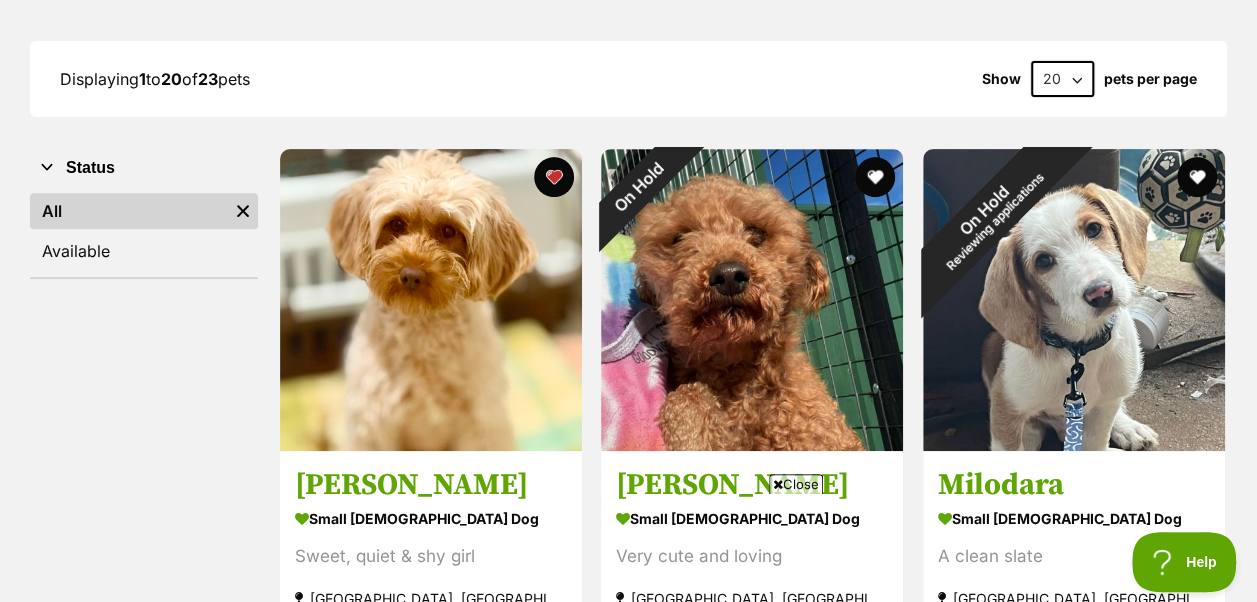 click on "Close" at bounding box center (796, 484) 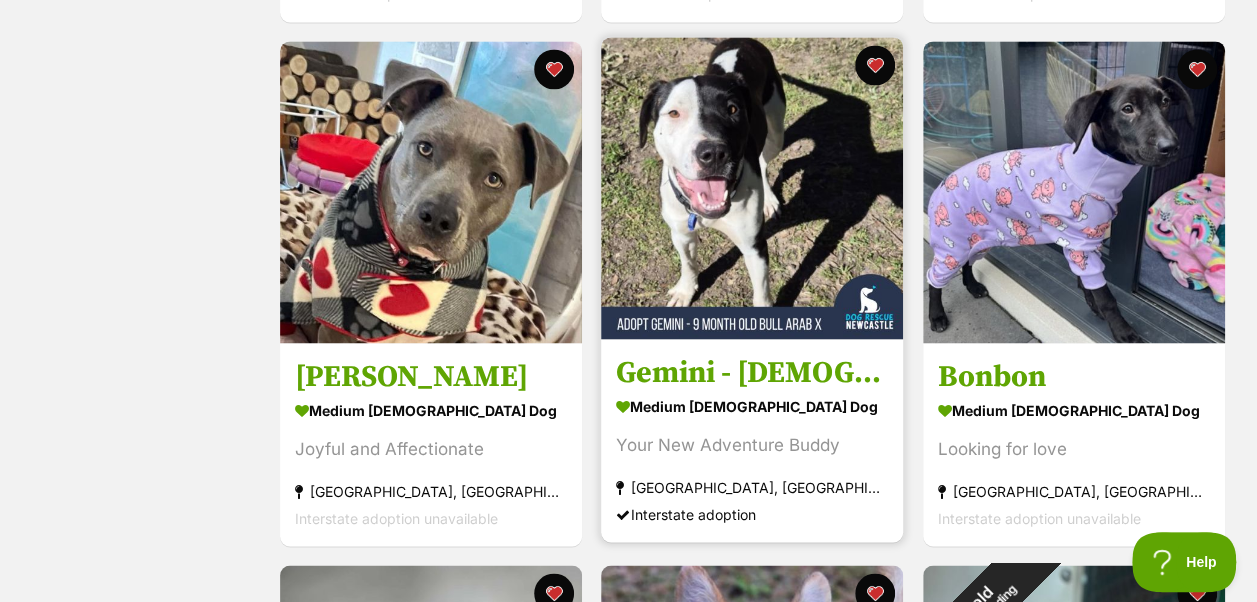 scroll, scrollTop: 1500, scrollLeft: 0, axis: vertical 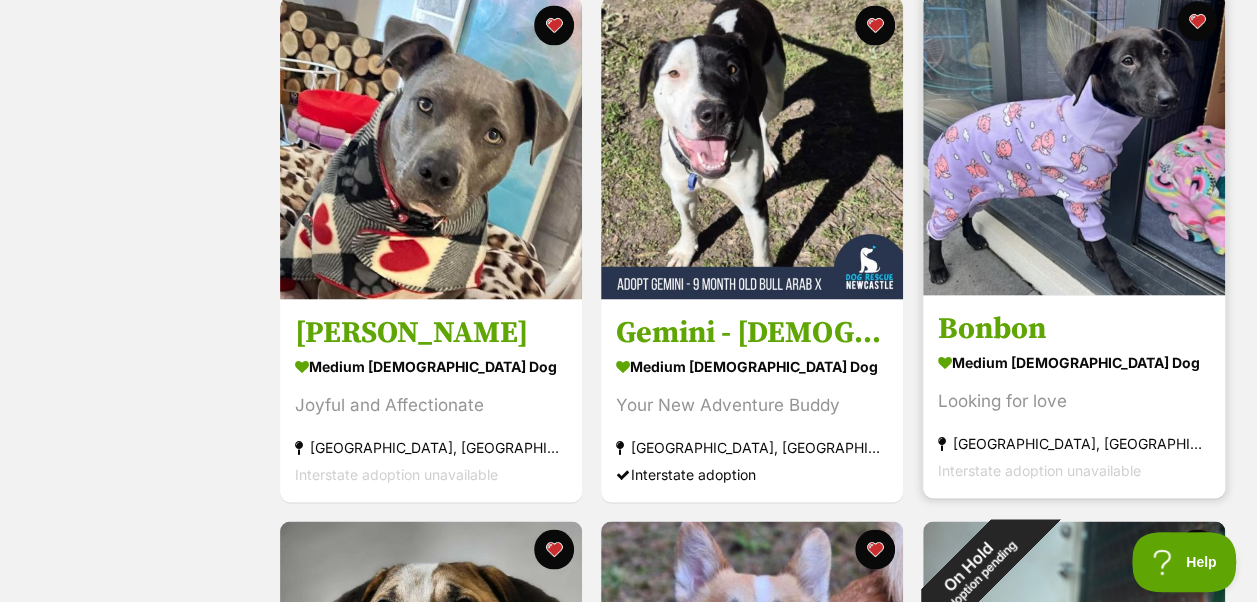 click on "Bonbon" at bounding box center (1074, 329) 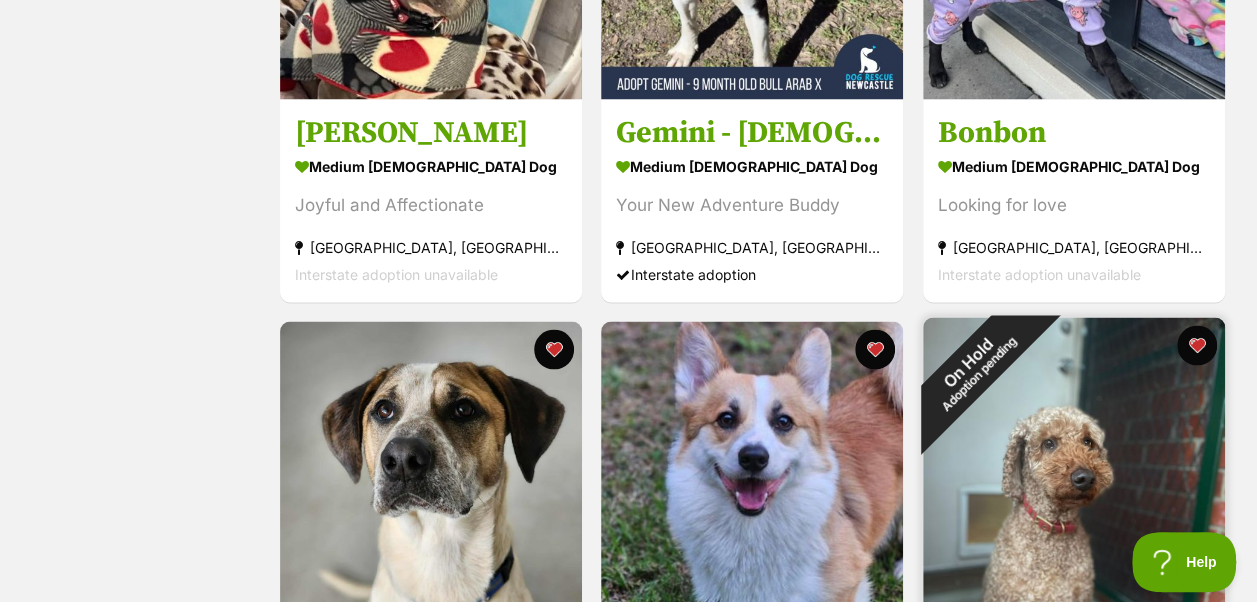scroll, scrollTop: 1800, scrollLeft: 0, axis: vertical 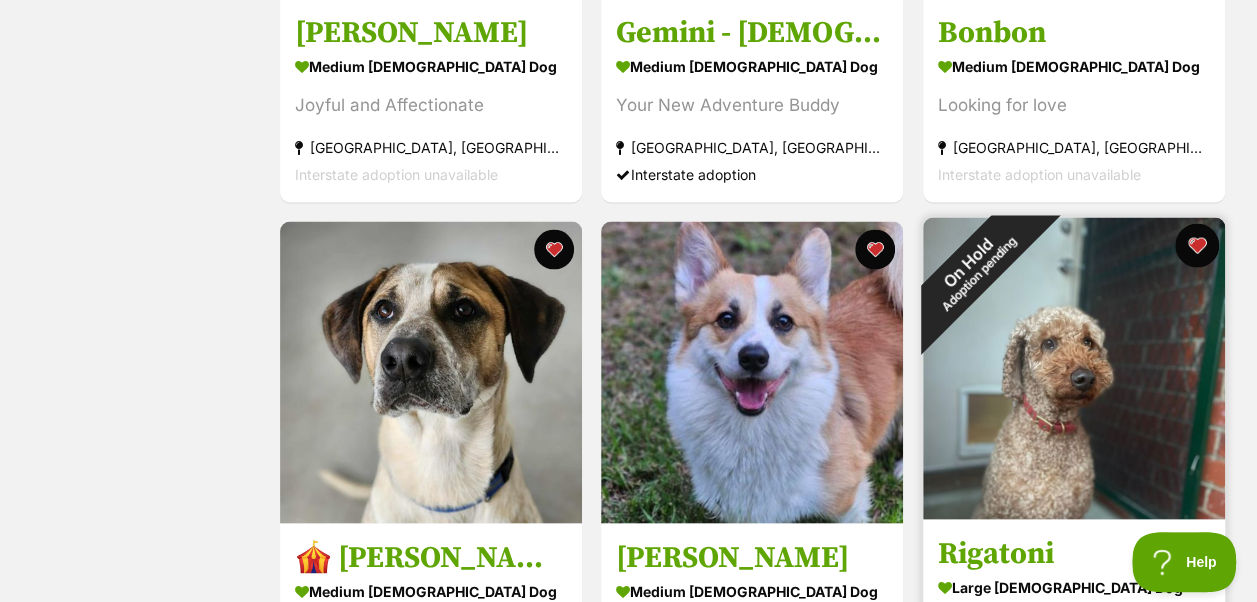 click at bounding box center (1197, 245) 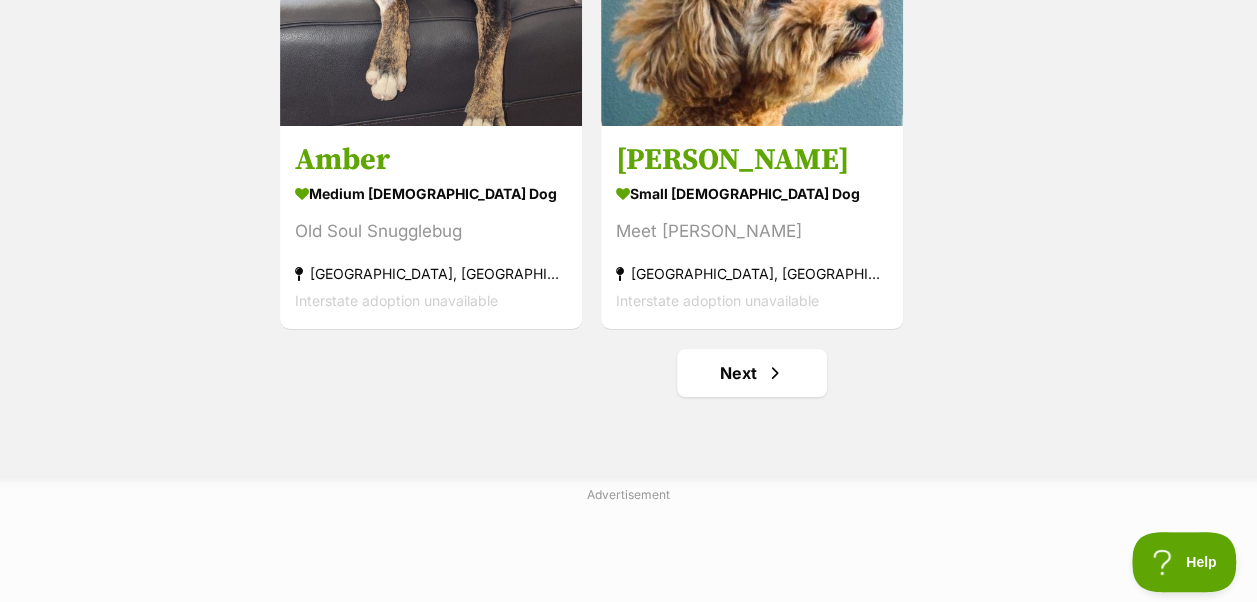 scroll, scrollTop: 3800, scrollLeft: 0, axis: vertical 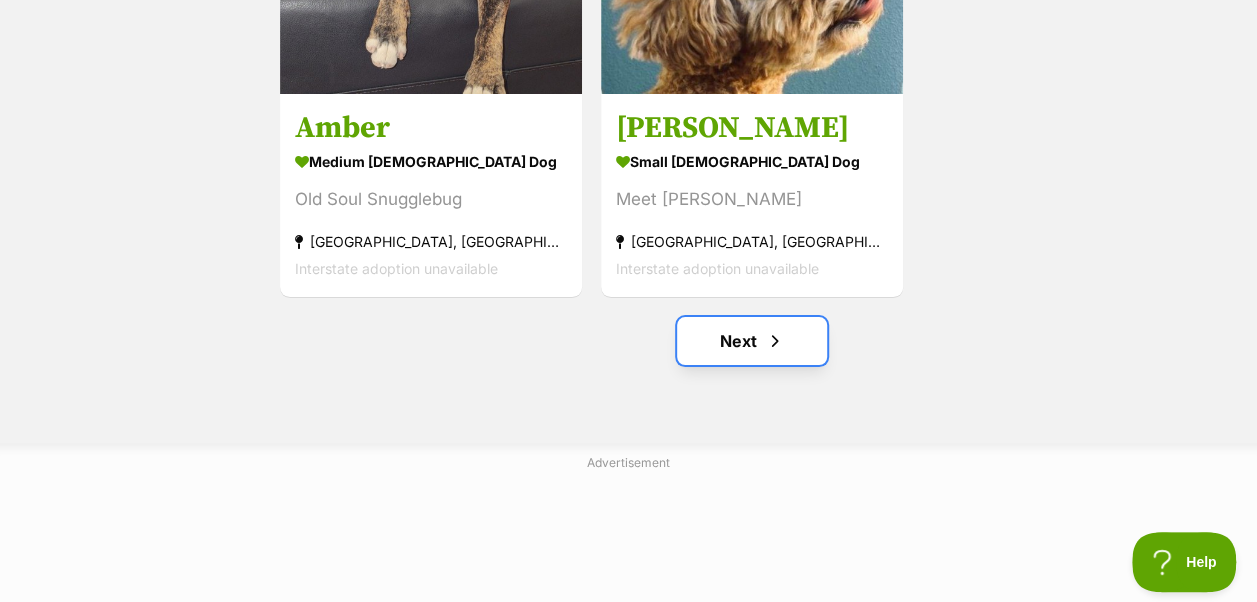 click on "Next" at bounding box center [752, 341] 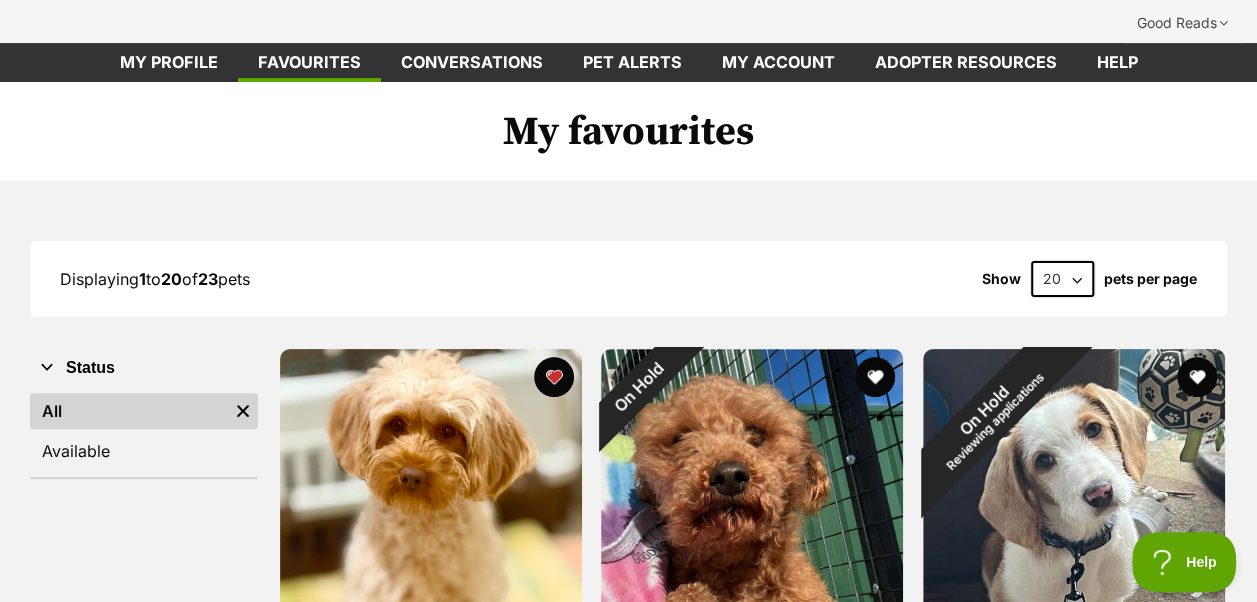 scroll, scrollTop: 0, scrollLeft: 0, axis: both 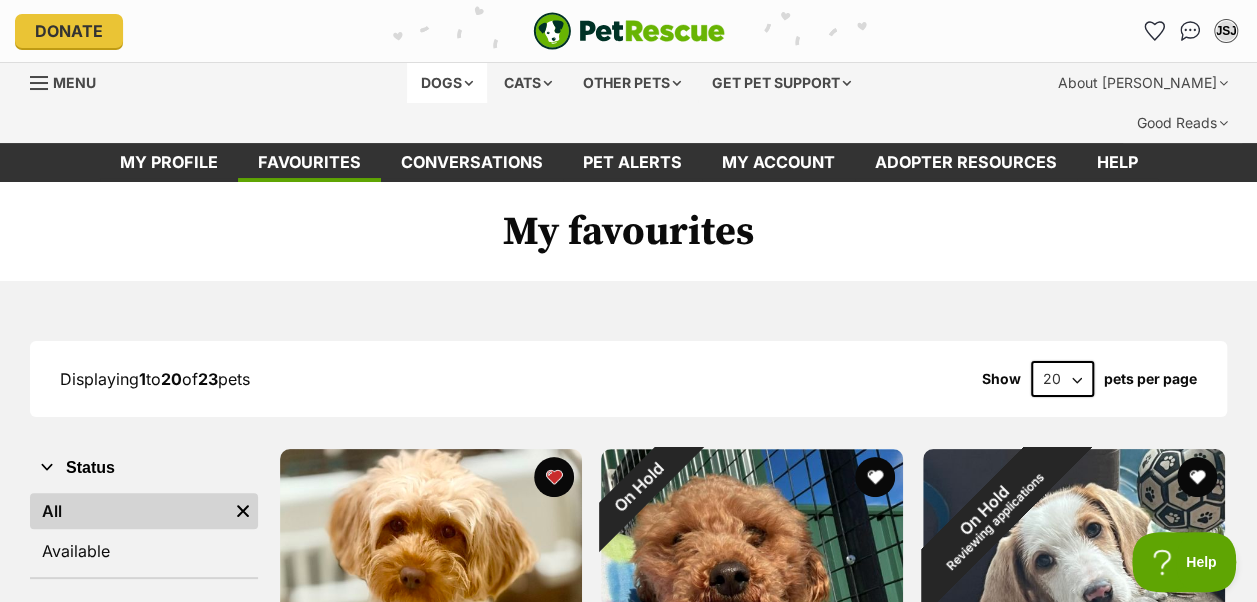 click on "Dogs" at bounding box center [447, 83] 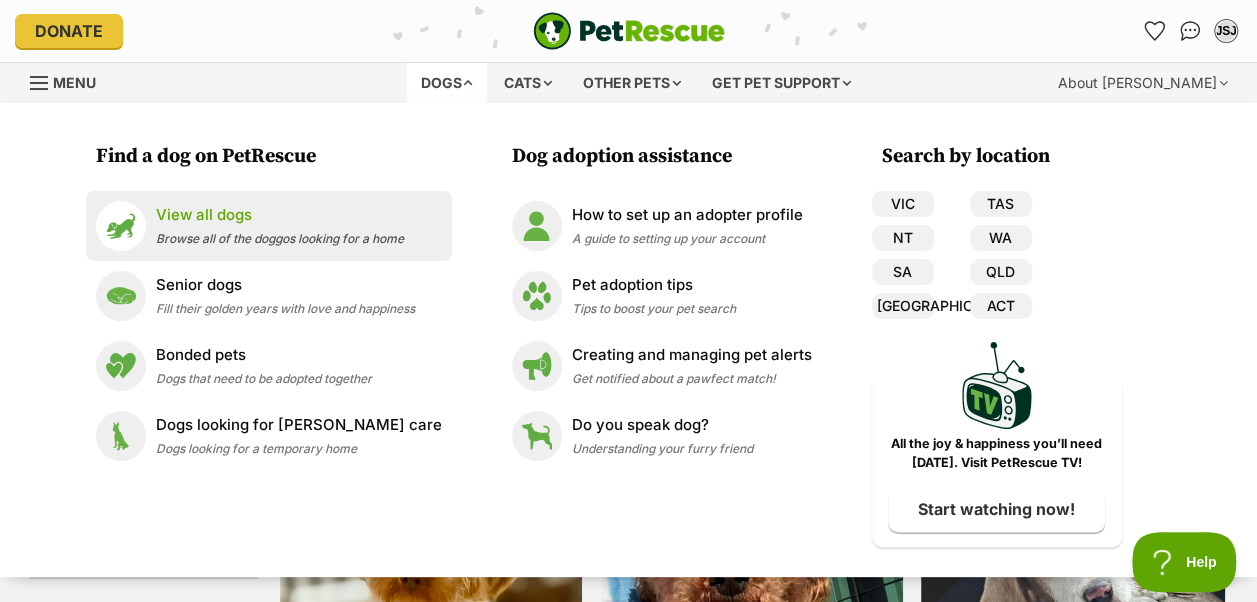 click on "View all dogs" at bounding box center (280, 215) 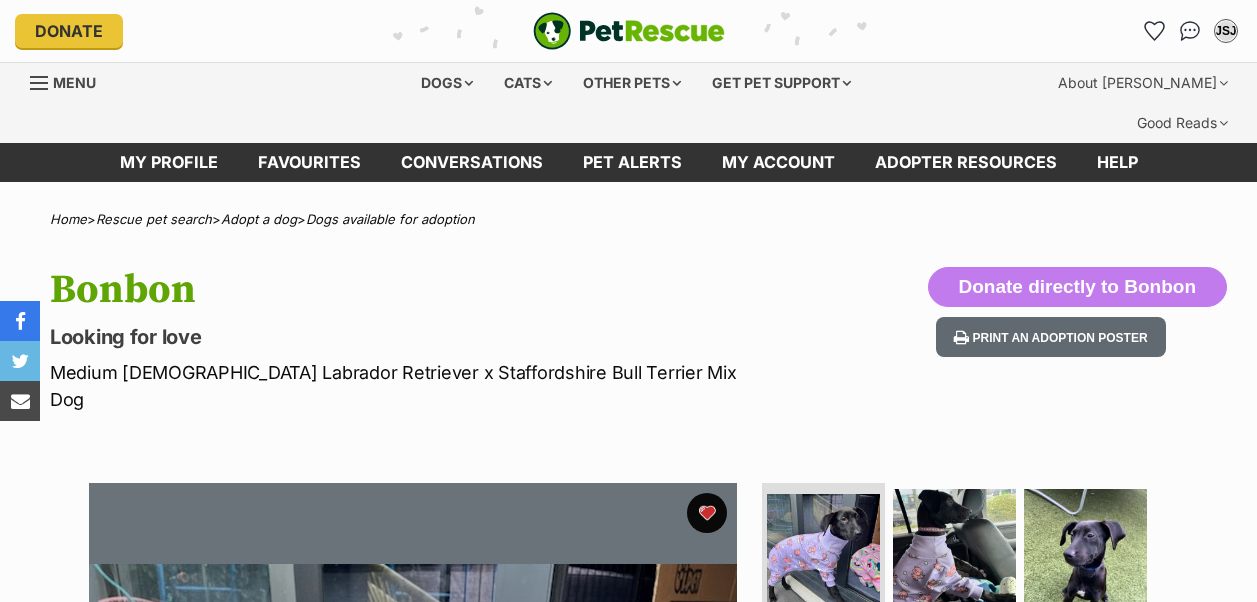 scroll, scrollTop: 0, scrollLeft: 0, axis: both 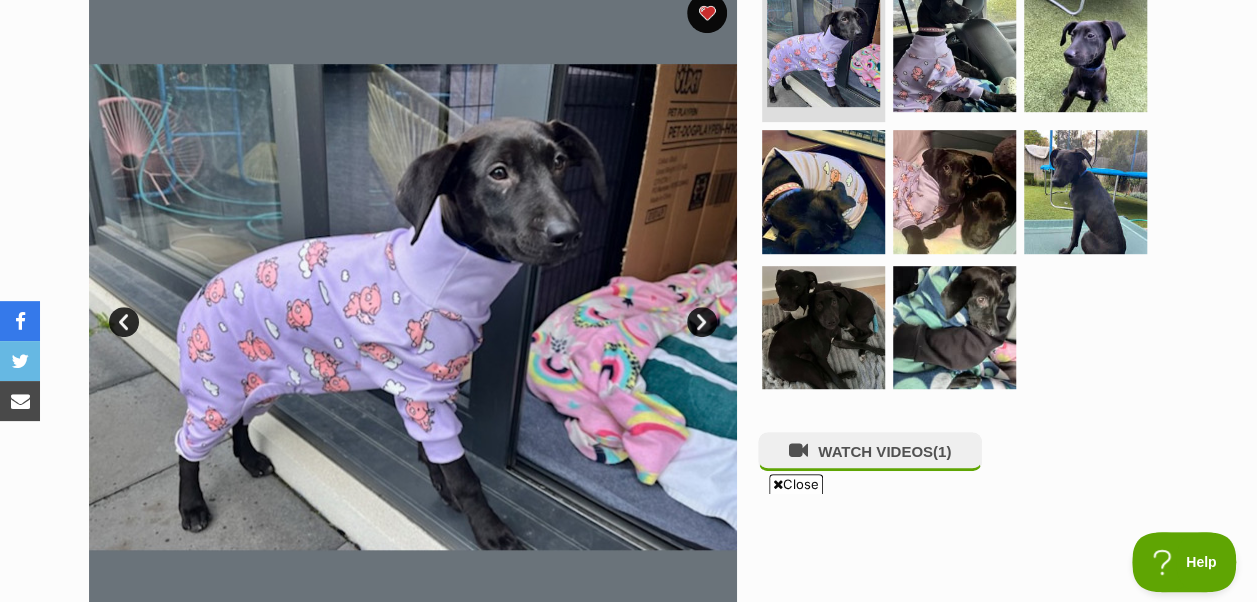 click on "Next" at bounding box center (702, 322) 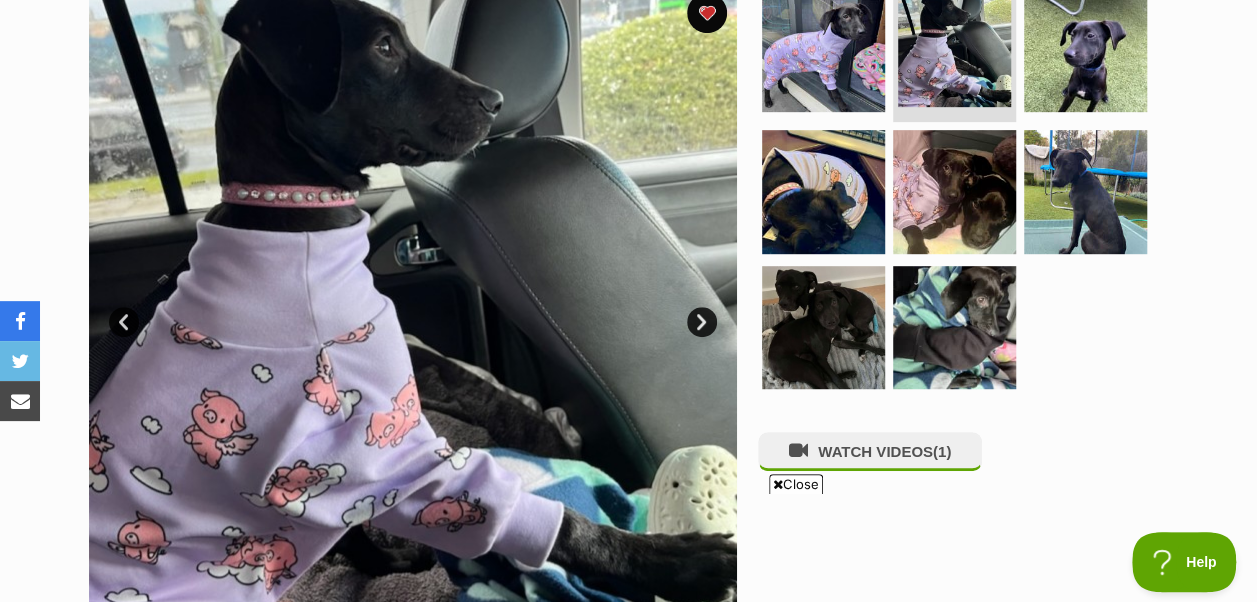 click on "Next" at bounding box center [702, 322] 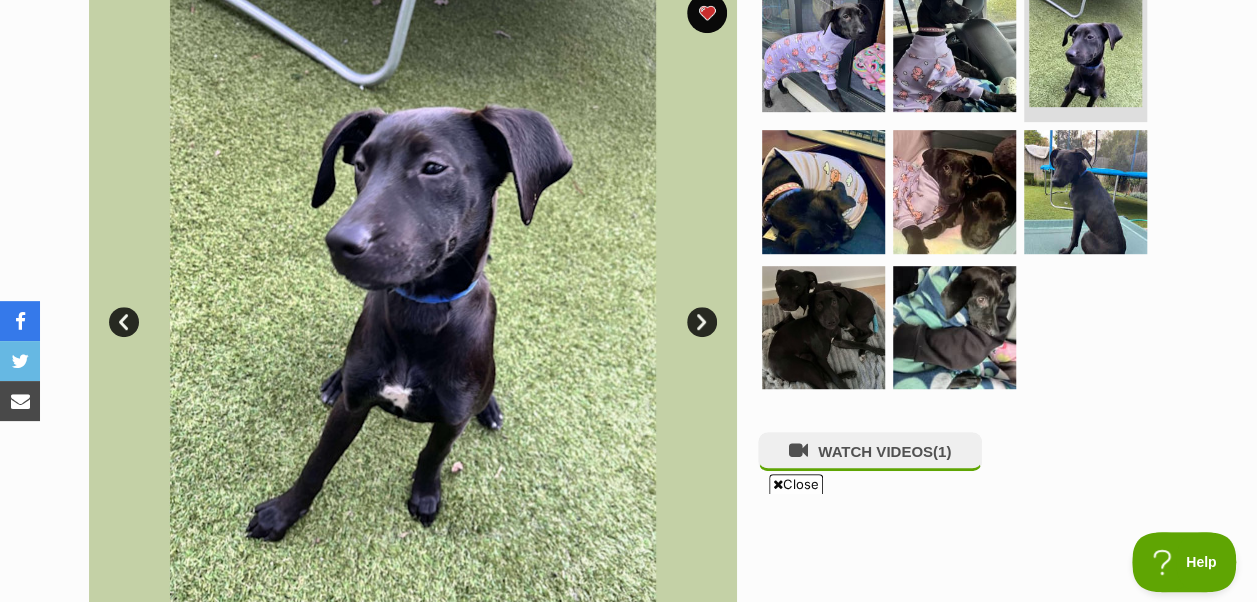 click on "Next" at bounding box center [702, 322] 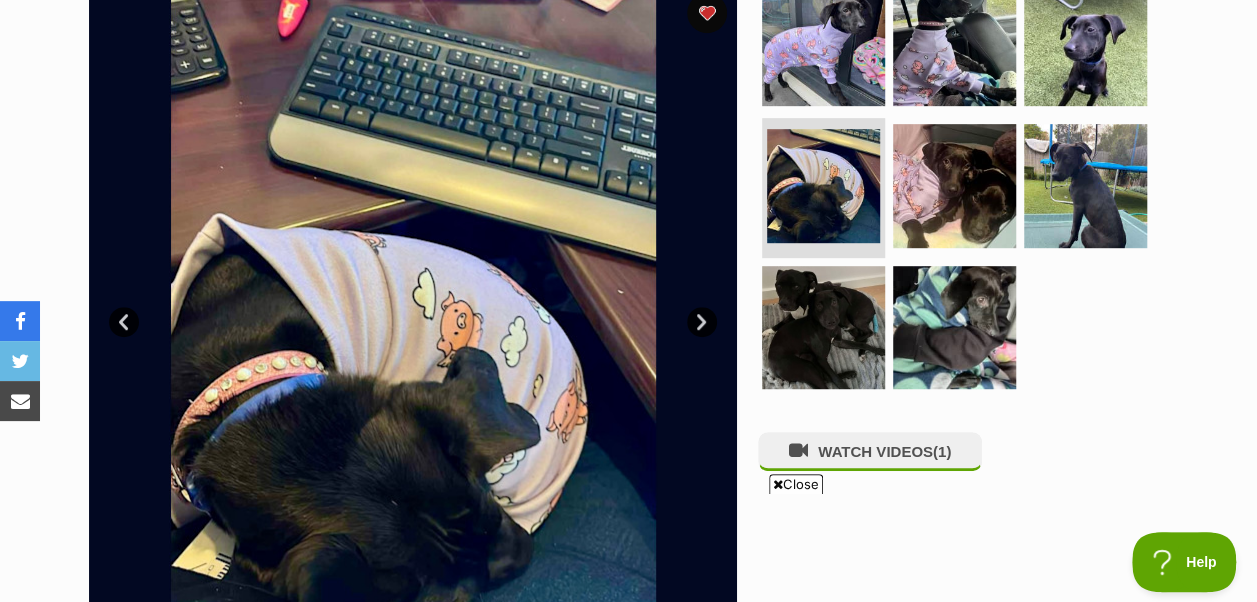 click on "Next" at bounding box center [702, 322] 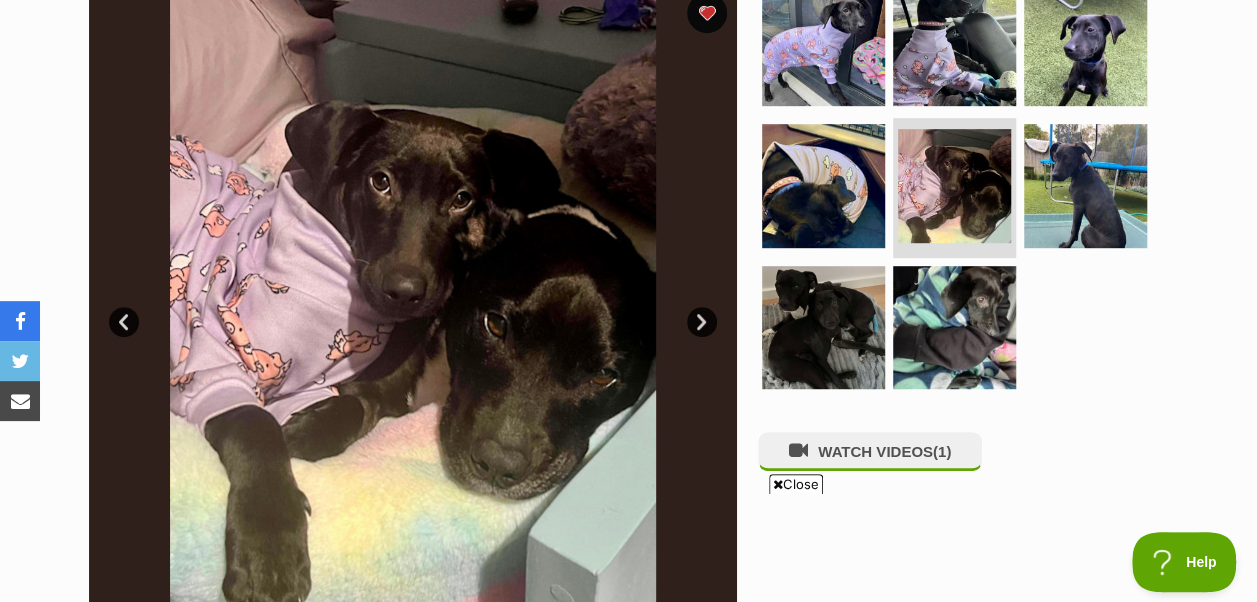 click on "Next" at bounding box center (702, 322) 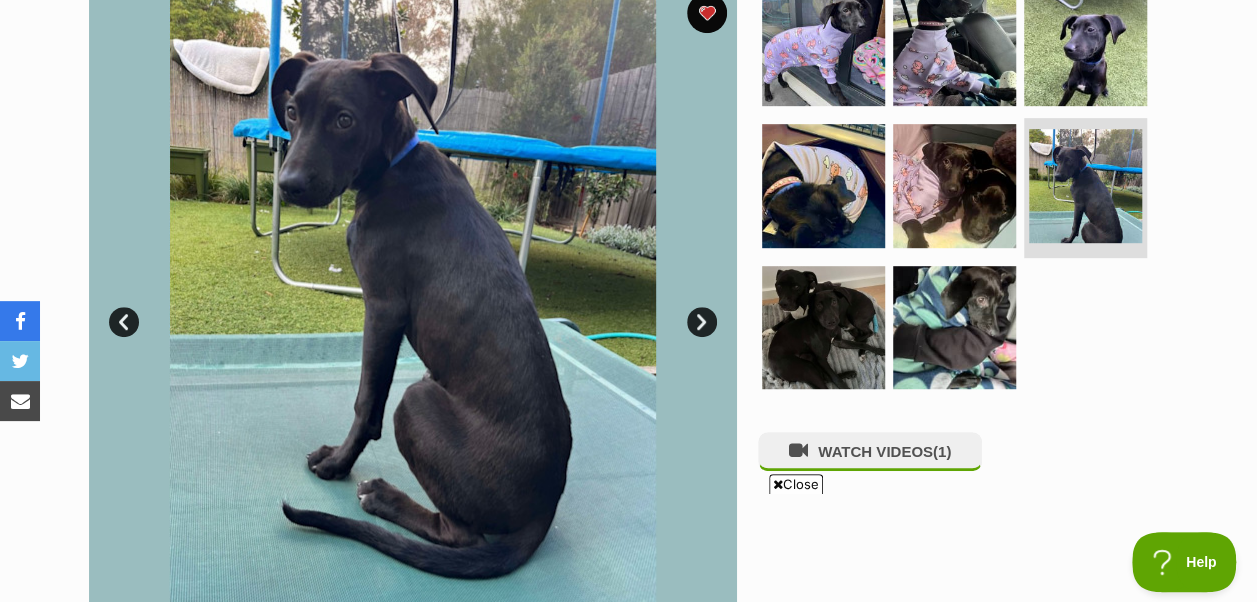 click on "Next" at bounding box center (702, 322) 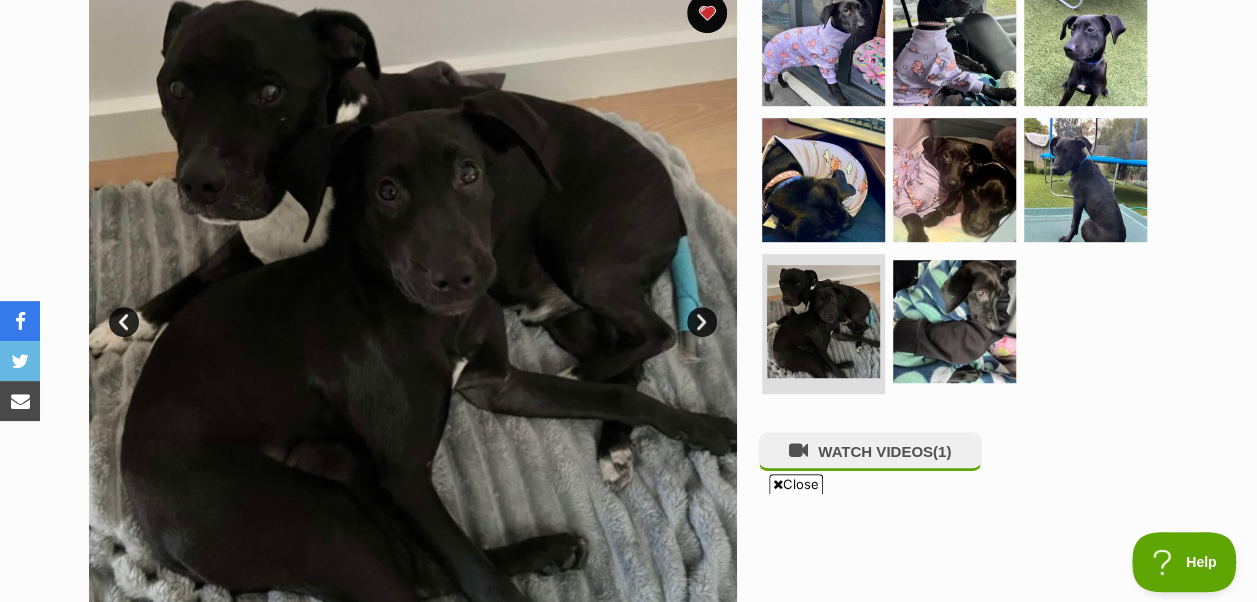 click on "Next" at bounding box center [702, 322] 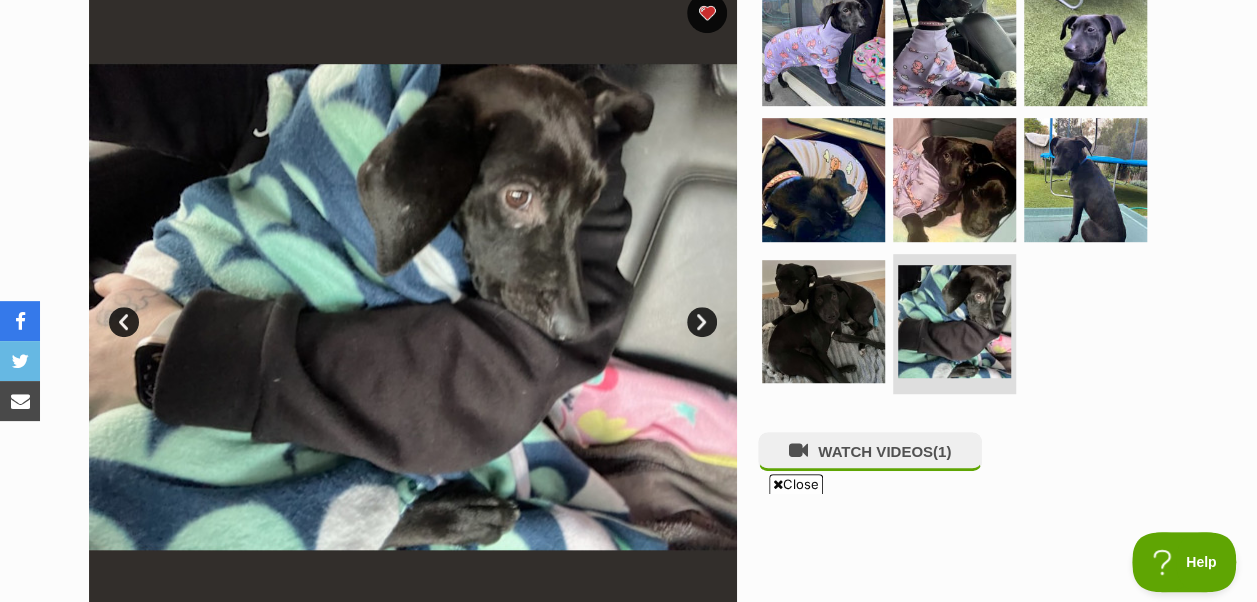 click on "Next" at bounding box center (702, 322) 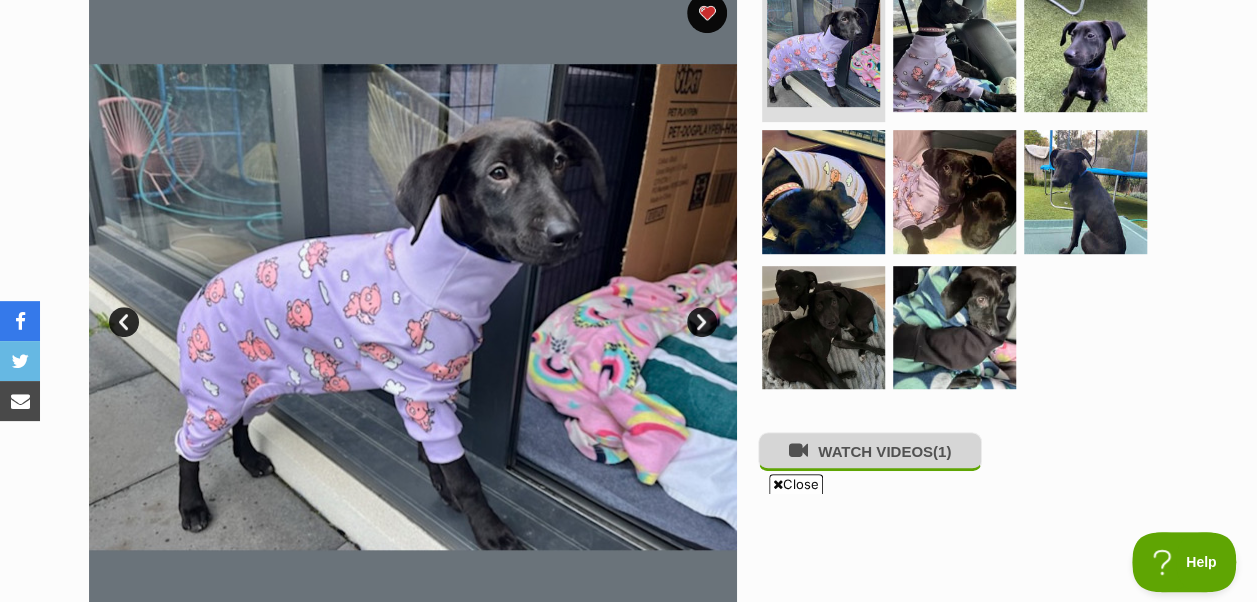 click on "WATCH VIDEOS
(1)" at bounding box center (870, 451) 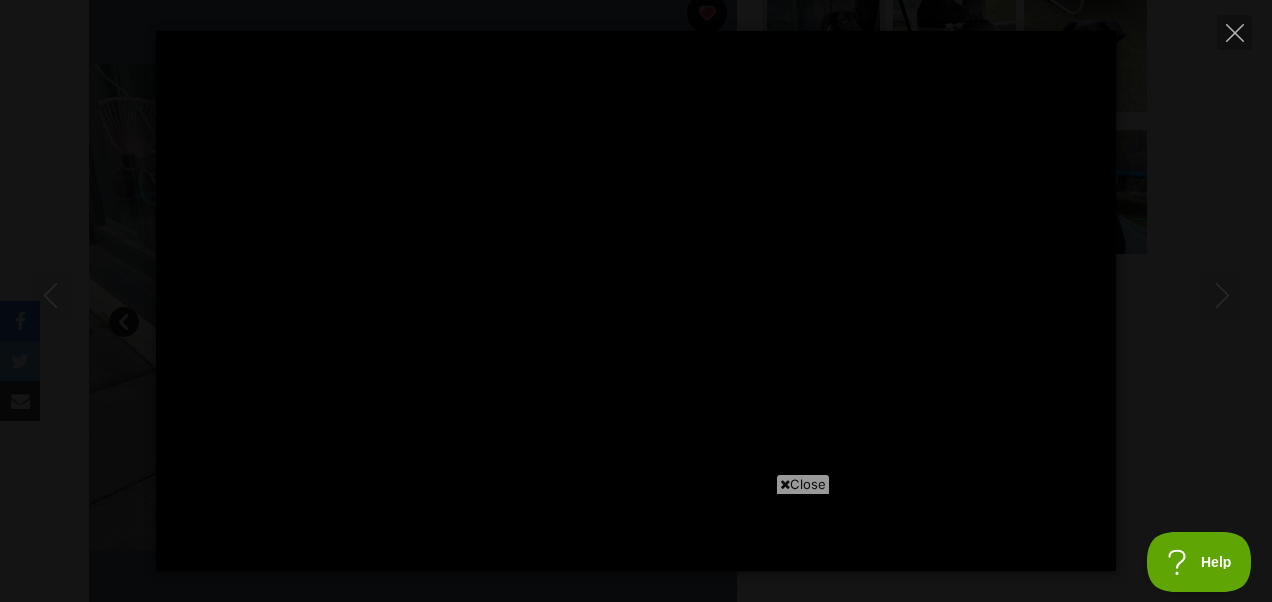 click on "Close" at bounding box center (803, 484) 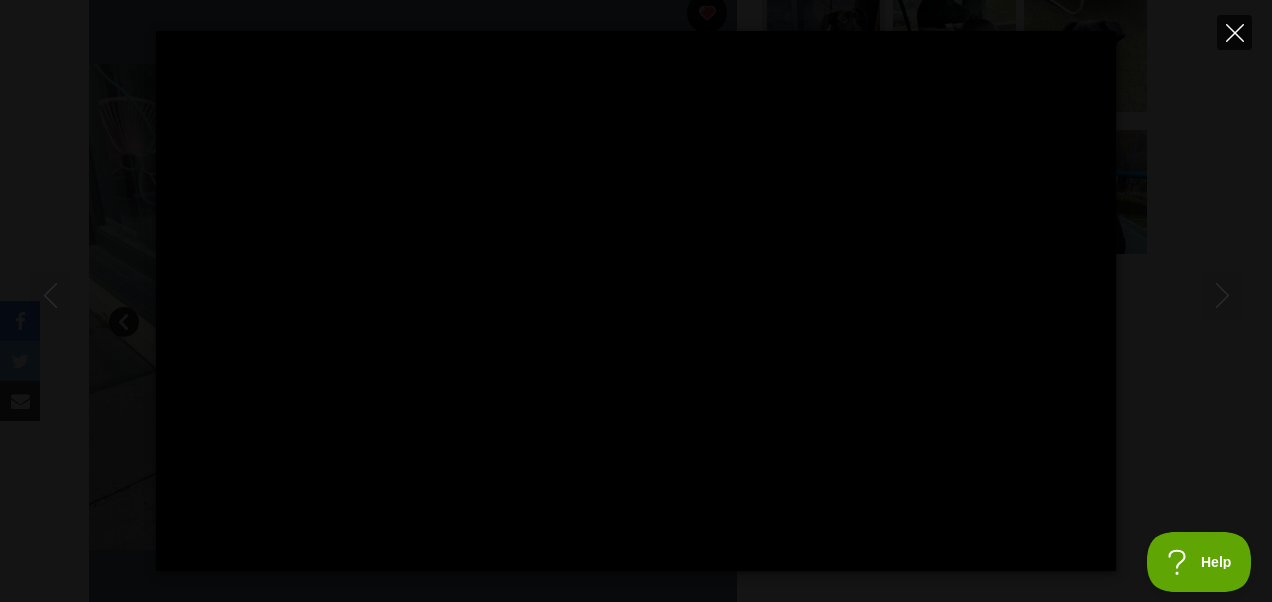 click 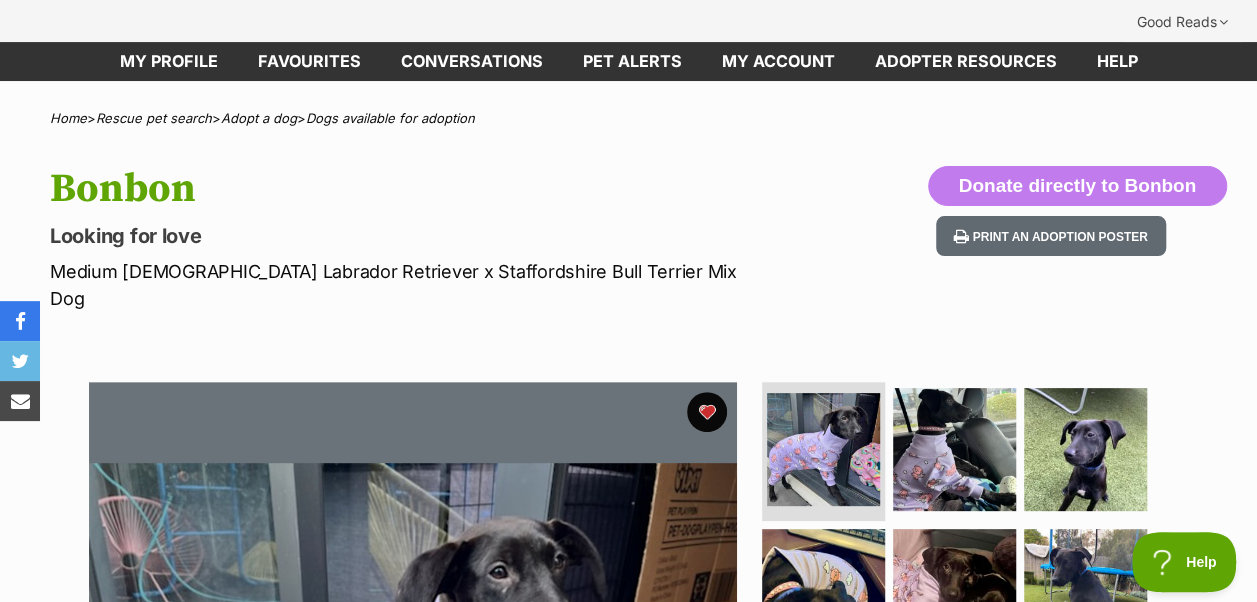 scroll, scrollTop: 100, scrollLeft: 0, axis: vertical 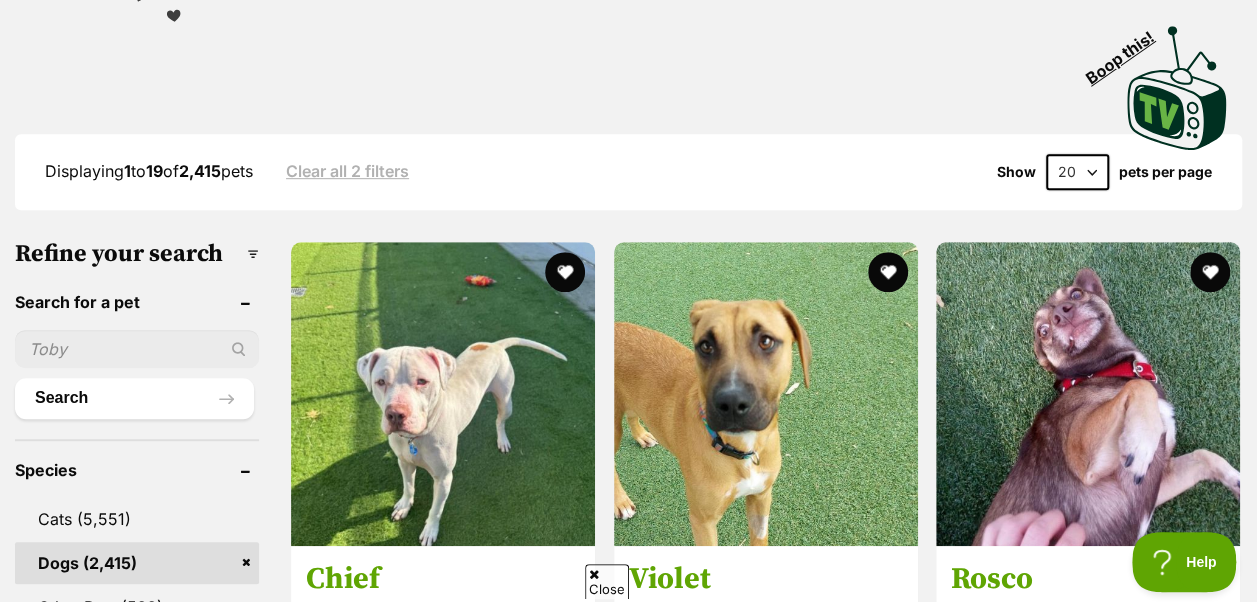 click at bounding box center [137, 349] 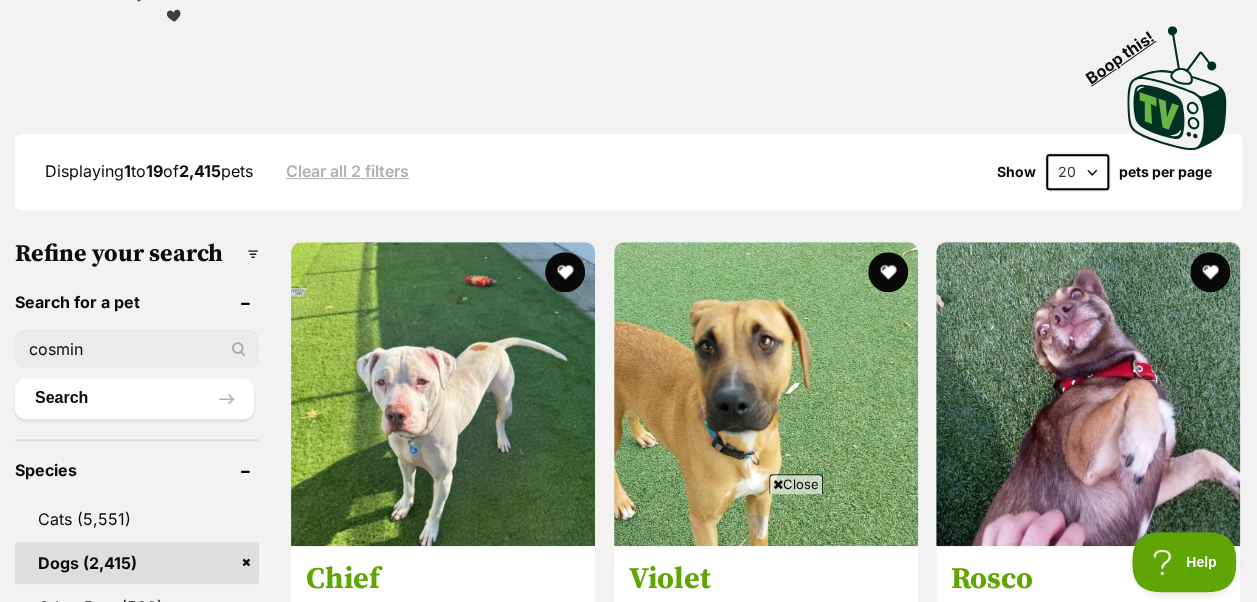 type on "cosmin" 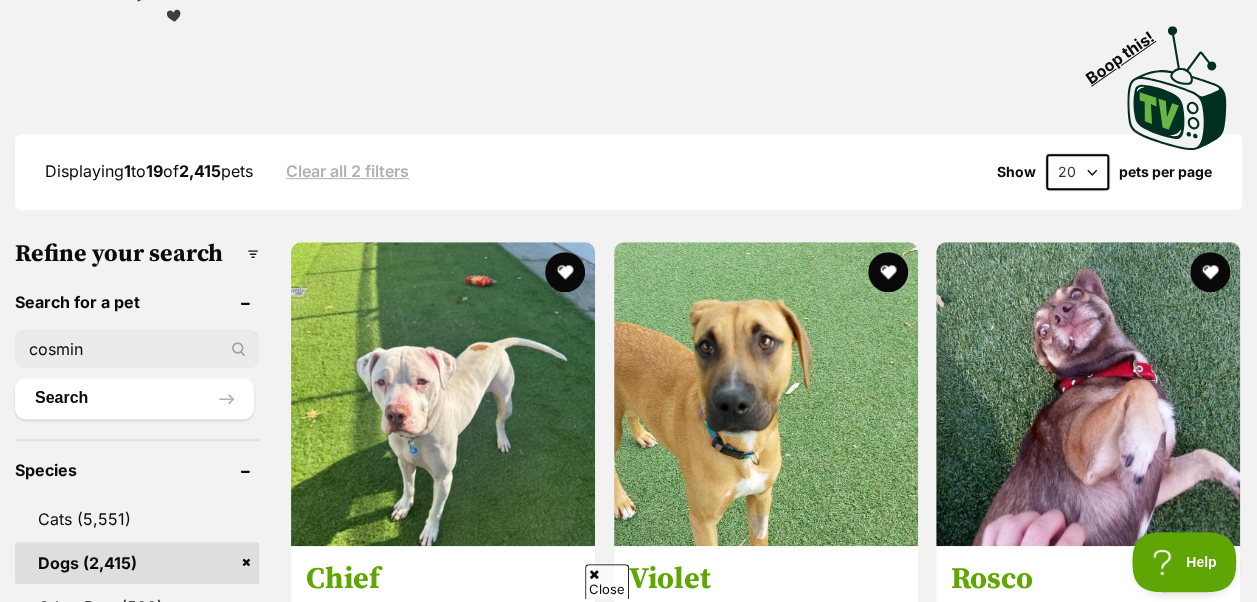 scroll, scrollTop: 0, scrollLeft: 0, axis: both 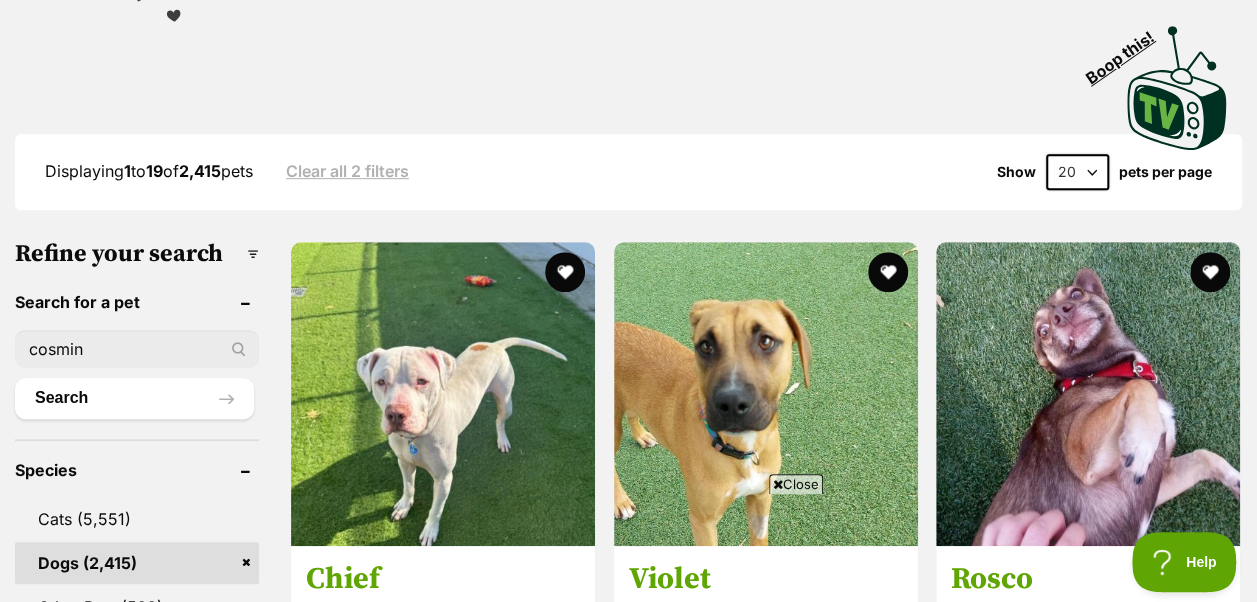 click on "Close" at bounding box center (796, 484) 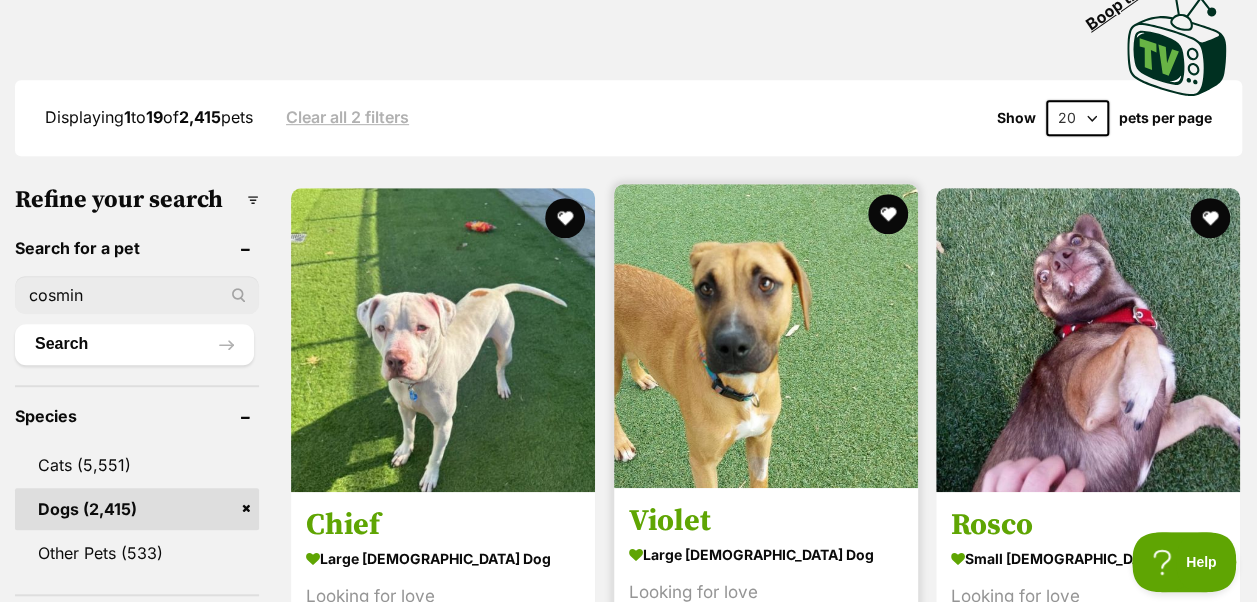 scroll, scrollTop: 600, scrollLeft: 0, axis: vertical 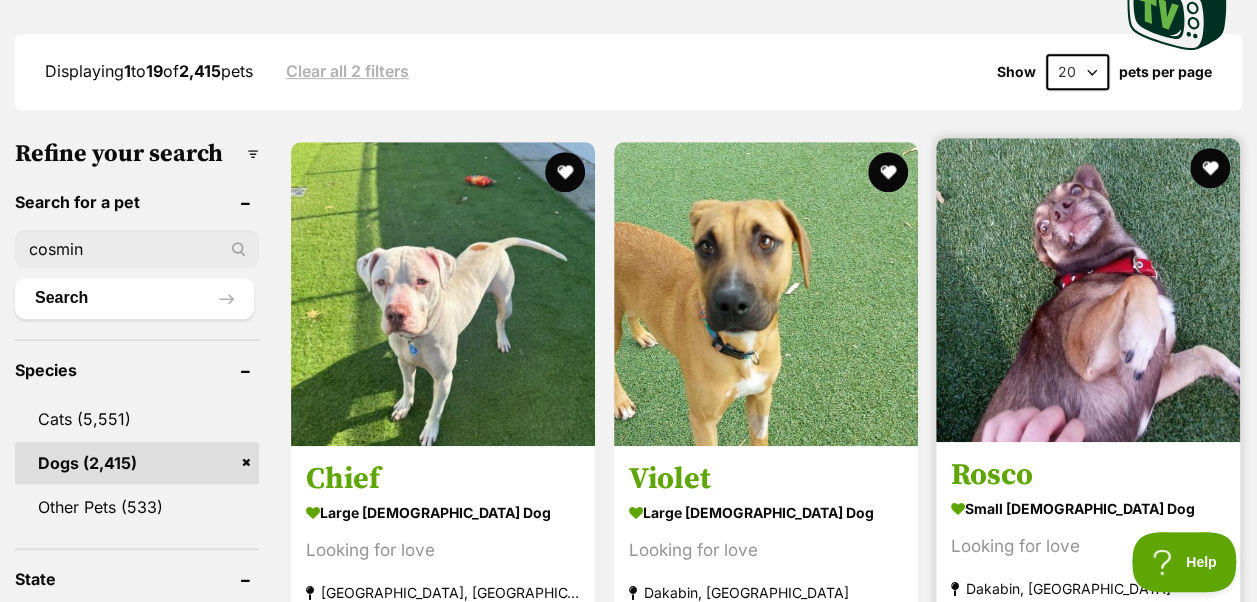 click at bounding box center [1088, 290] 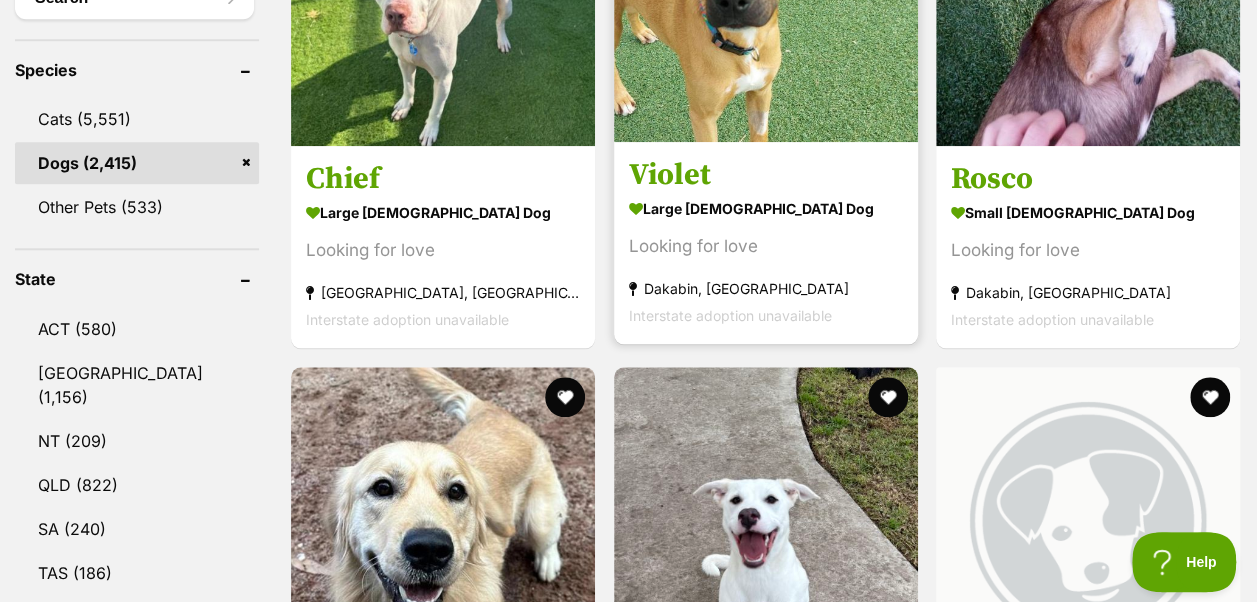 scroll, scrollTop: 1100, scrollLeft: 0, axis: vertical 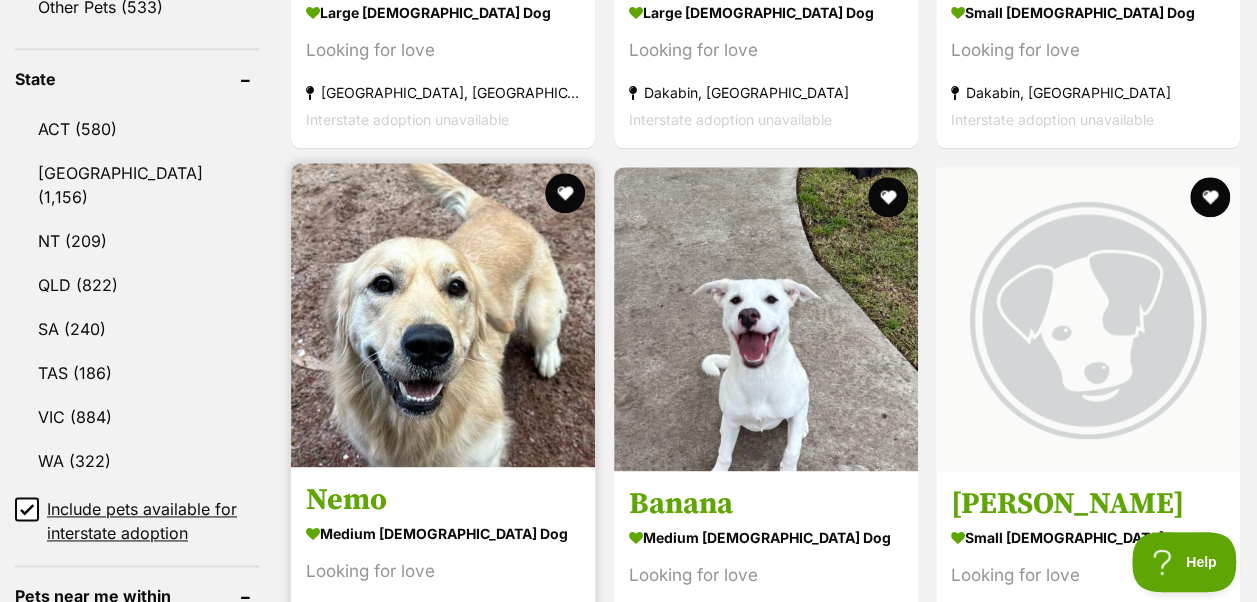 click at bounding box center [443, 315] 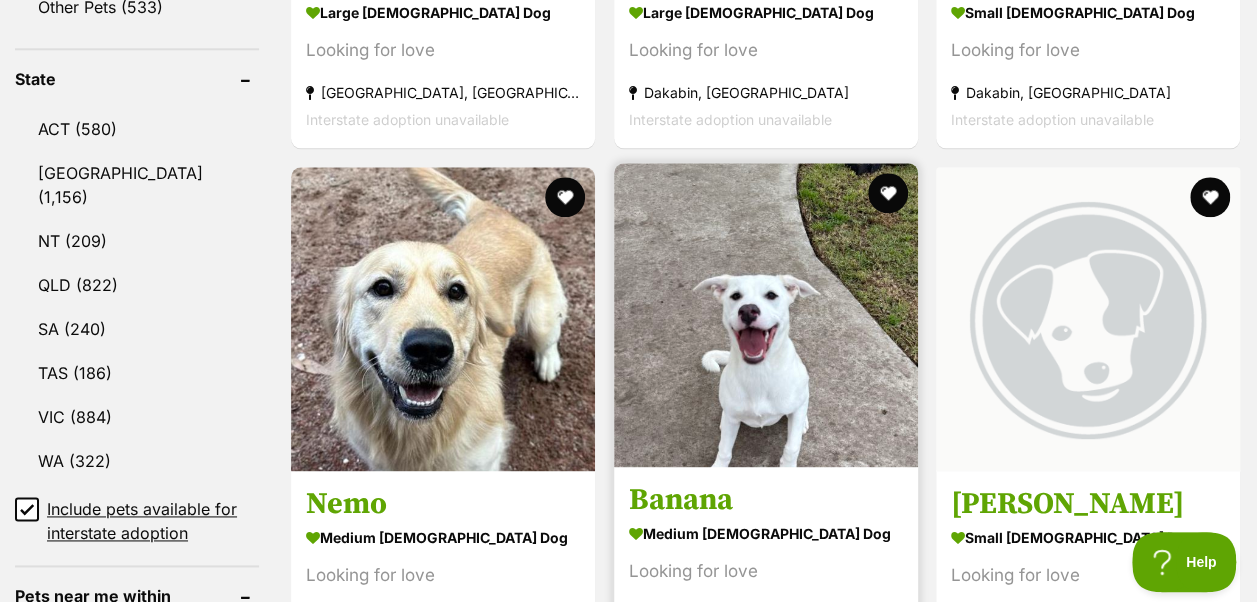click at bounding box center [766, 315] 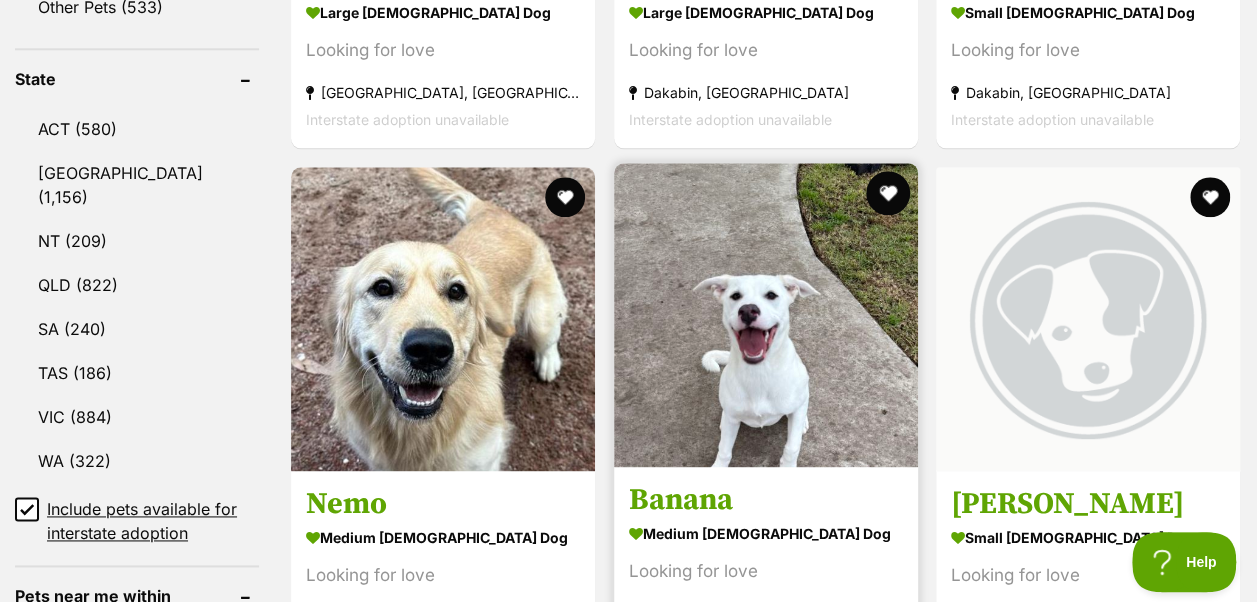 click at bounding box center (887, 193) 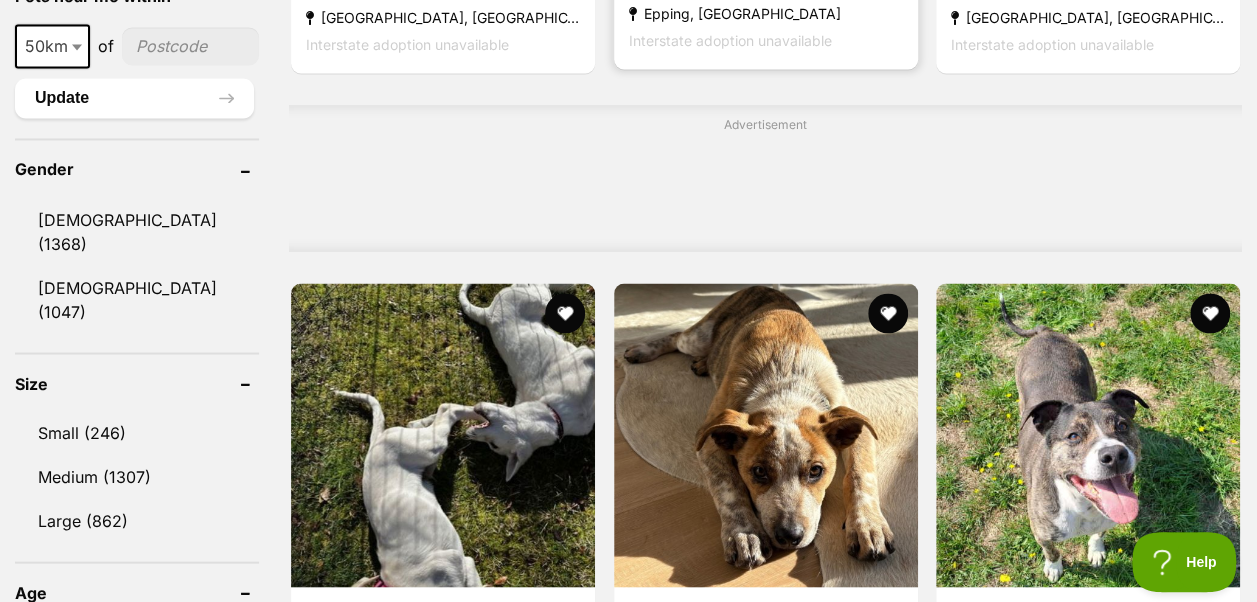scroll, scrollTop: 1900, scrollLeft: 0, axis: vertical 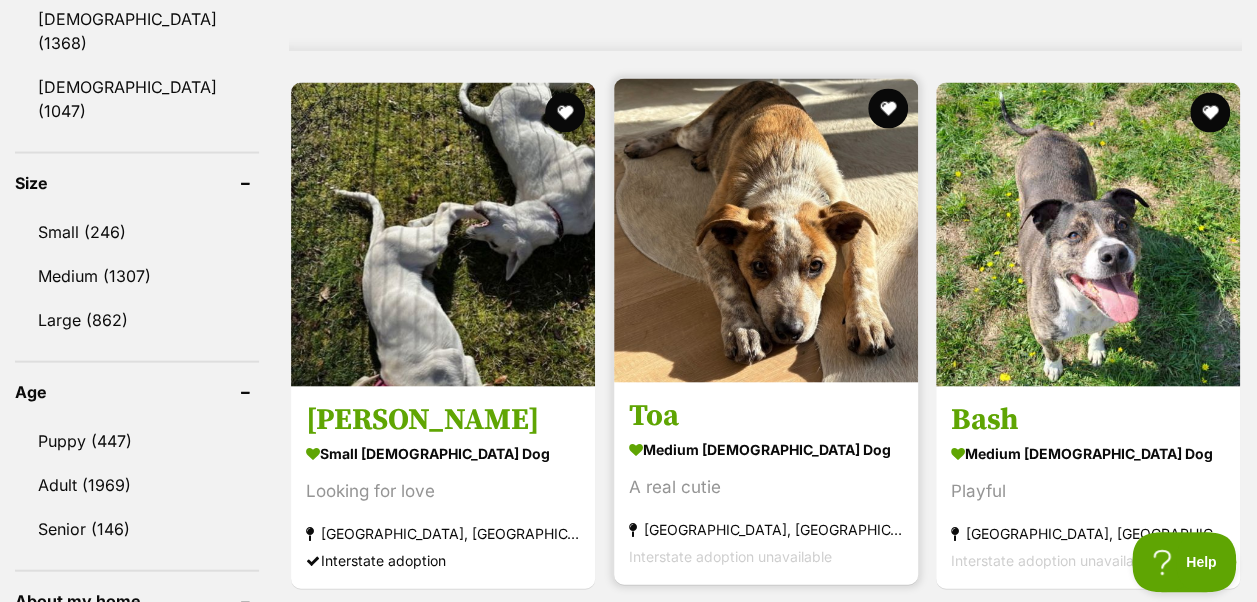 click at bounding box center (766, 231) 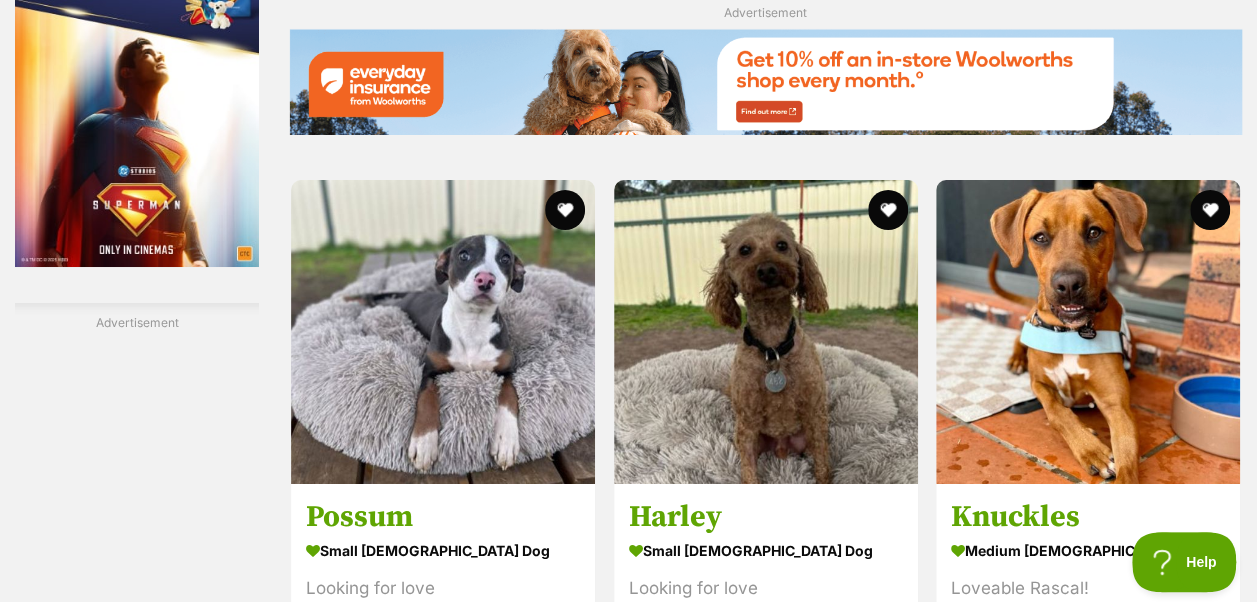 scroll, scrollTop: 3600, scrollLeft: 0, axis: vertical 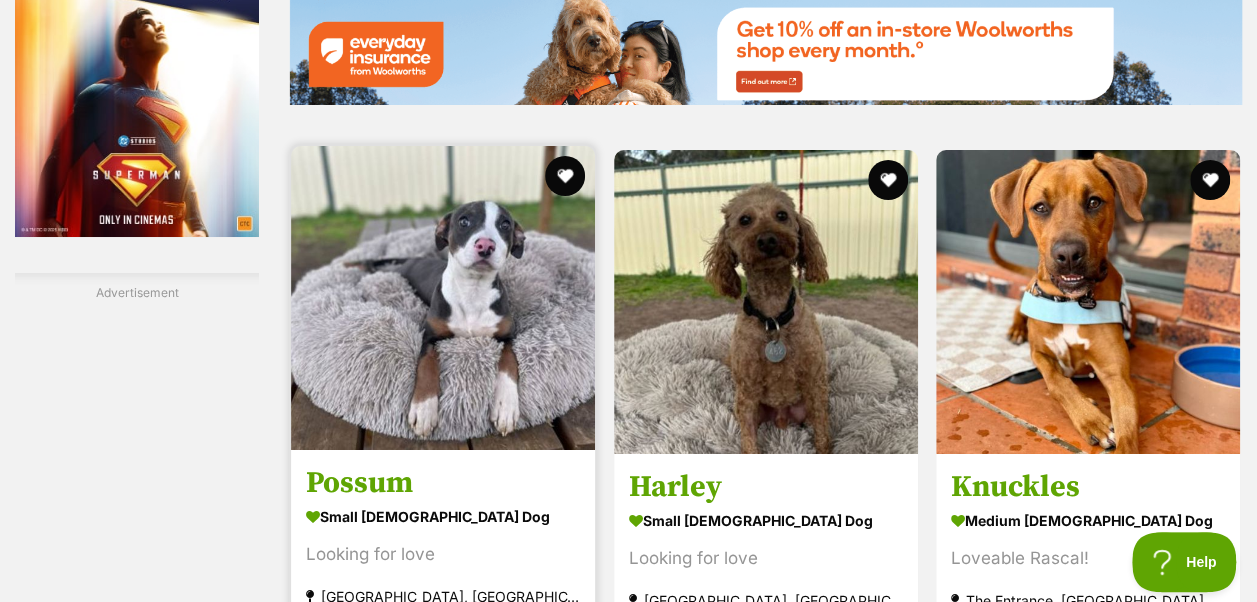 click at bounding box center [443, 298] 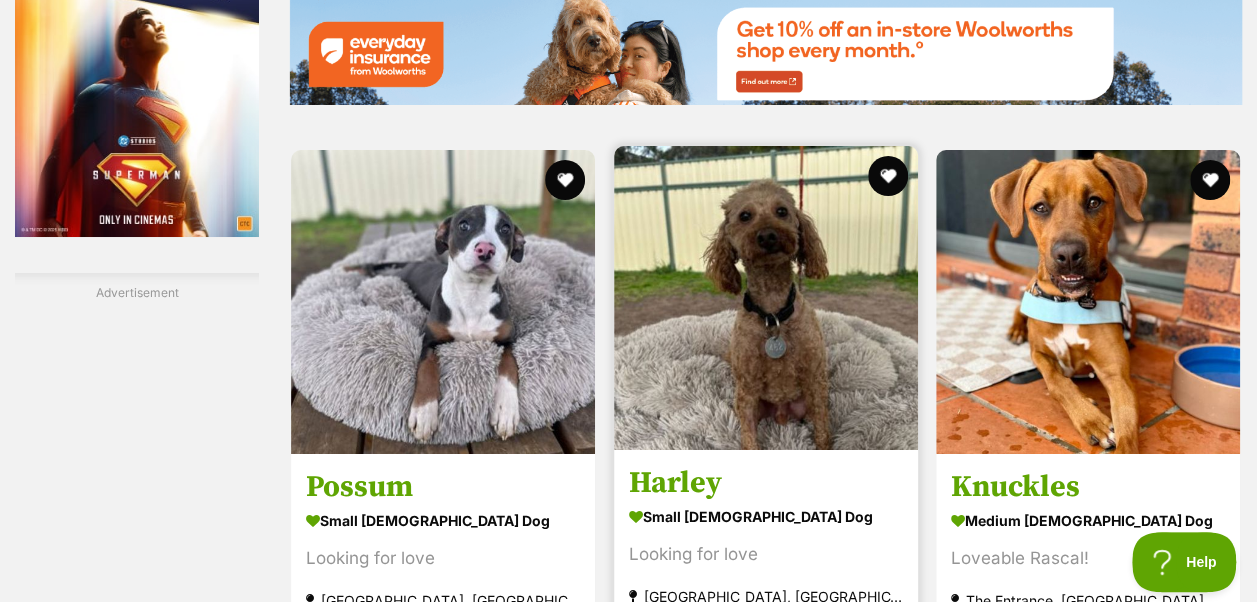 click at bounding box center [766, 298] 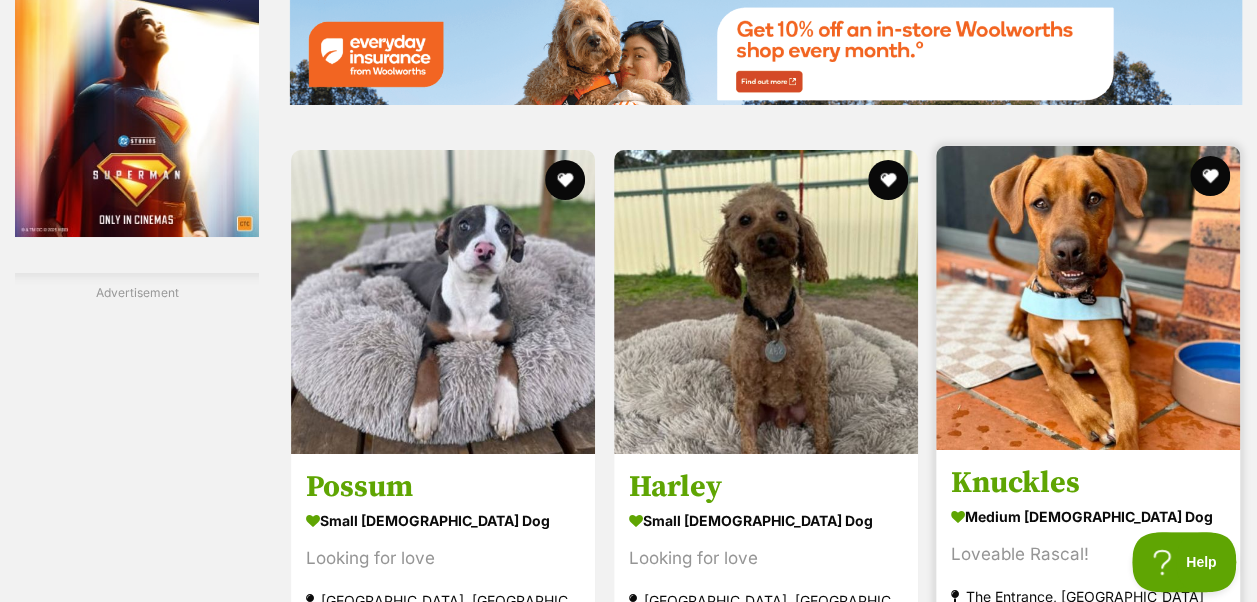 click at bounding box center (1088, 298) 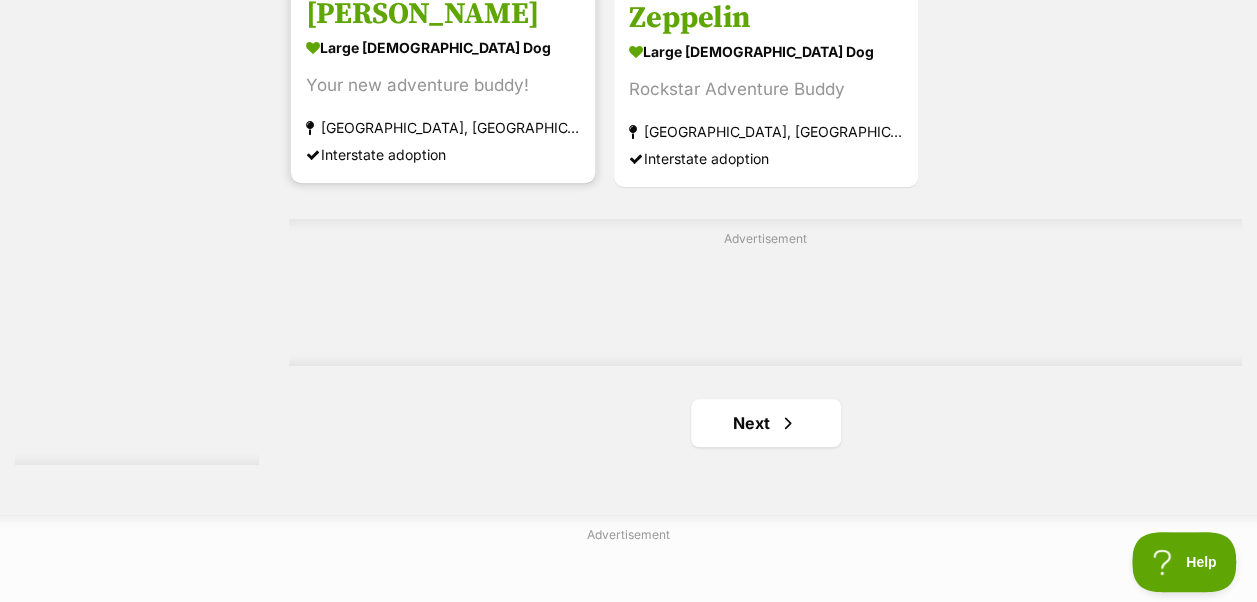 scroll, scrollTop: 4600, scrollLeft: 0, axis: vertical 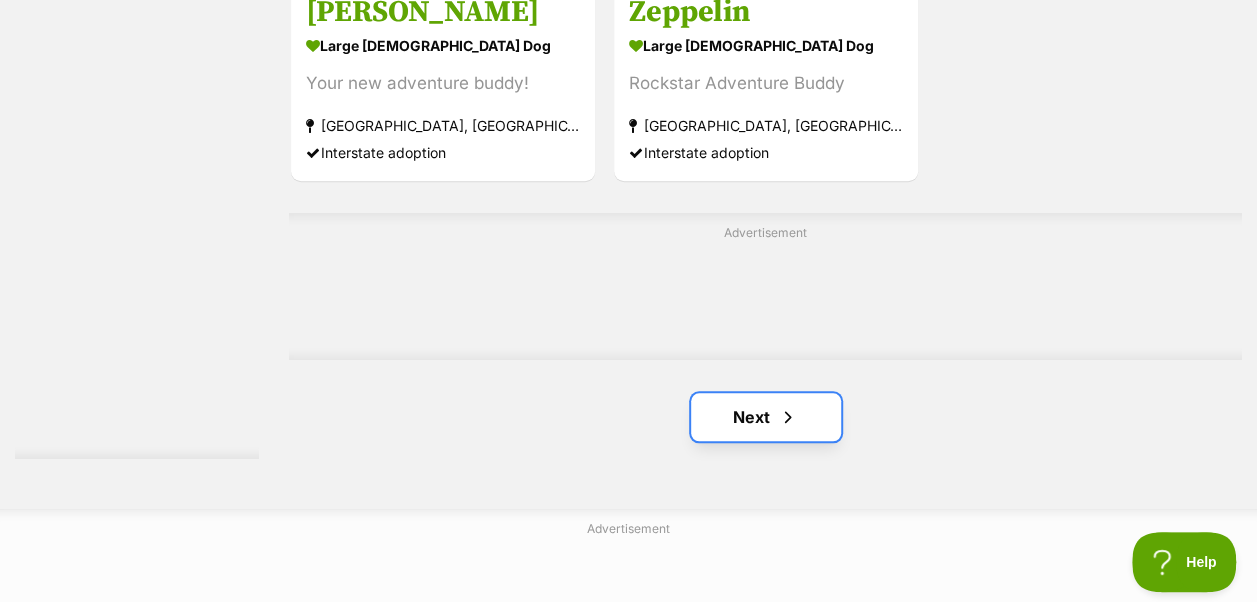 click on "Next" at bounding box center (766, 417) 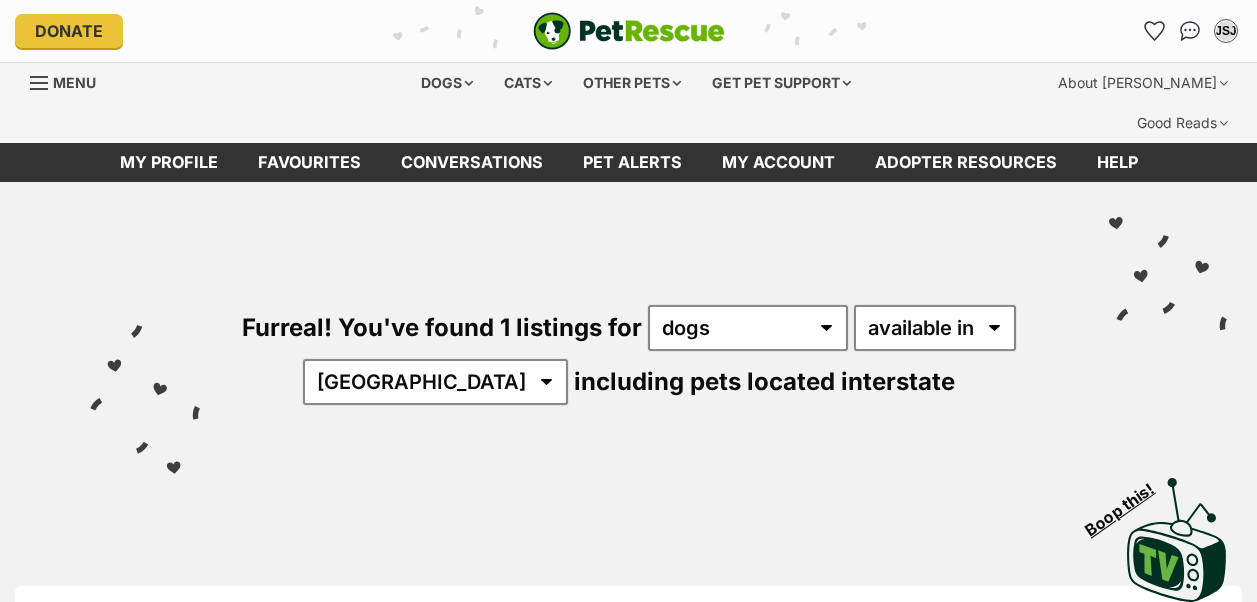 scroll, scrollTop: 0, scrollLeft: 0, axis: both 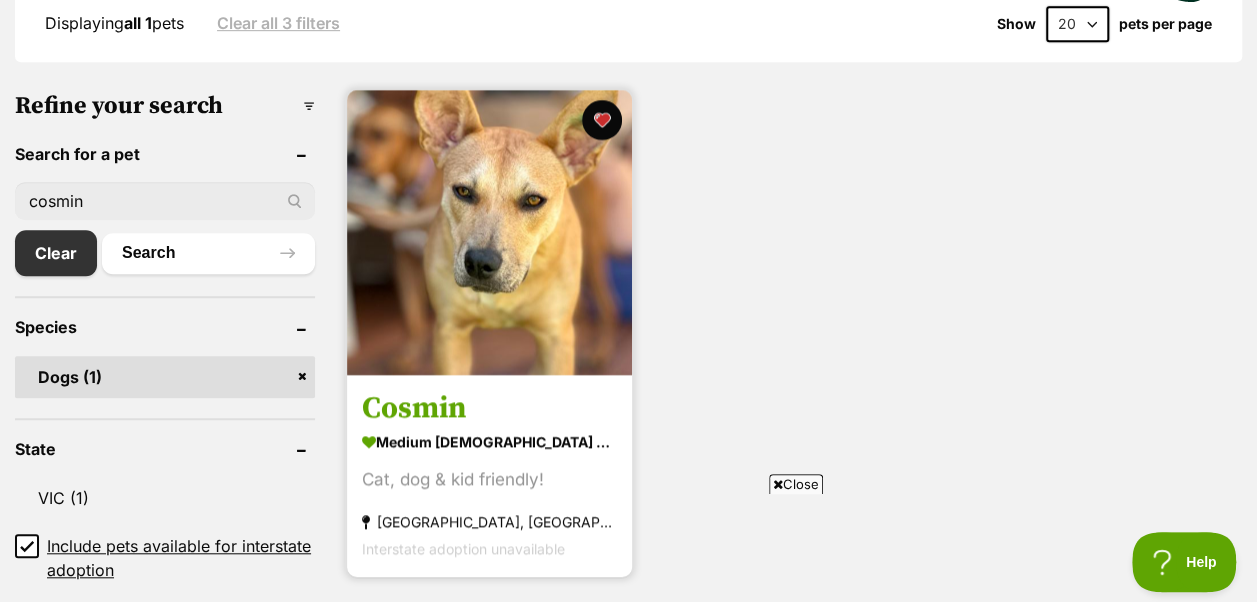 click on "Cosmin" at bounding box center (489, 408) 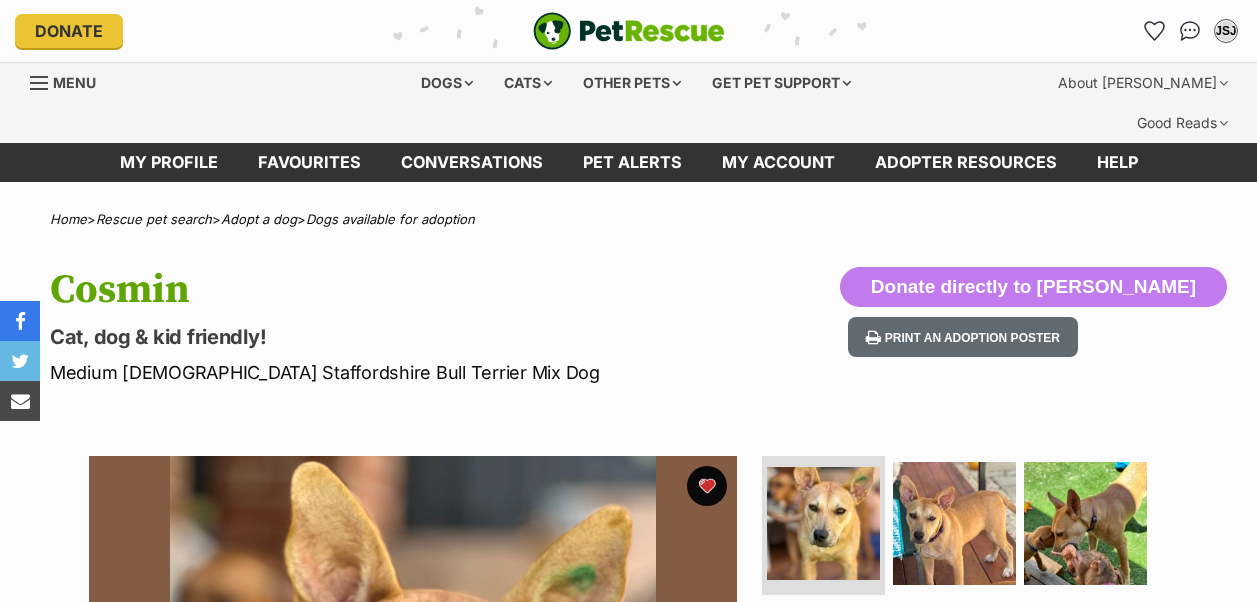 scroll, scrollTop: 0, scrollLeft: 0, axis: both 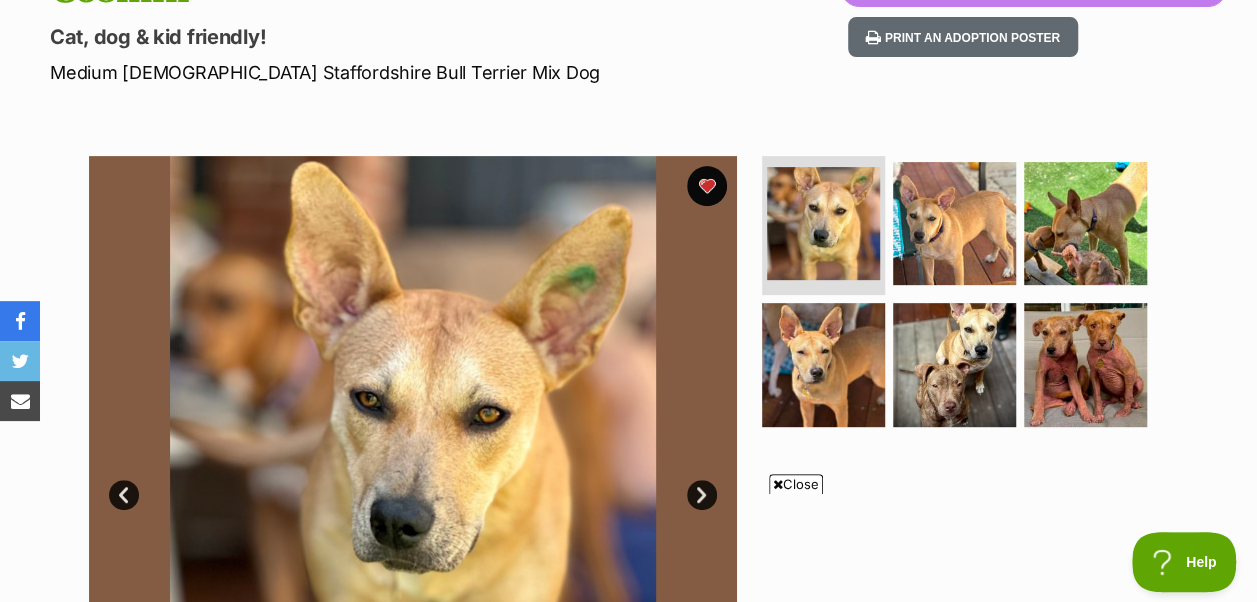 click on "Close" at bounding box center (796, 484) 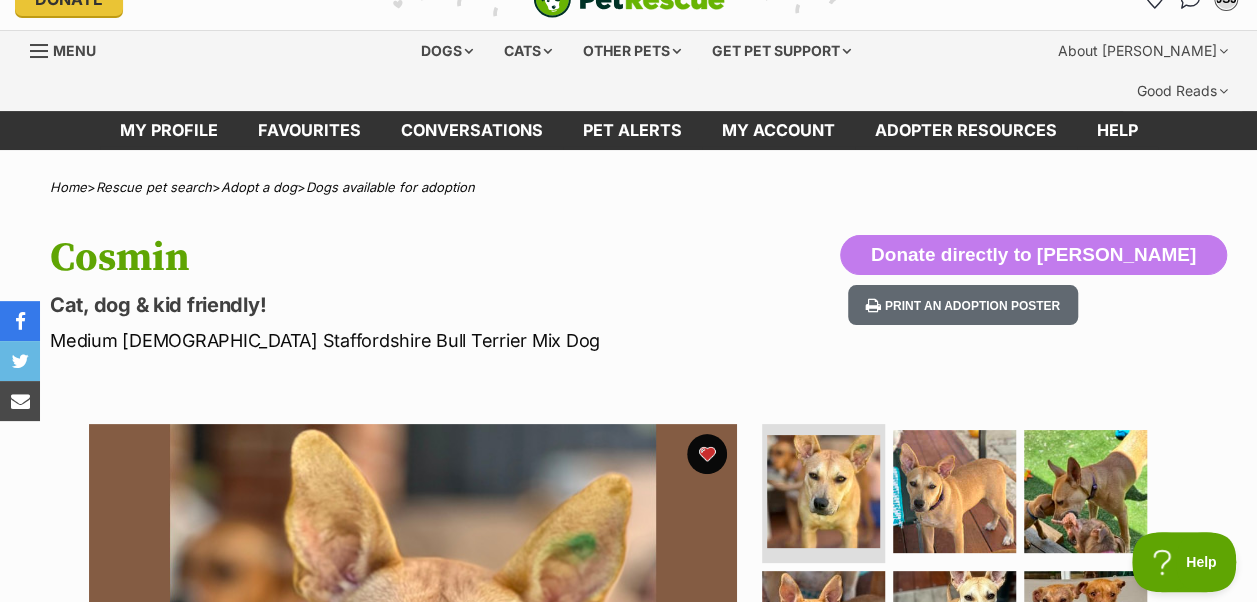 scroll, scrollTop: 0, scrollLeft: 0, axis: both 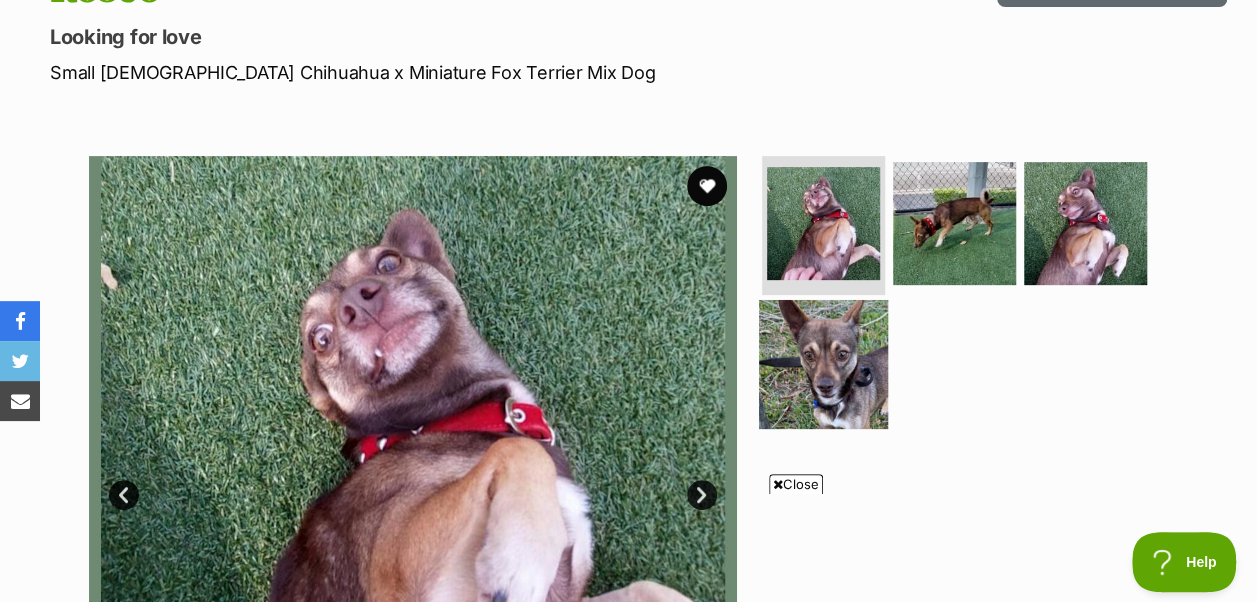 click at bounding box center (823, 364) 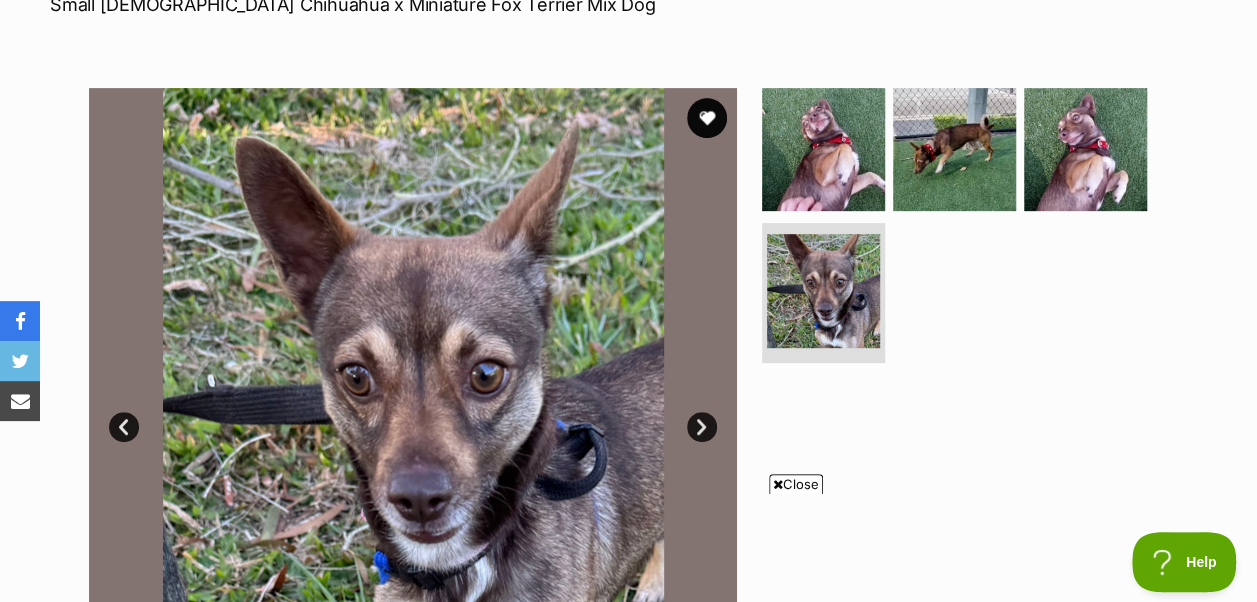 scroll, scrollTop: 400, scrollLeft: 0, axis: vertical 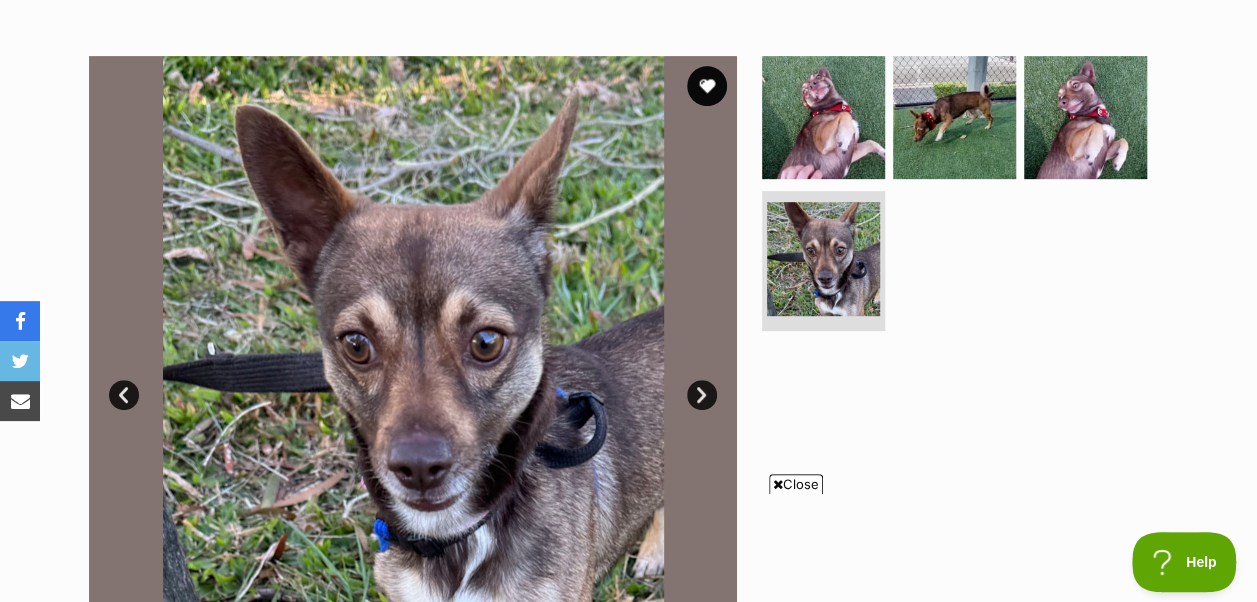 click on "Close" at bounding box center [796, 484] 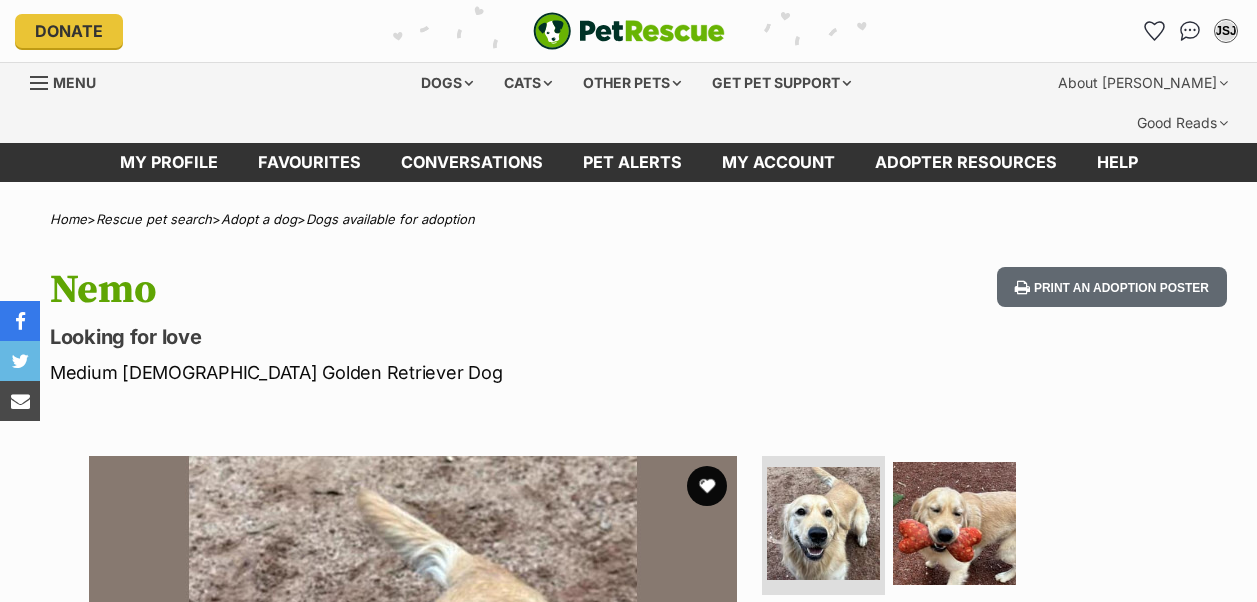 scroll, scrollTop: 0, scrollLeft: 0, axis: both 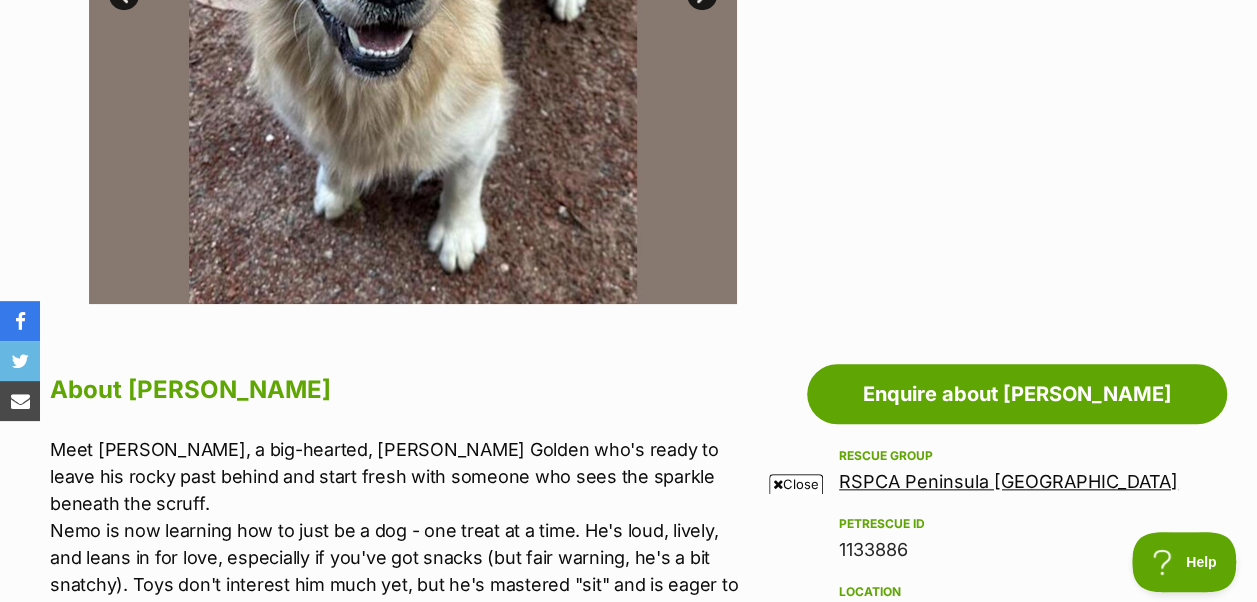click at bounding box center (778, 484) 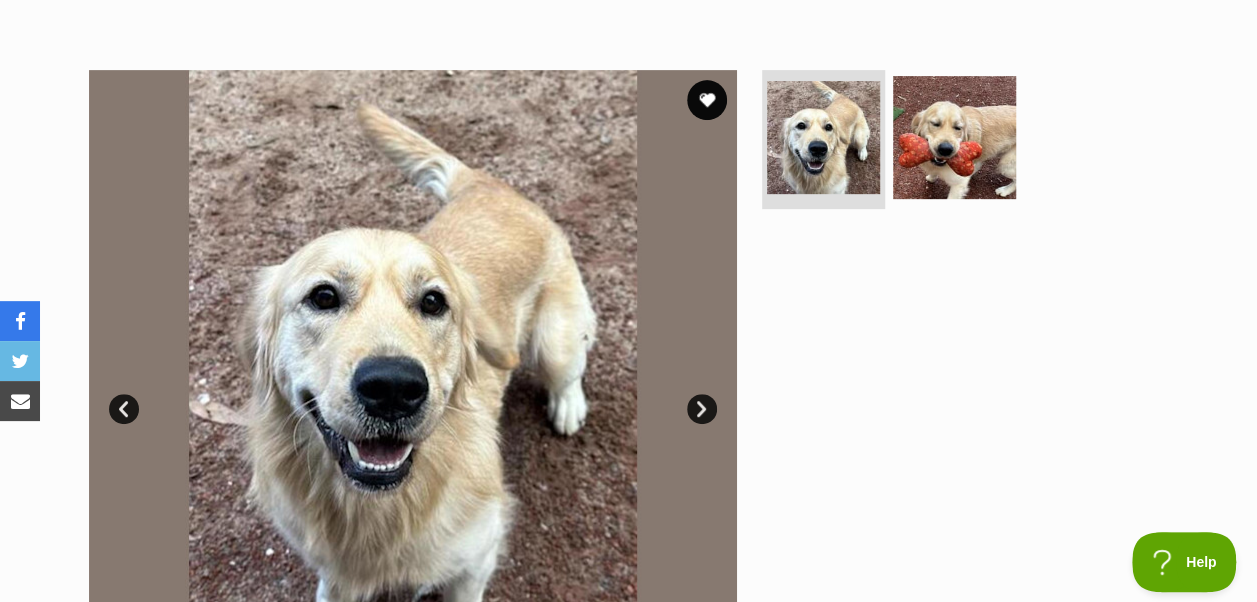 scroll, scrollTop: 200, scrollLeft: 0, axis: vertical 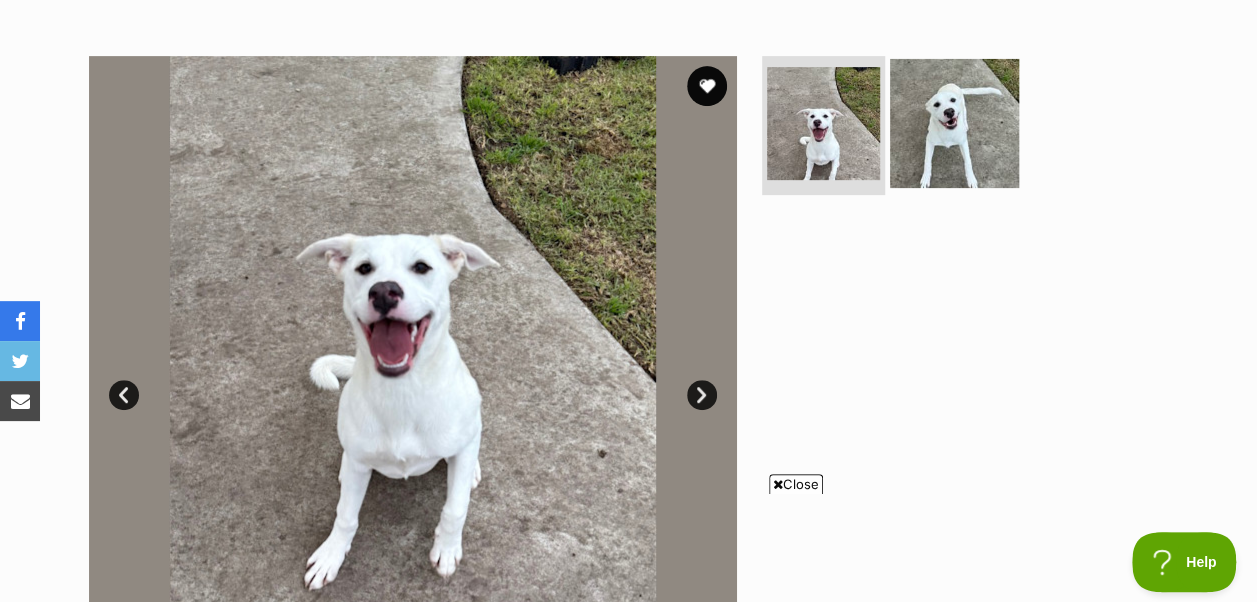 click at bounding box center [954, 122] 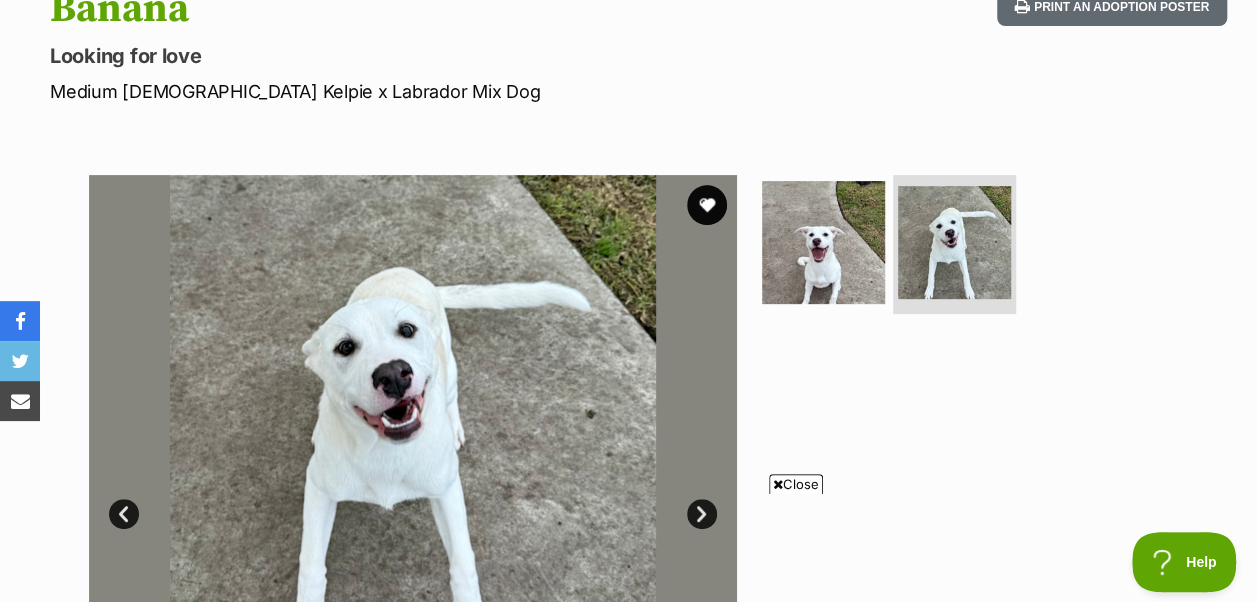 scroll, scrollTop: 400, scrollLeft: 0, axis: vertical 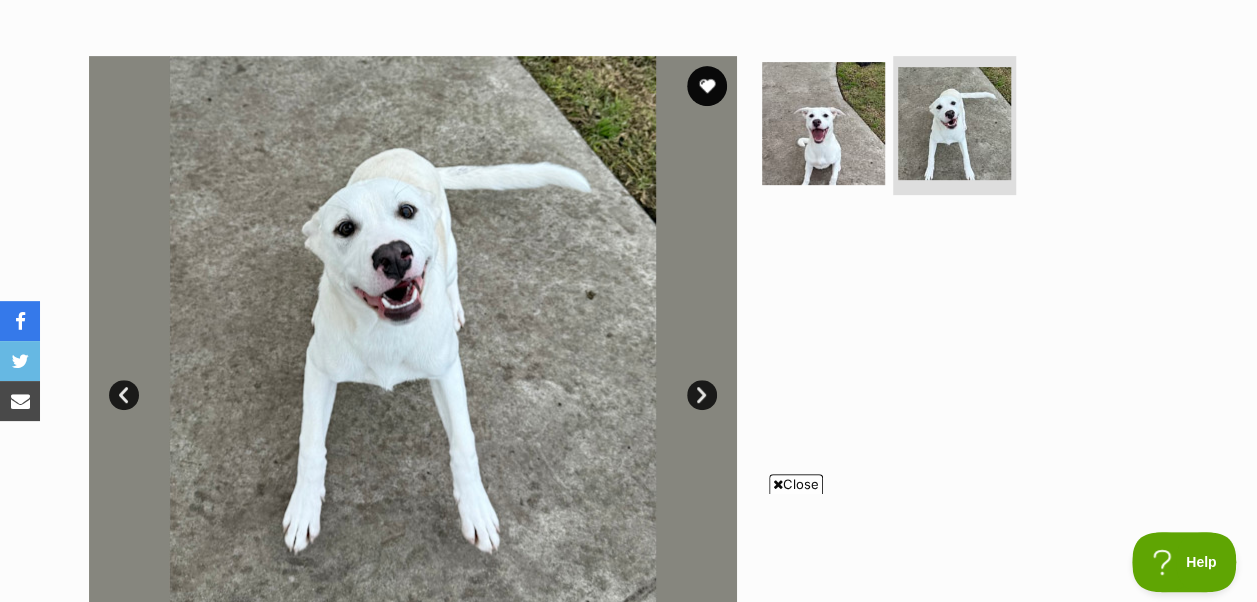 click on "Close" at bounding box center [796, 484] 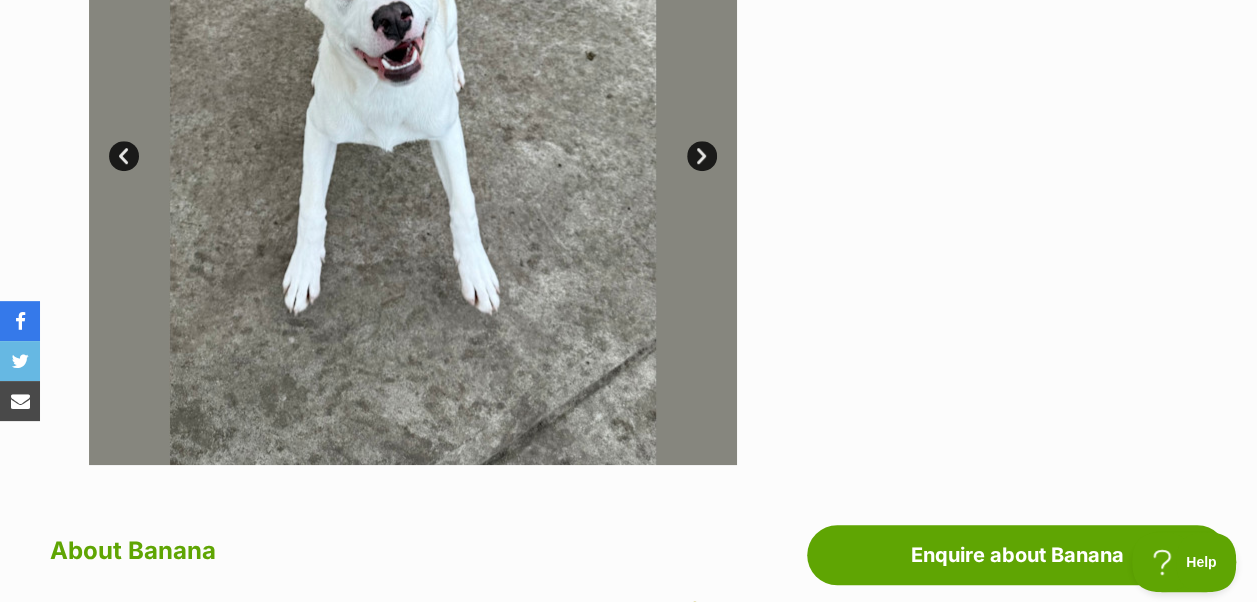scroll, scrollTop: 400, scrollLeft: 0, axis: vertical 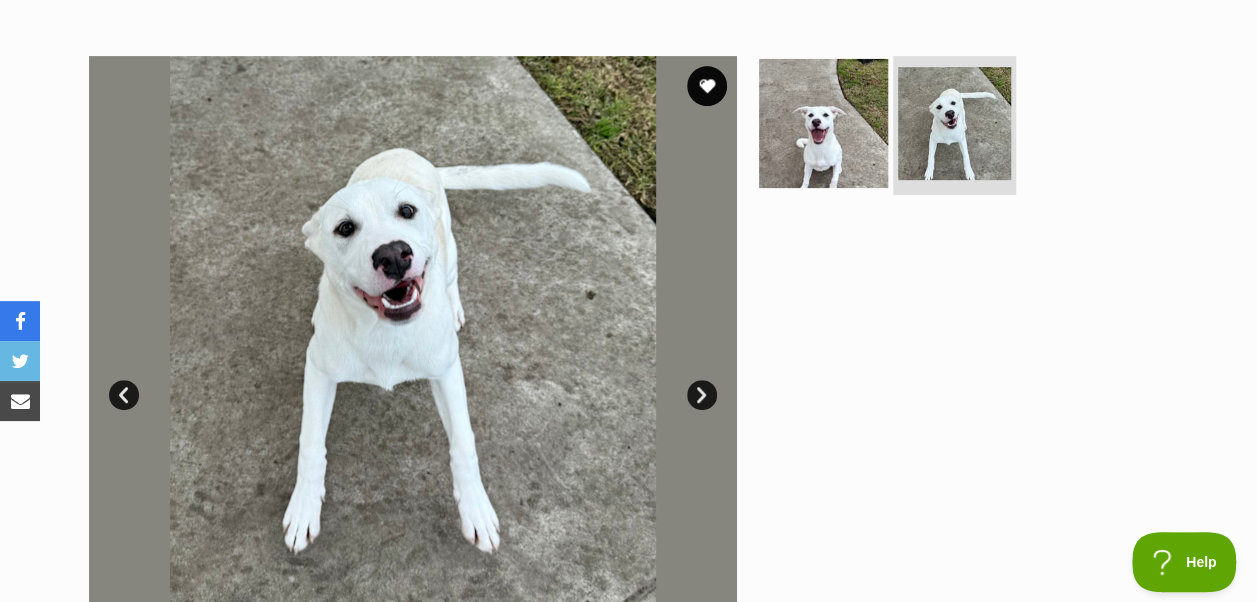 click at bounding box center (823, 122) 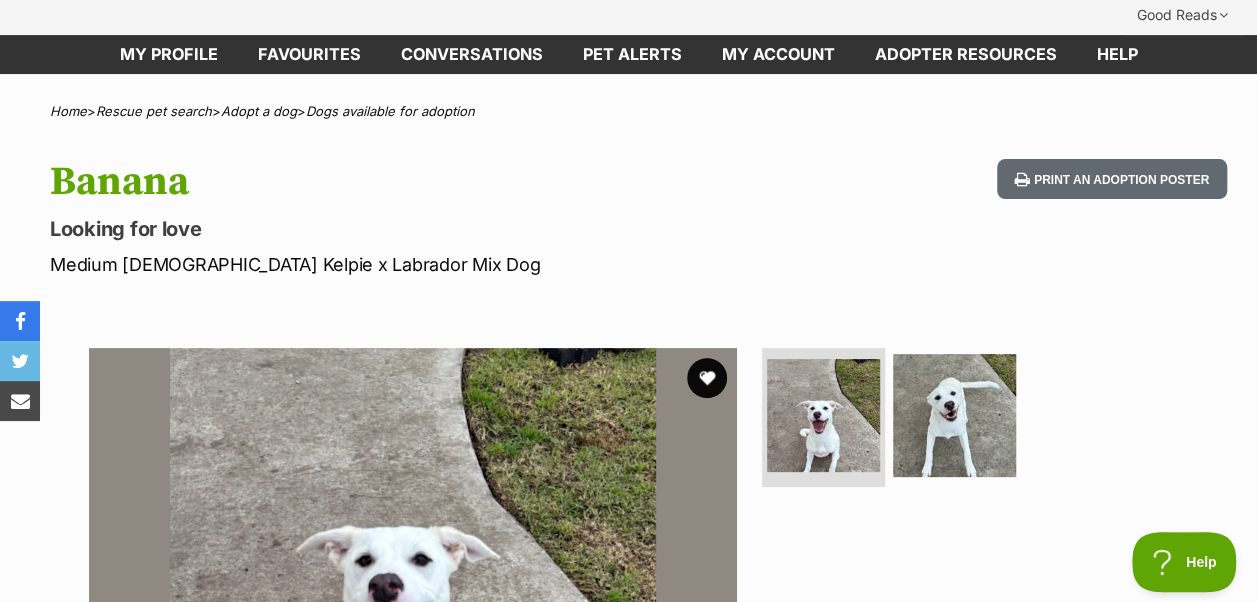 scroll, scrollTop: 100, scrollLeft: 0, axis: vertical 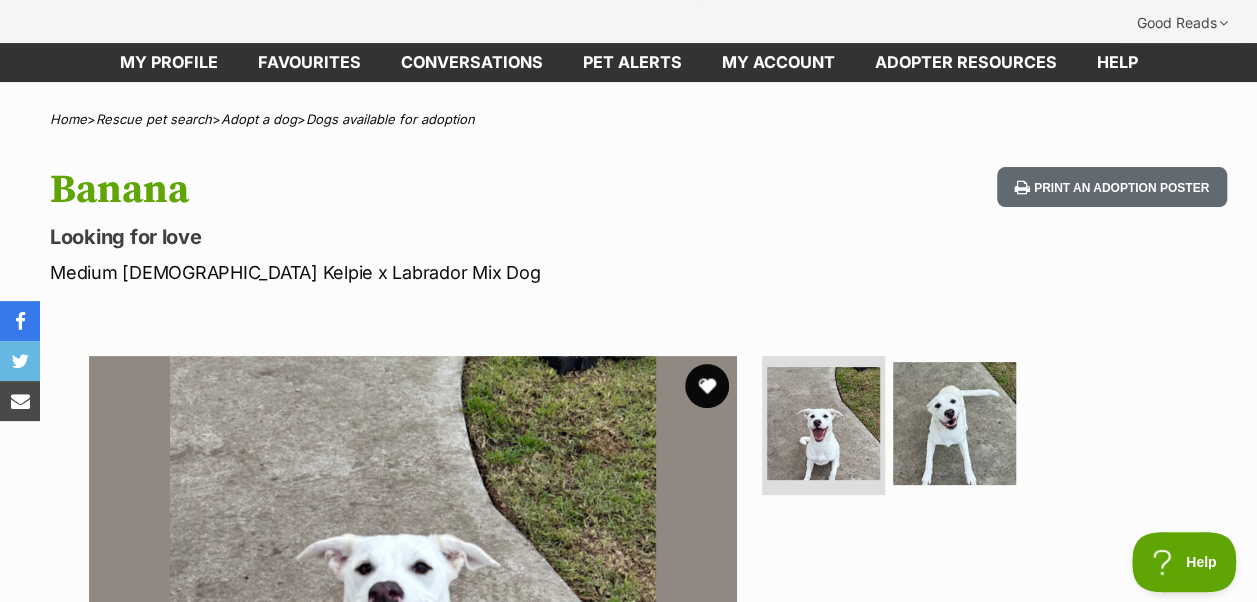 click at bounding box center (707, 386) 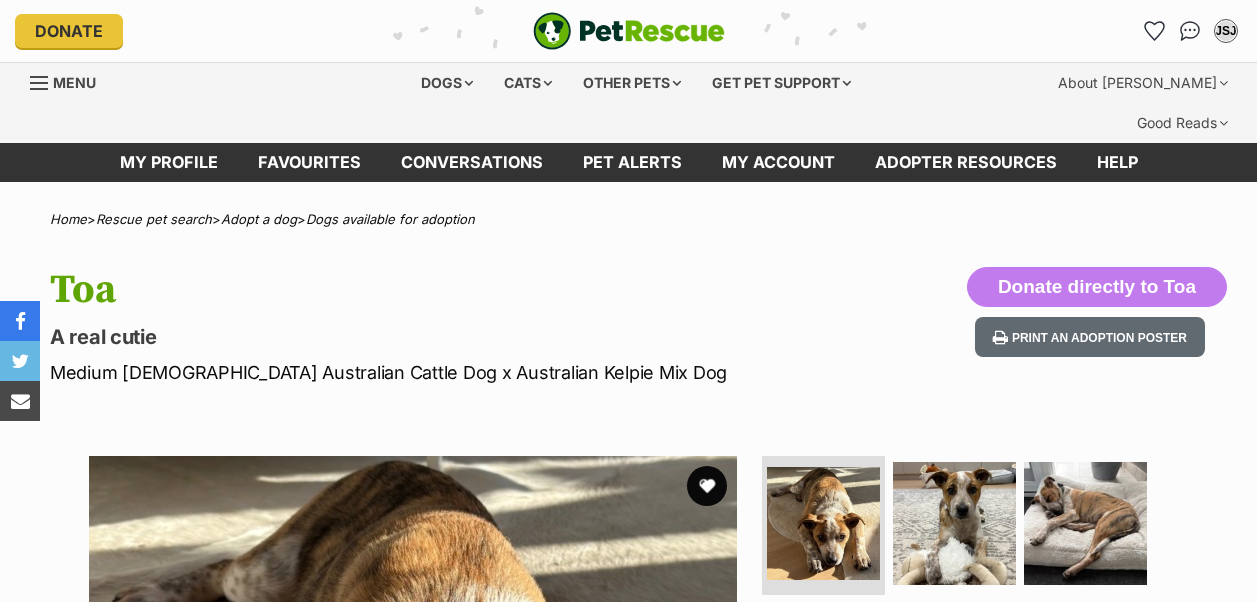scroll, scrollTop: 0, scrollLeft: 0, axis: both 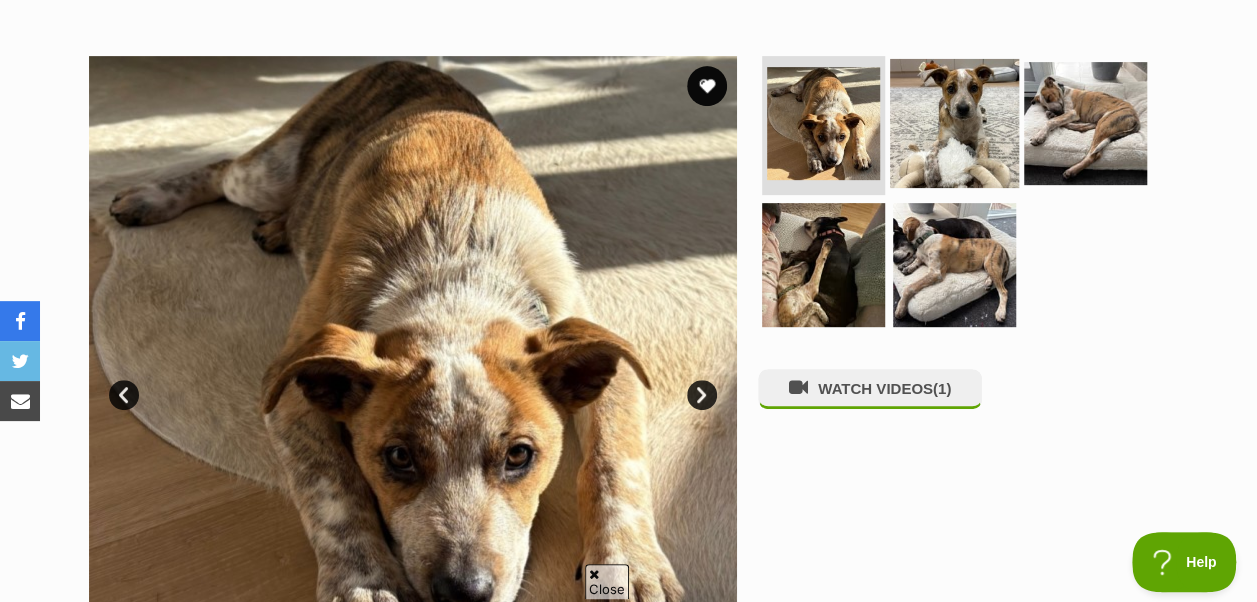 click at bounding box center (954, 122) 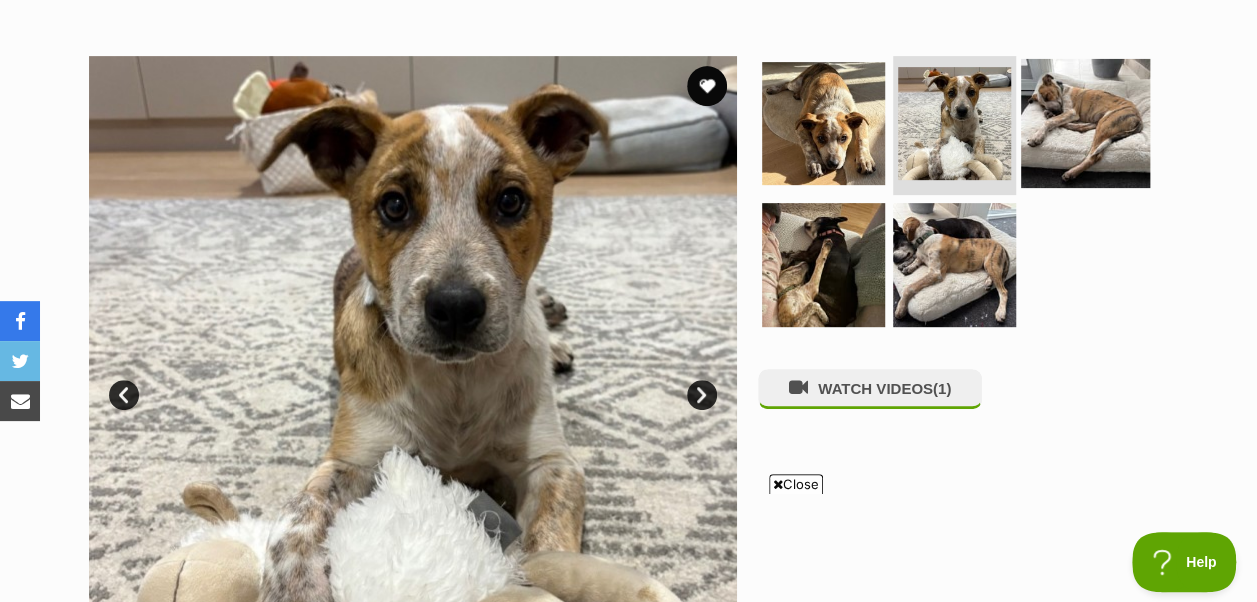 click at bounding box center [1085, 122] 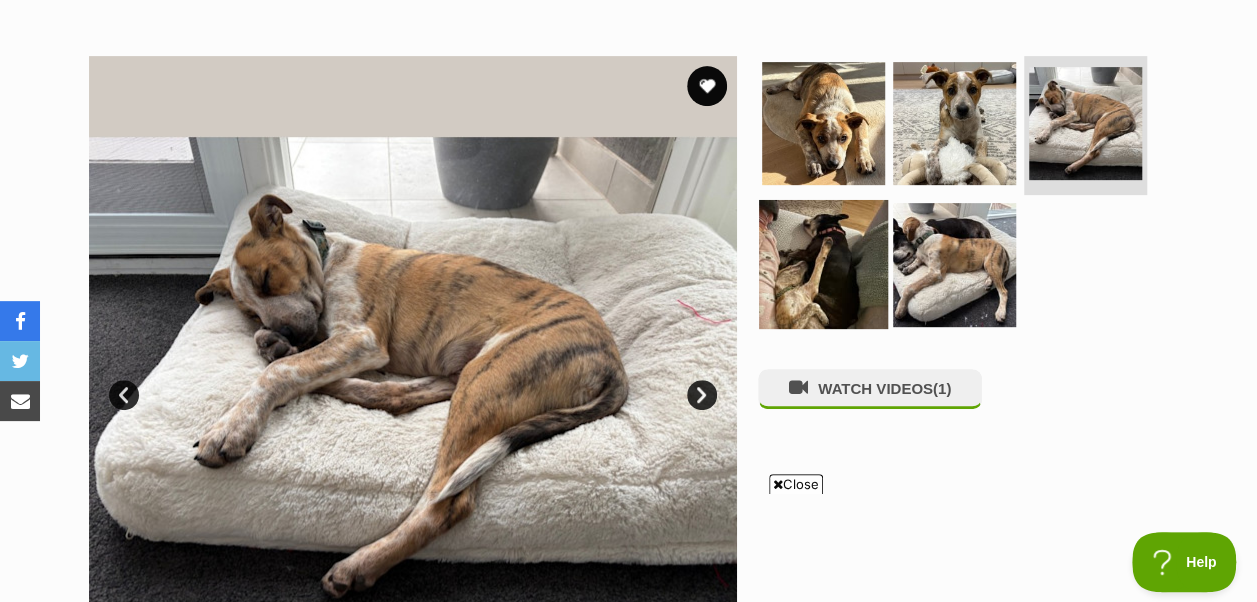 click at bounding box center [823, 264] 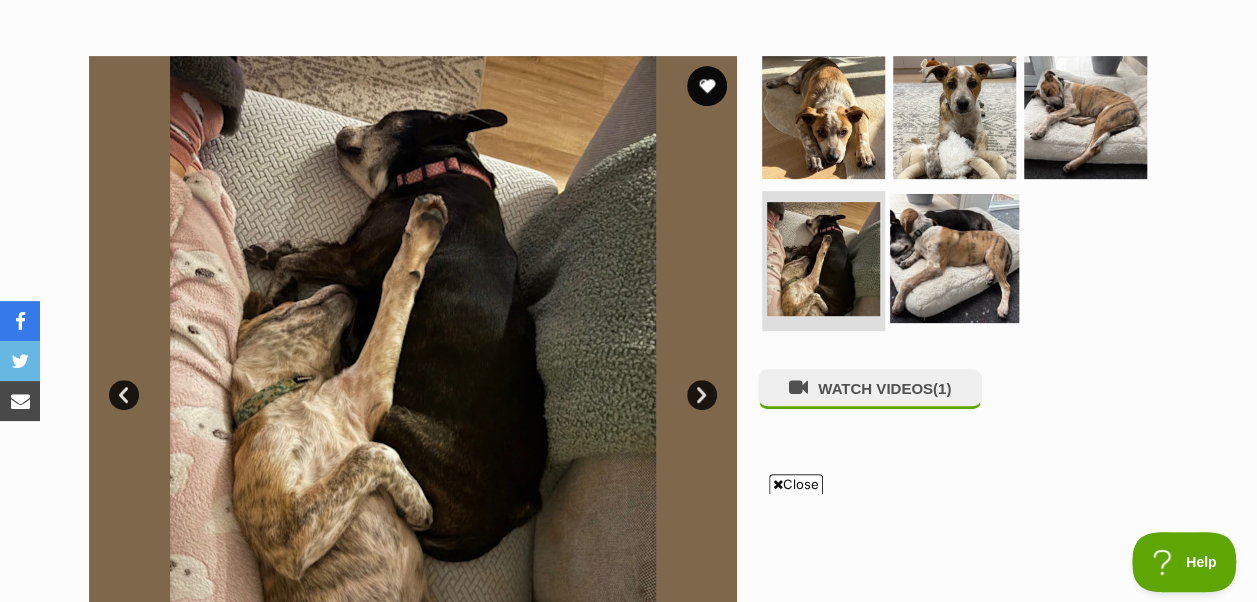 click at bounding box center (954, 258) 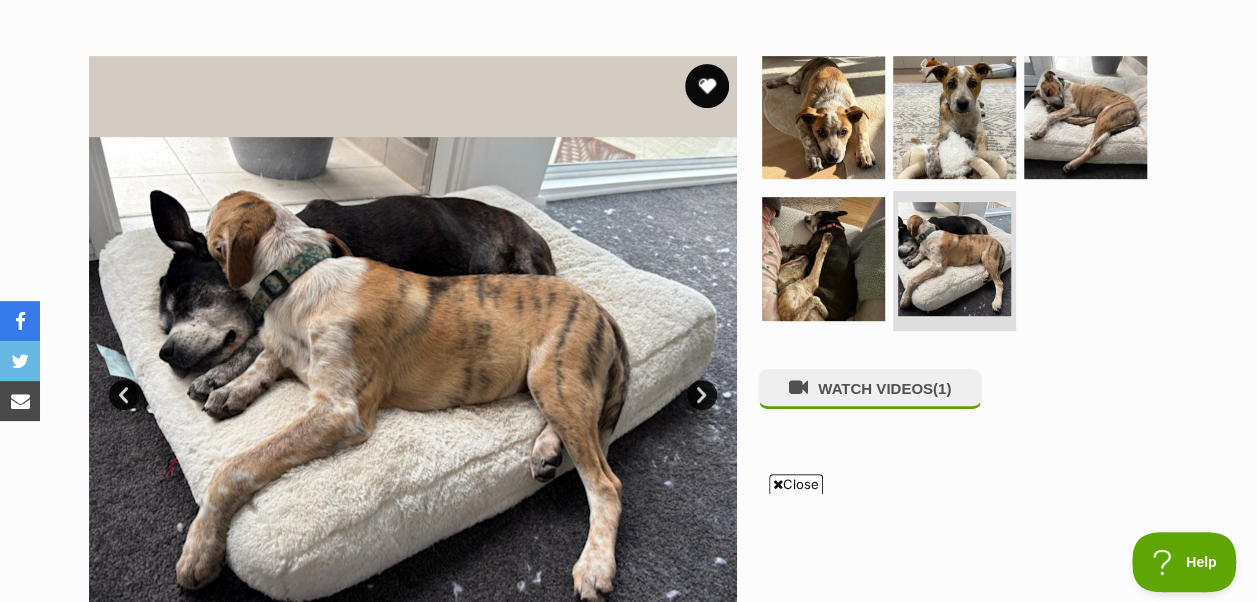 click at bounding box center (707, 86) 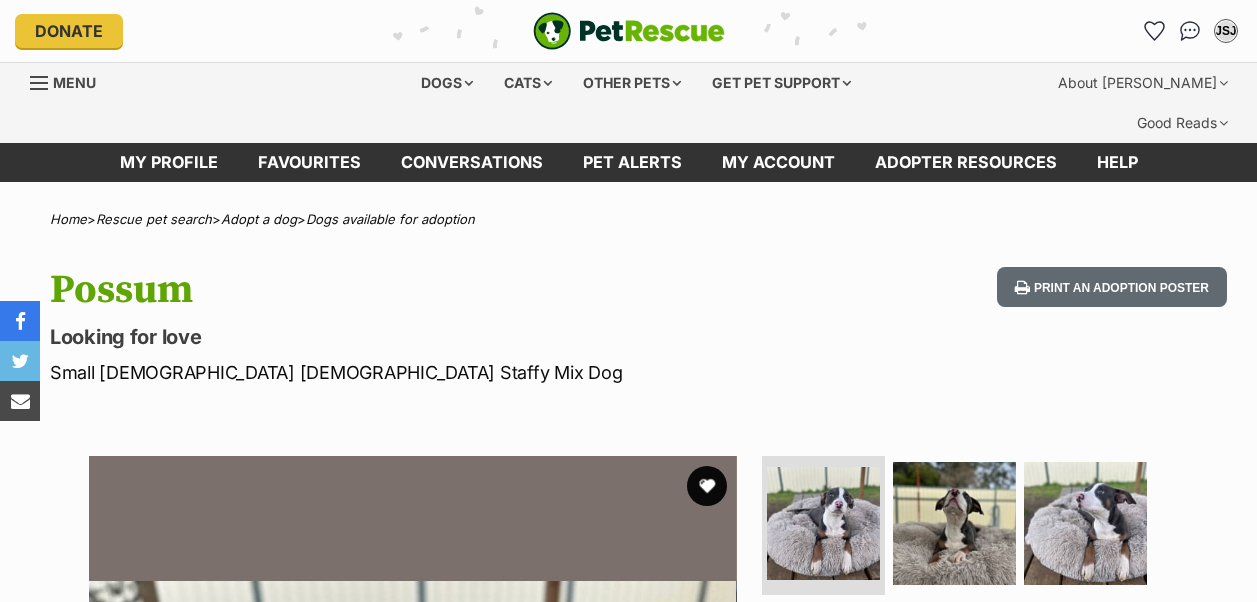 scroll, scrollTop: 0, scrollLeft: 0, axis: both 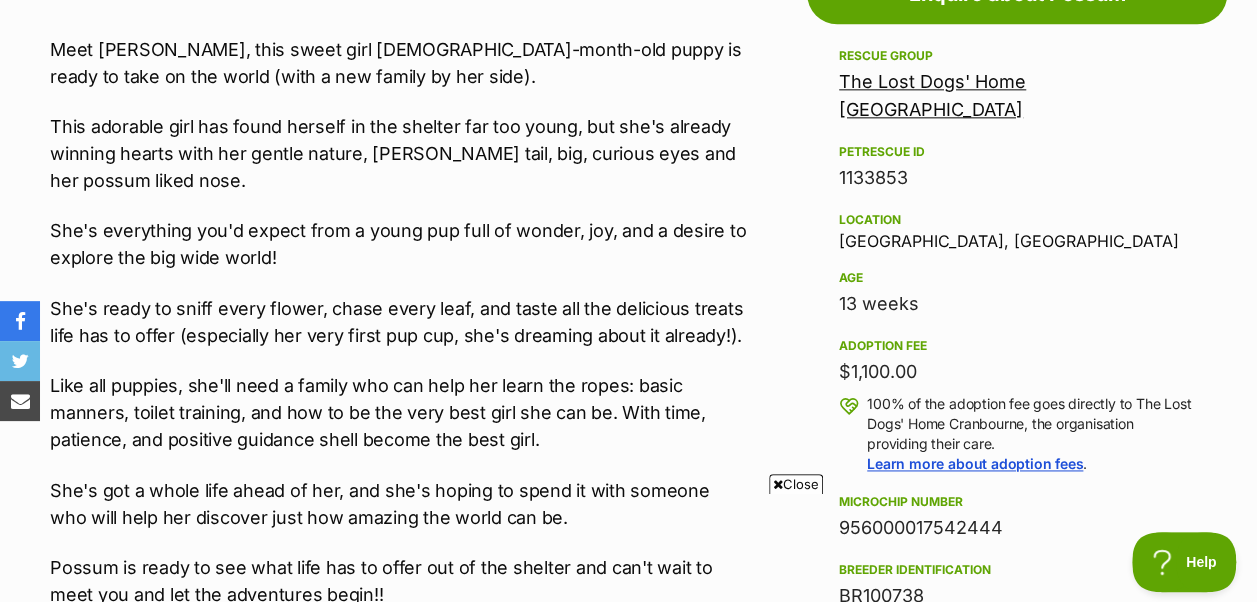 click on "Close" at bounding box center [796, 484] 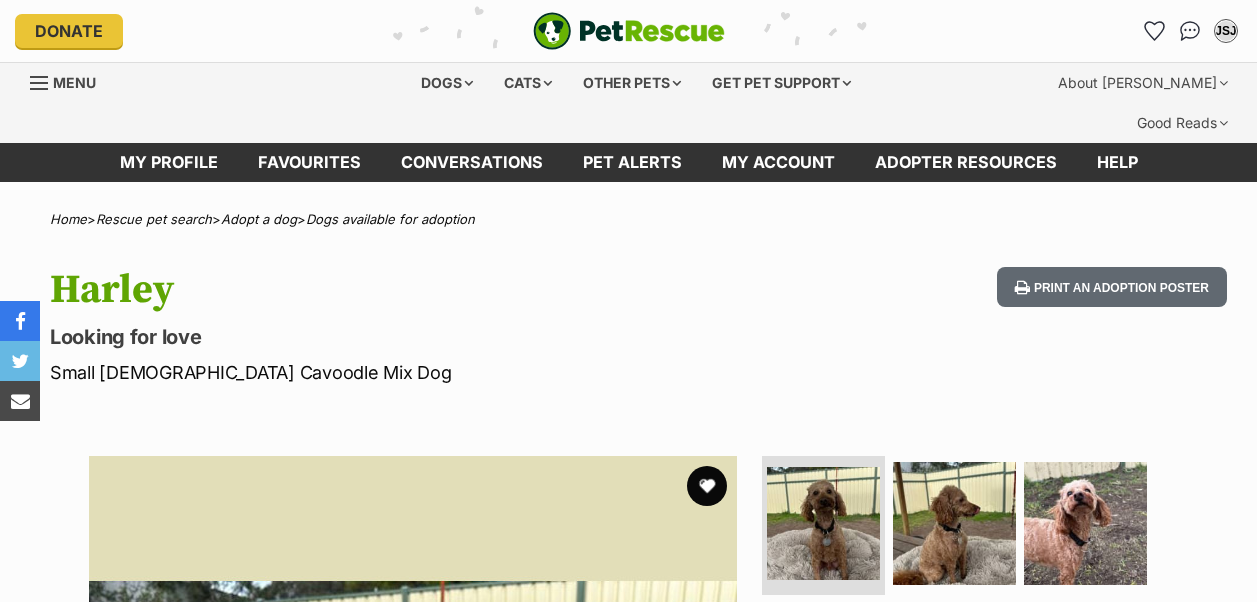 scroll, scrollTop: 0, scrollLeft: 0, axis: both 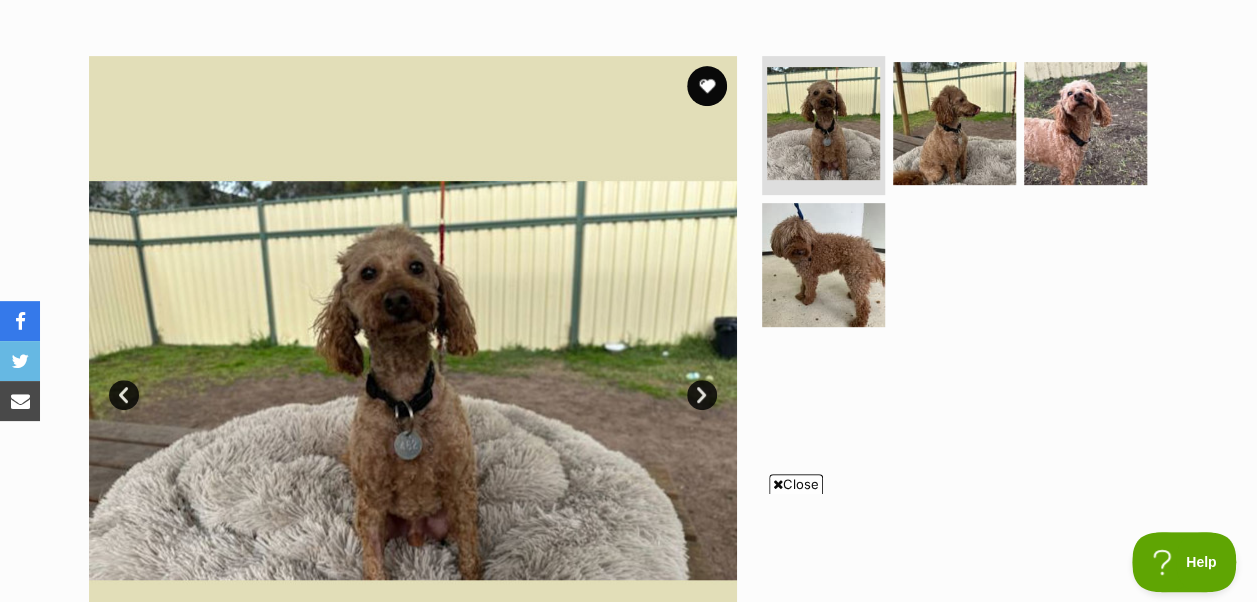 click on "Close" at bounding box center [796, 484] 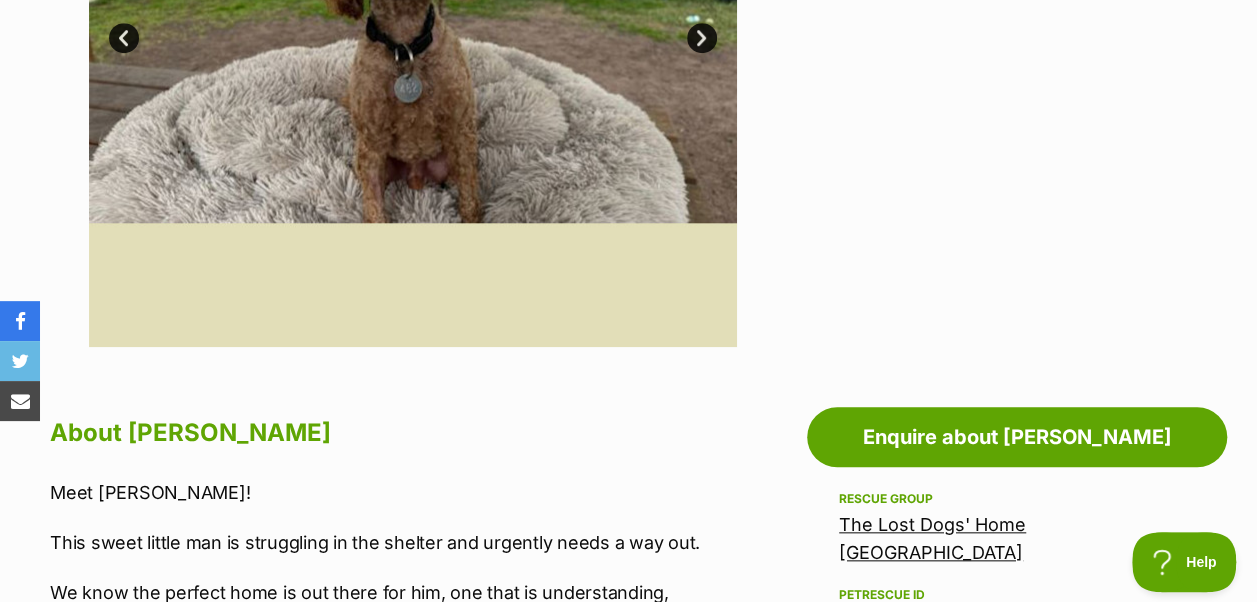 scroll, scrollTop: 600, scrollLeft: 0, axis: vertical 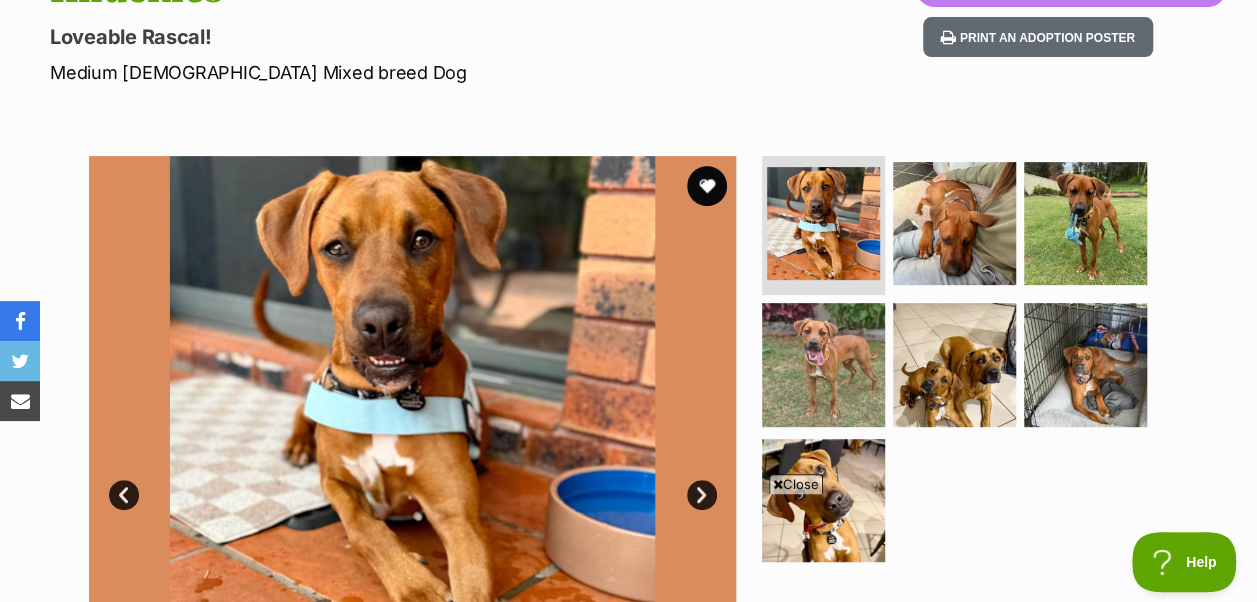 click on "Close" at bounding box center (796, 484) 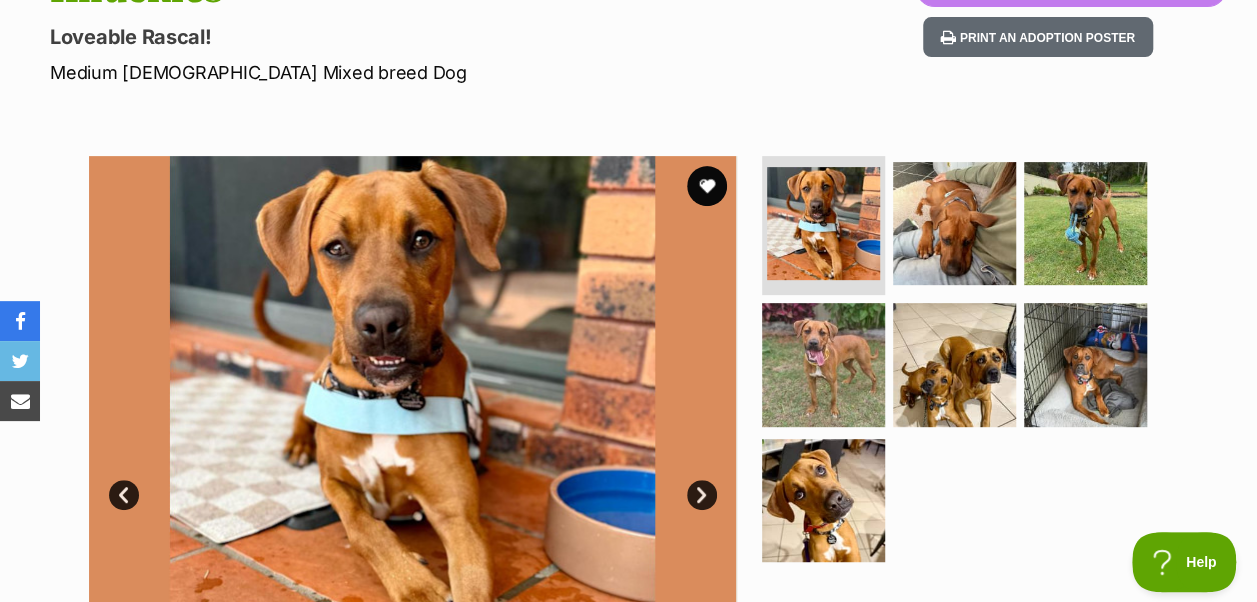click on "Next" at bounding box center (702, 495) 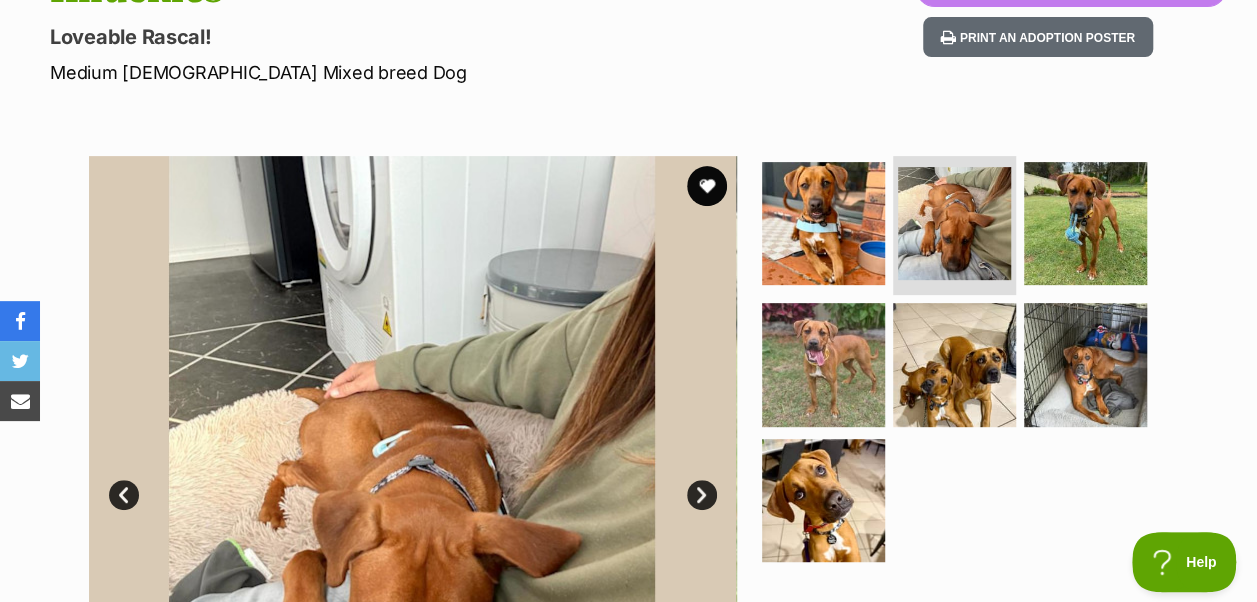 scroll, scrollTop: 400, scrollLeft: 0, axis: vertical 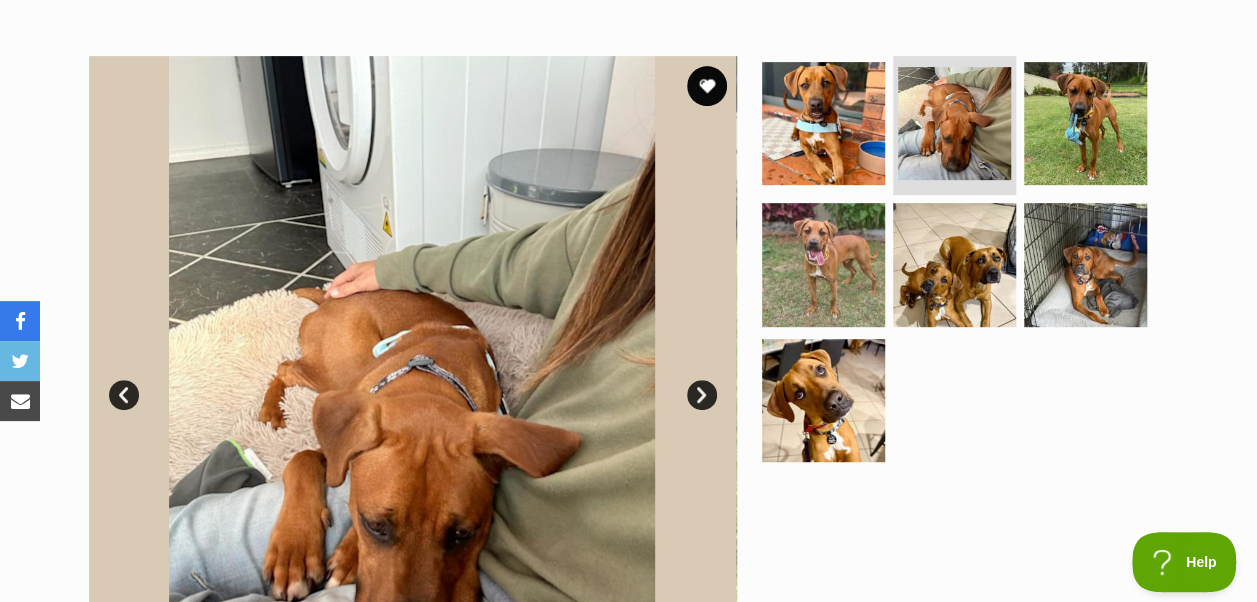 click on "Next" at bounding box center [702, 395] 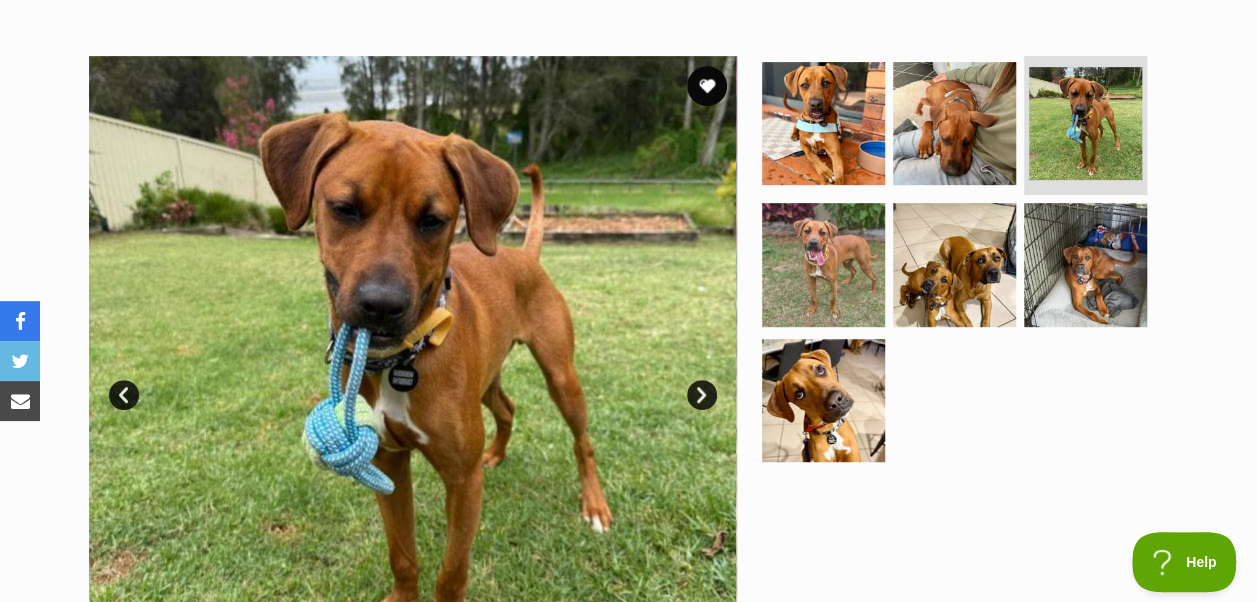 click on "Next" at bounding box center (702, 395) 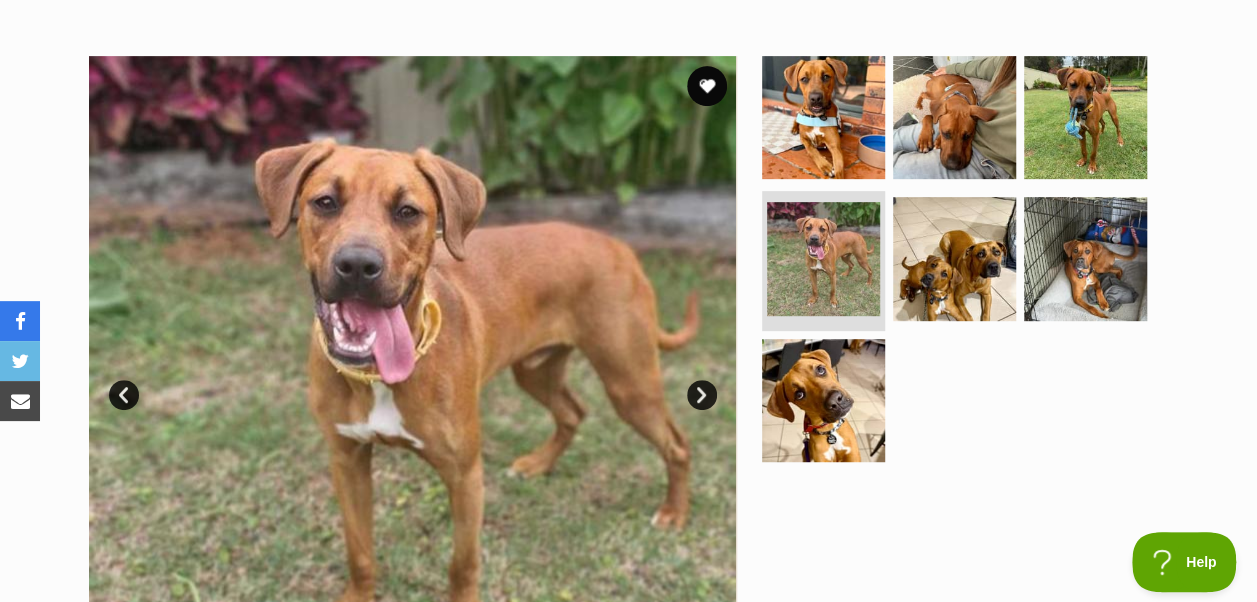 click on "Next" at bounding box center (702, 395) 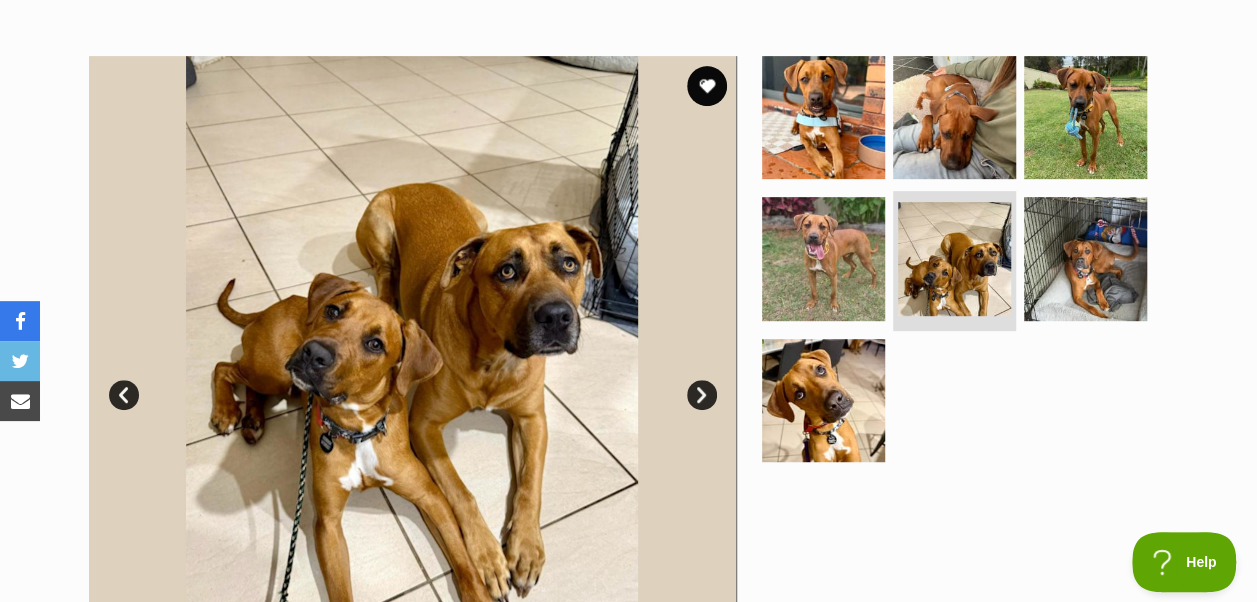click on "Next" at bounding box center [702, 395] 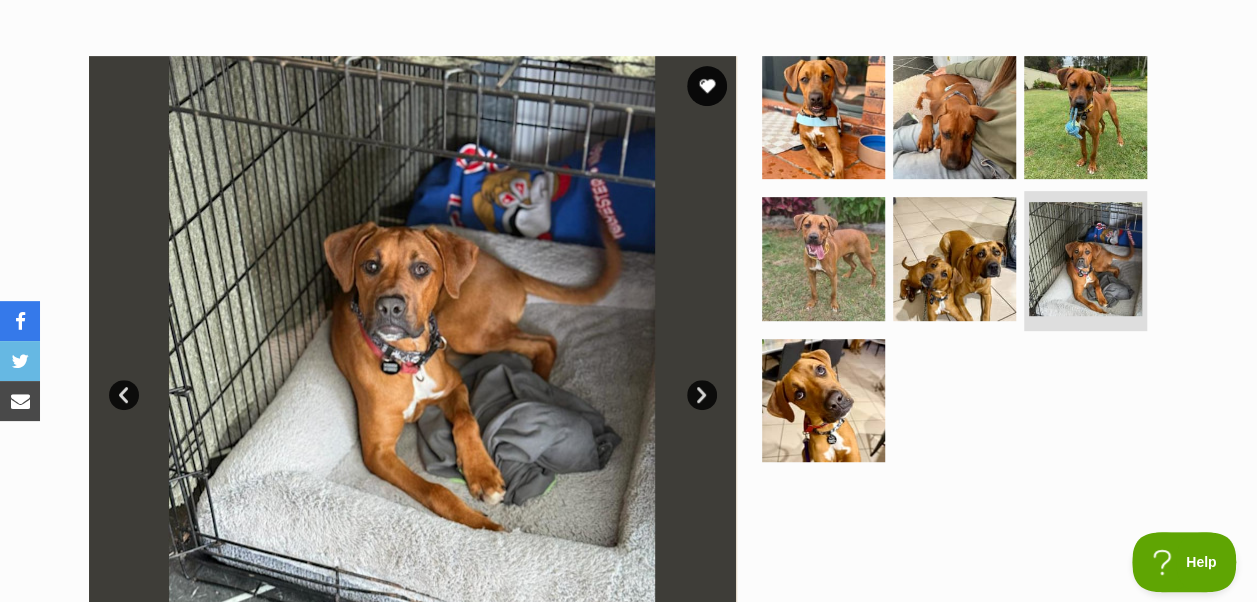 click on "Next" at bounding box center [702, 395] 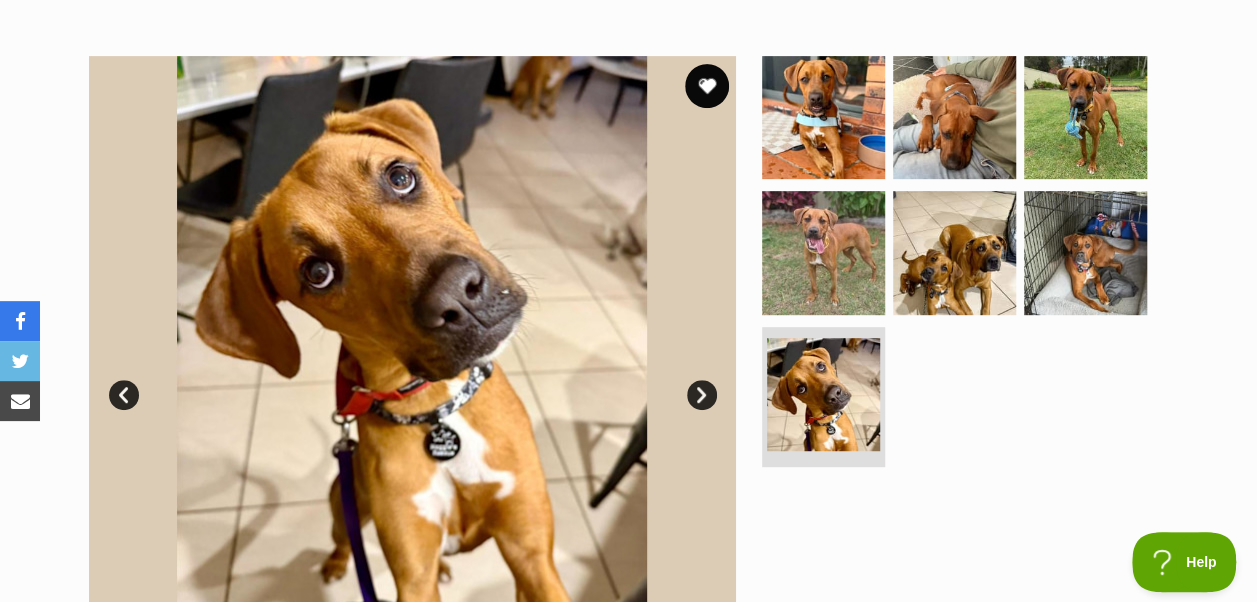 click at bounding box center [707, 86] 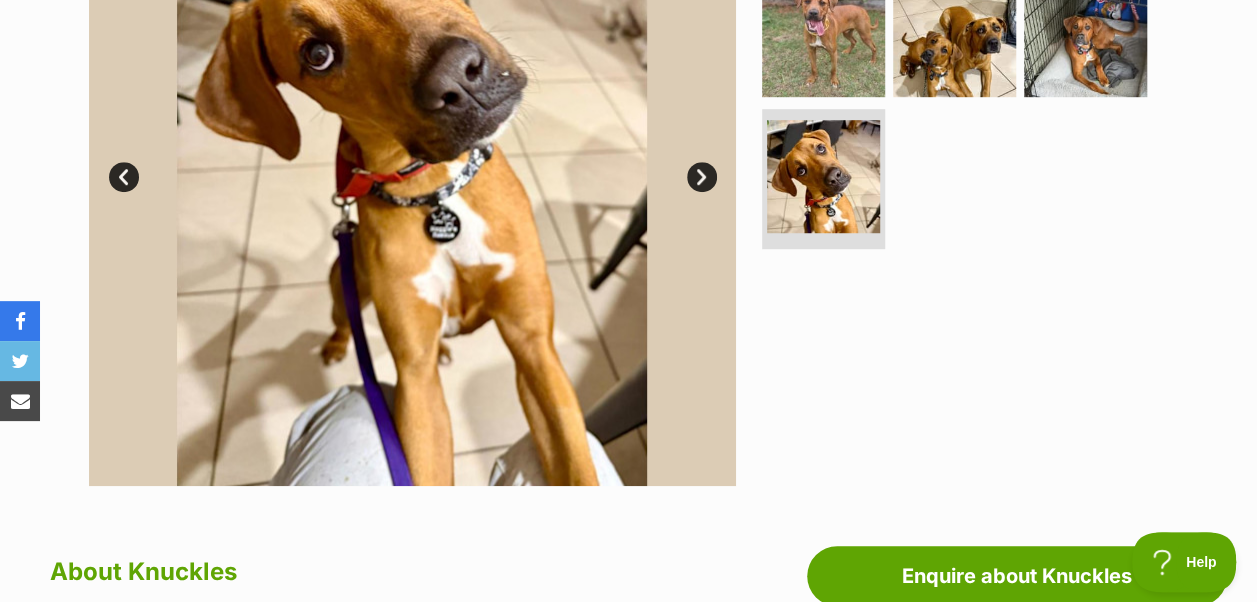 scroll, scrollTop: 300, scrollLeft: 0, axis: vertical 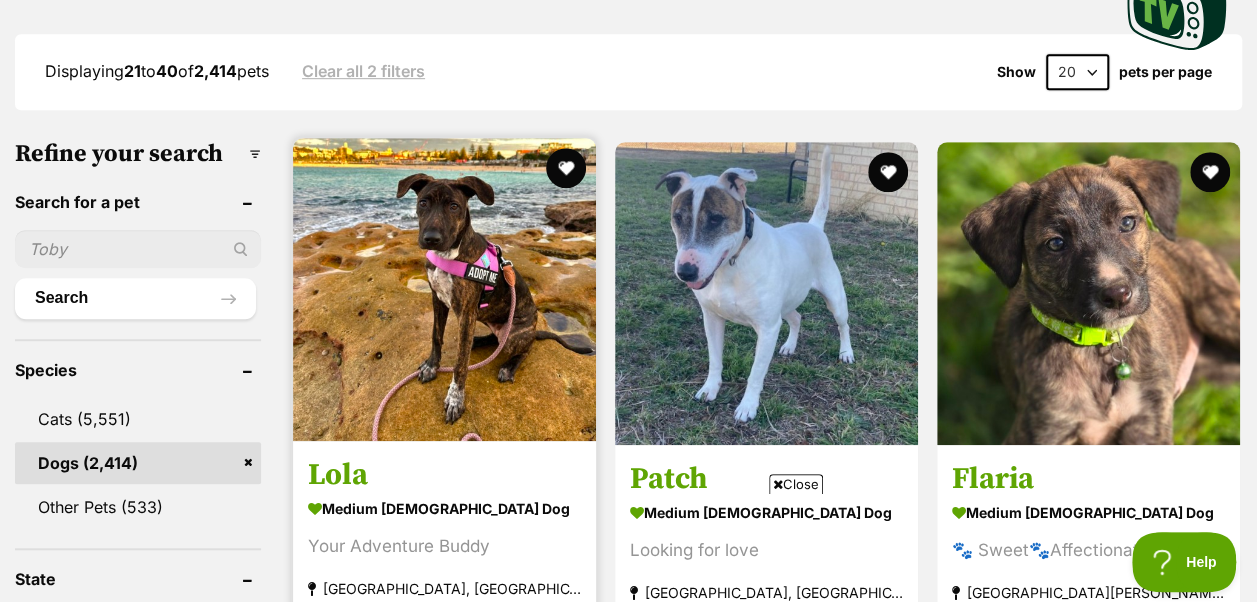 click at bounding box center (444, 289) 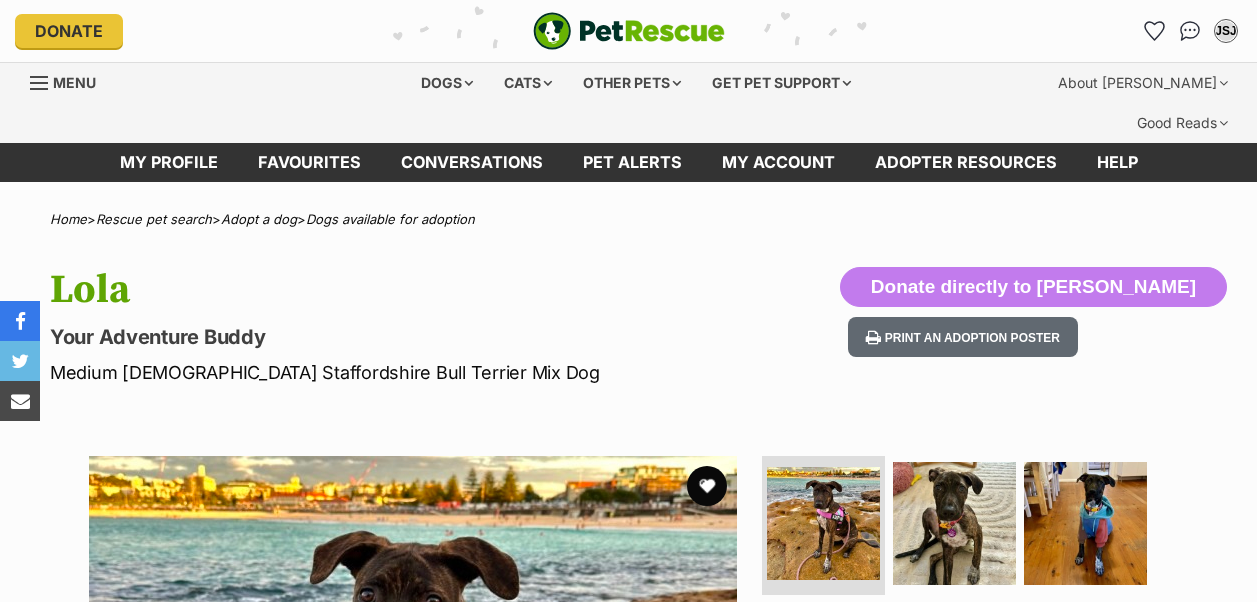 scroll, scrollTop: 0, scrollLeft: 0, axis: both 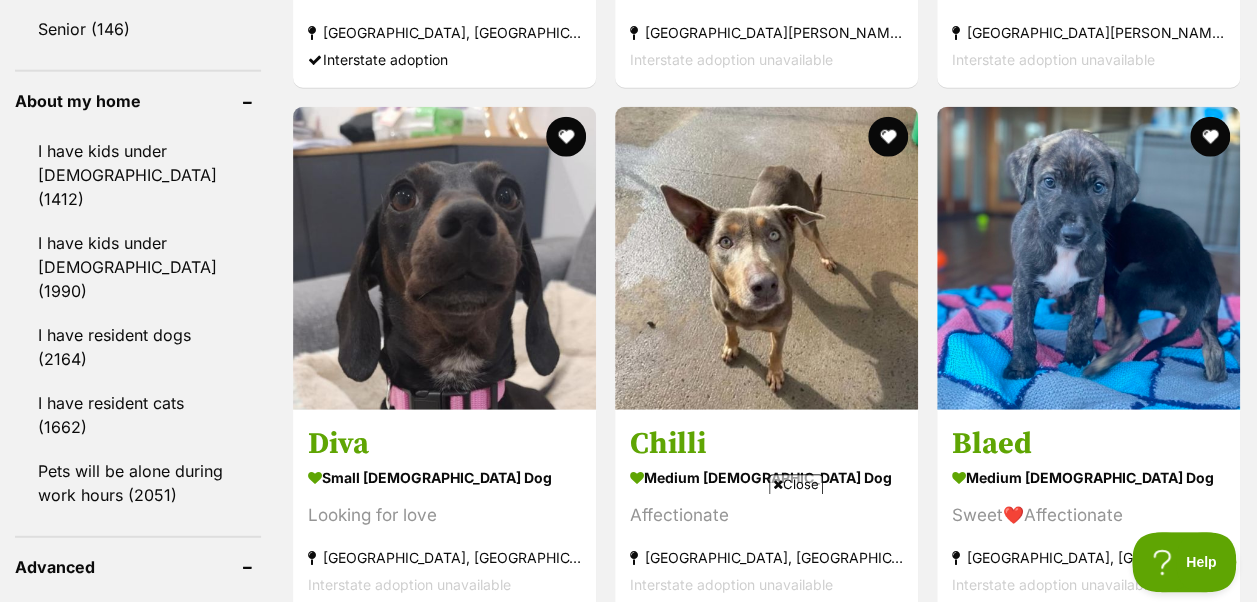 click on "Close" at bounding box center [796, 484] 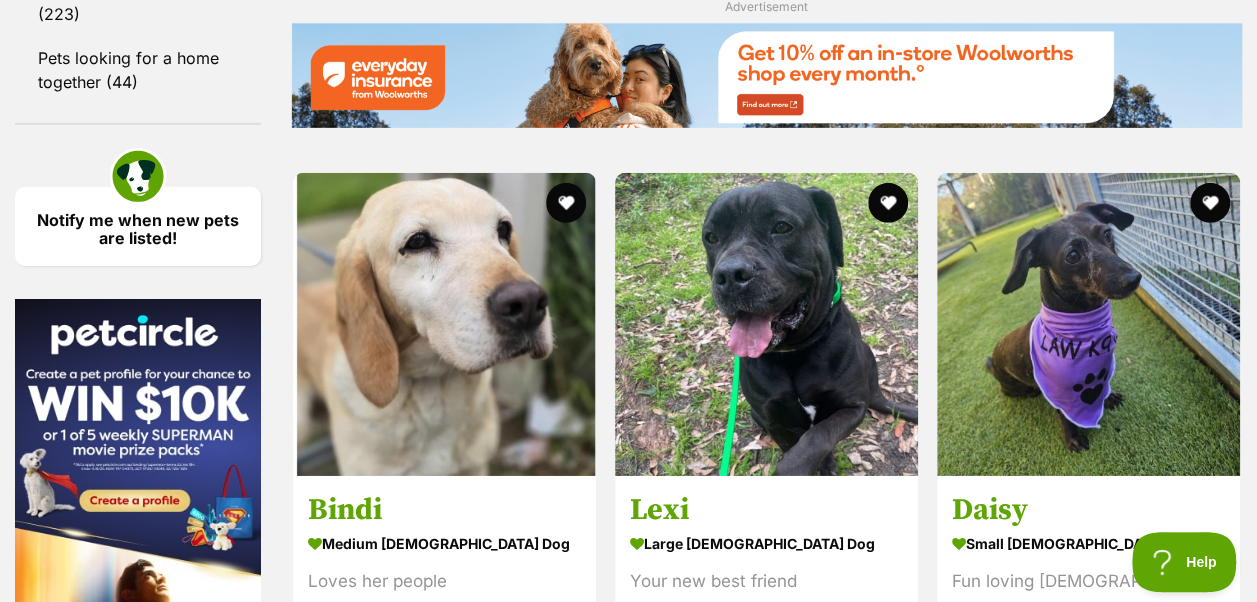 scroll, scrollTop: 3100, scrollLeft: 0, axis: vertical 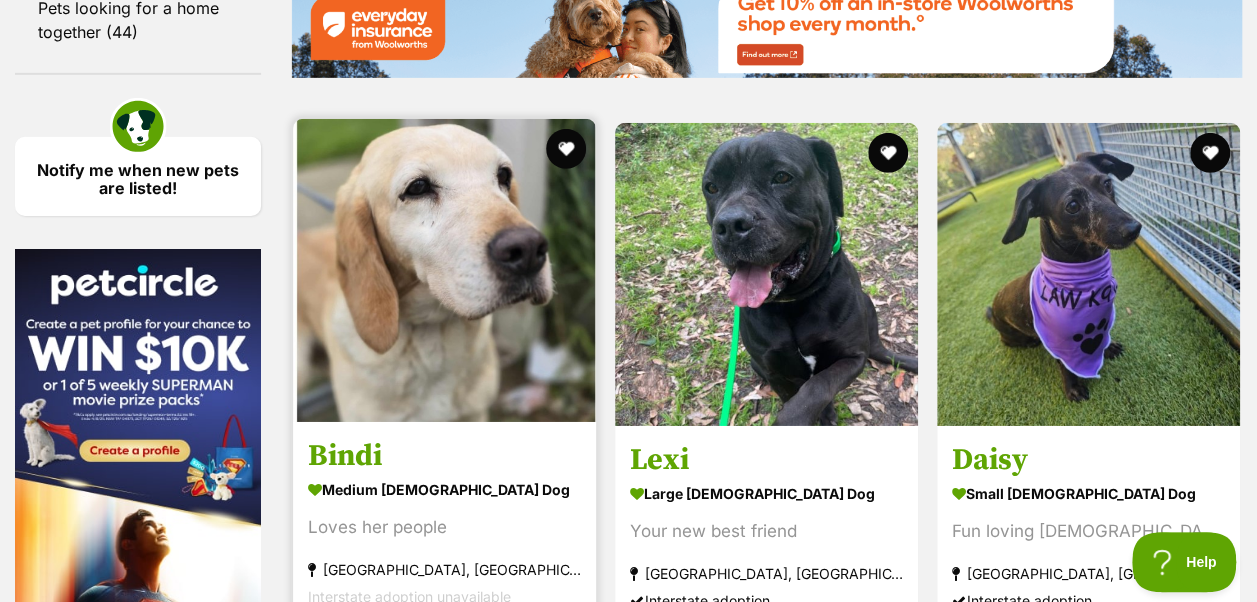 click at bounding box center [444, 270] 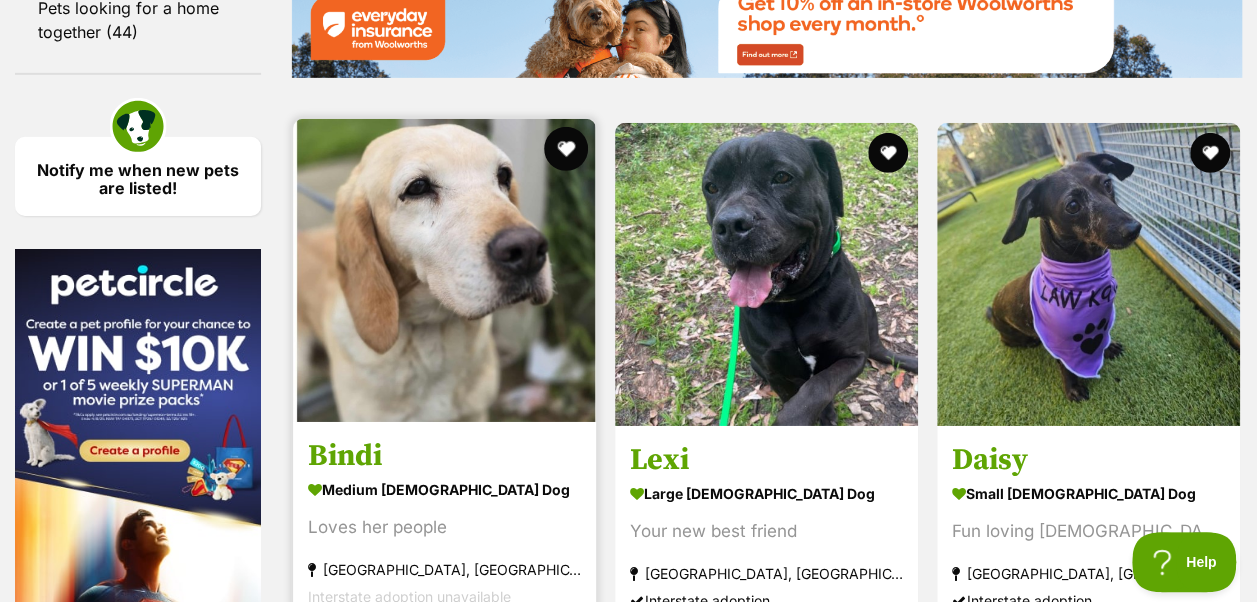 click at bounding box center [566, 149] 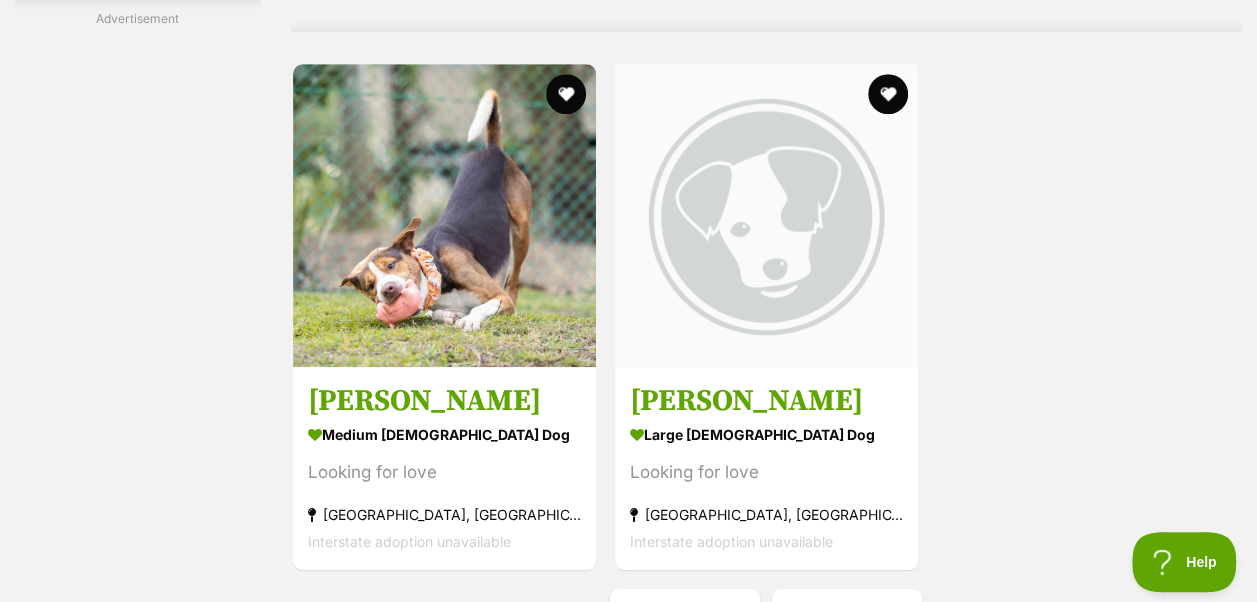 scroll, scrollTop: 4500, scrollLeft: 0, axis: vertical 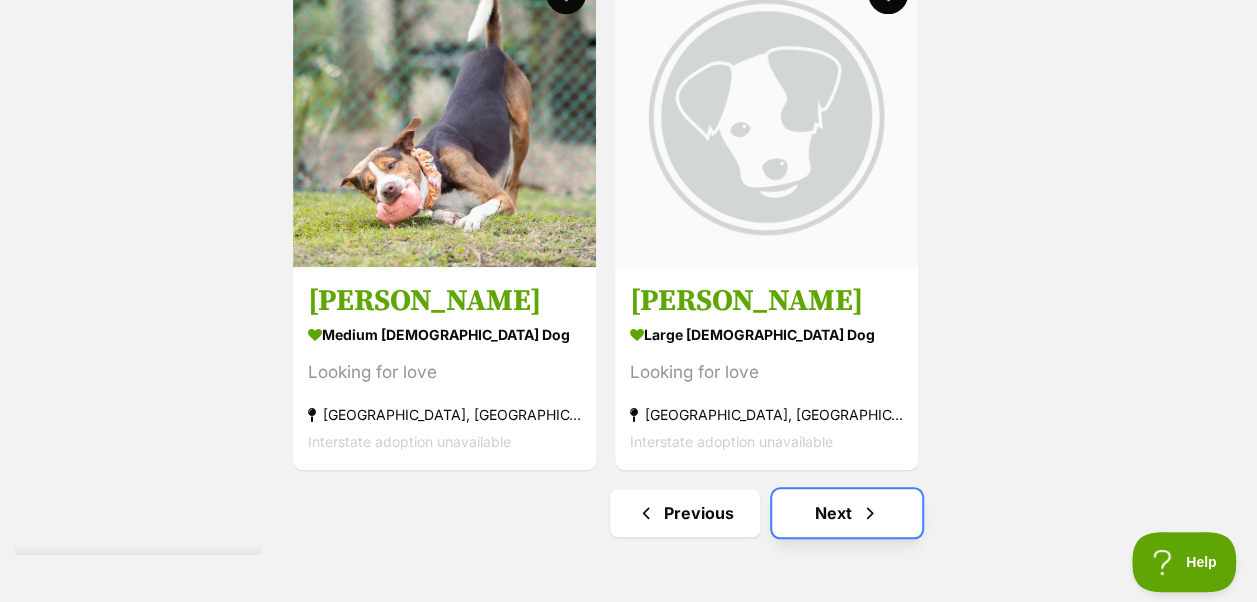 click on "Next" at bounding box center (847, 513) 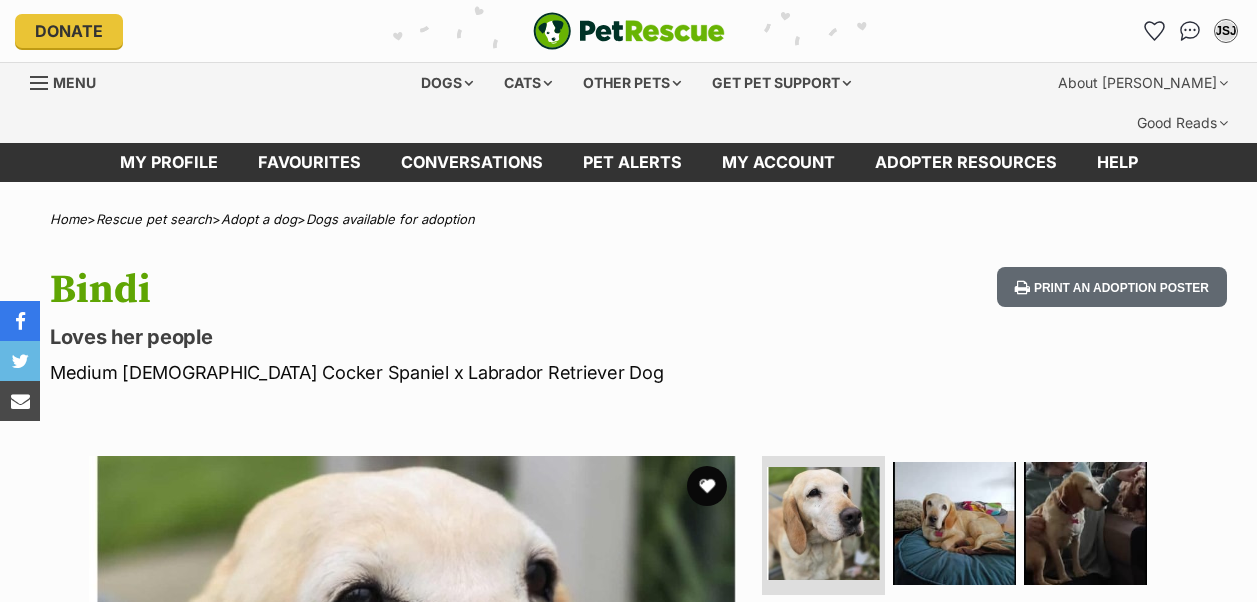 scroll, scrollTop: 0, scrollLeft: 0, axis: both 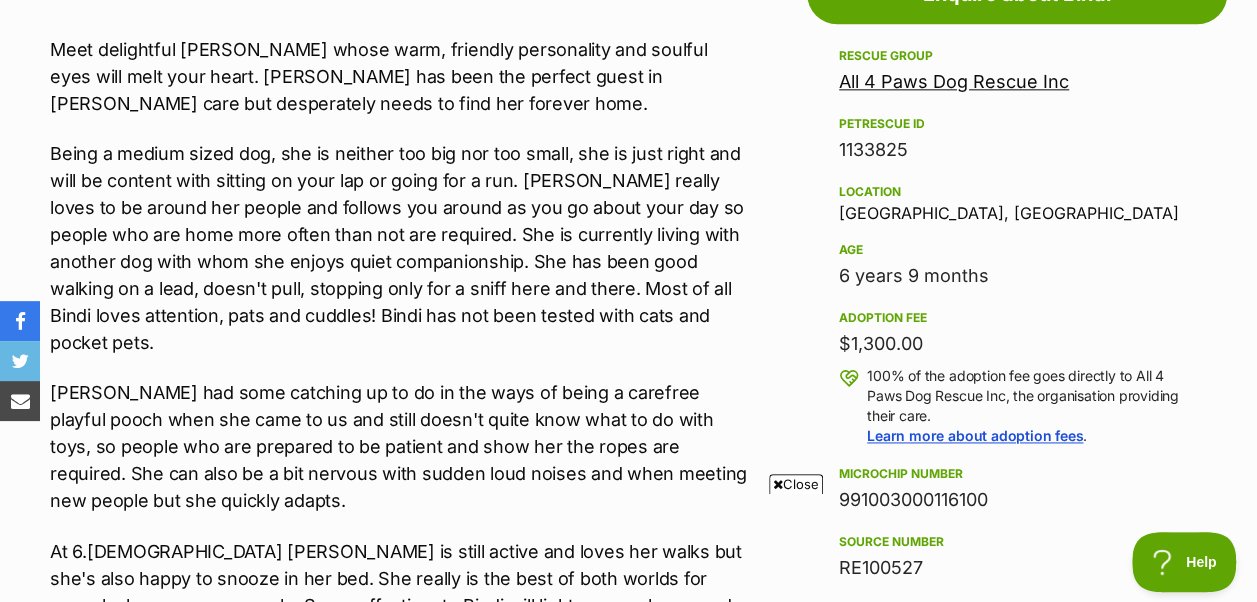click on "Close" at bounding box center [796, 484] 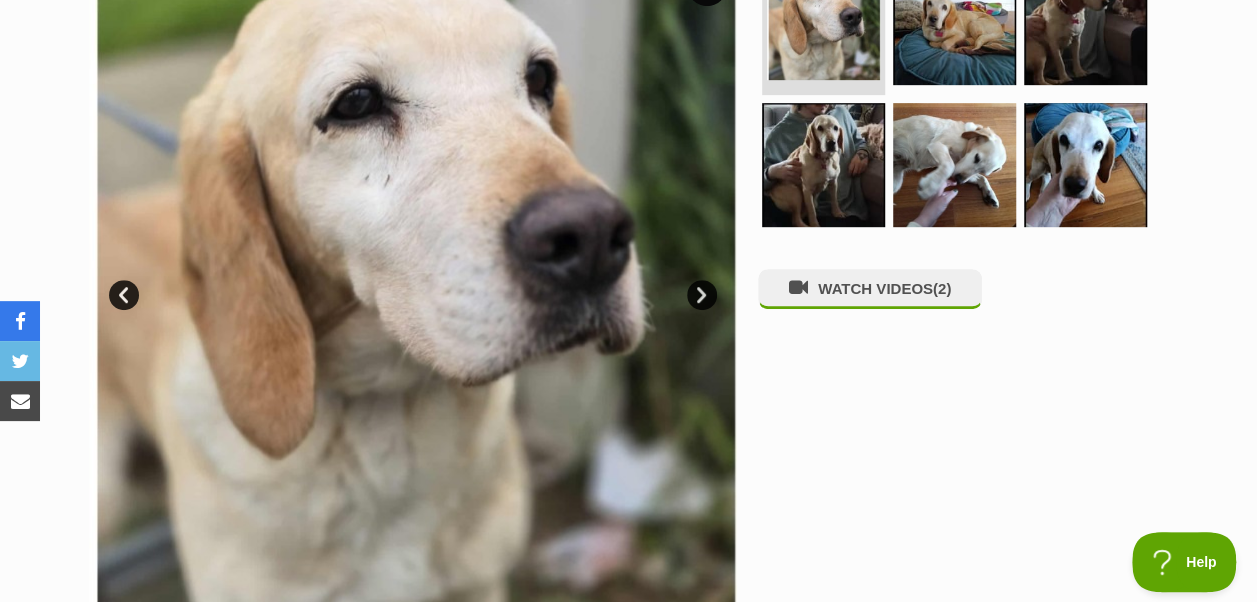 scroll, scrollTop: 300, scrollLeft: 0, axis: vertical 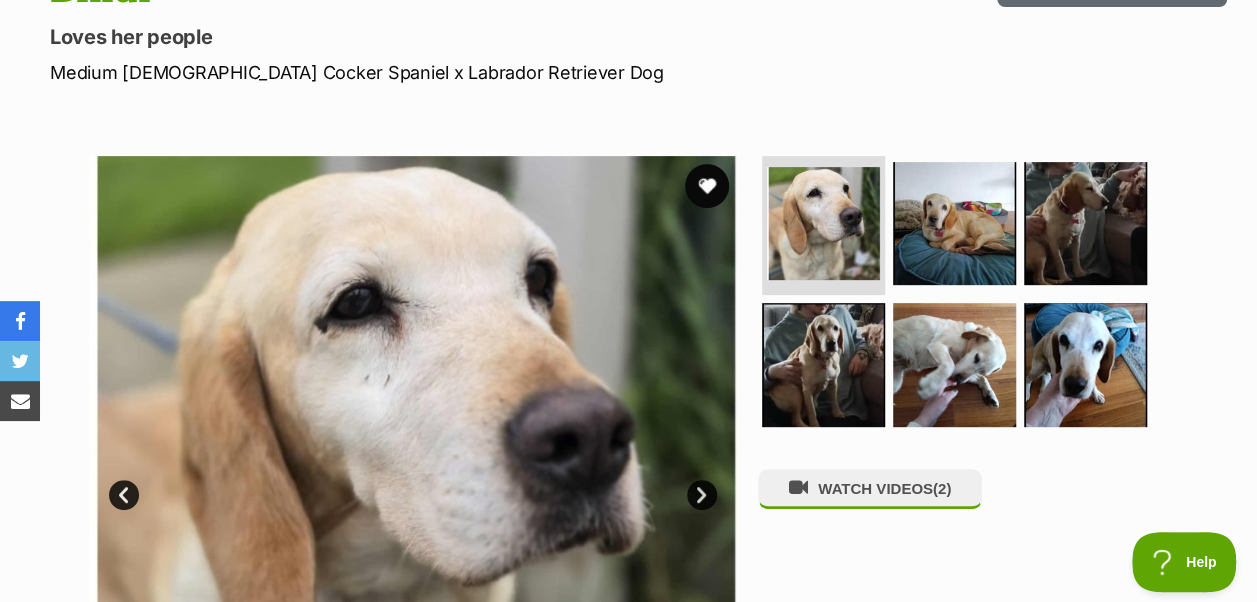 click at bounding box center [707, 186] 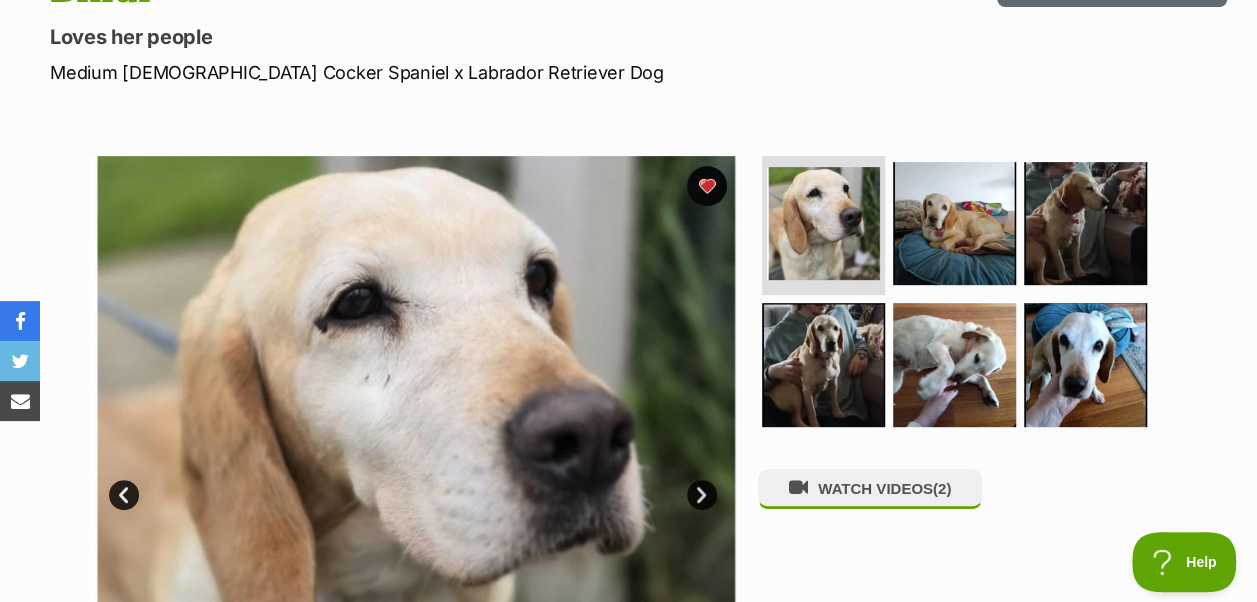 click on "Next" at bounding box center [702, 495] 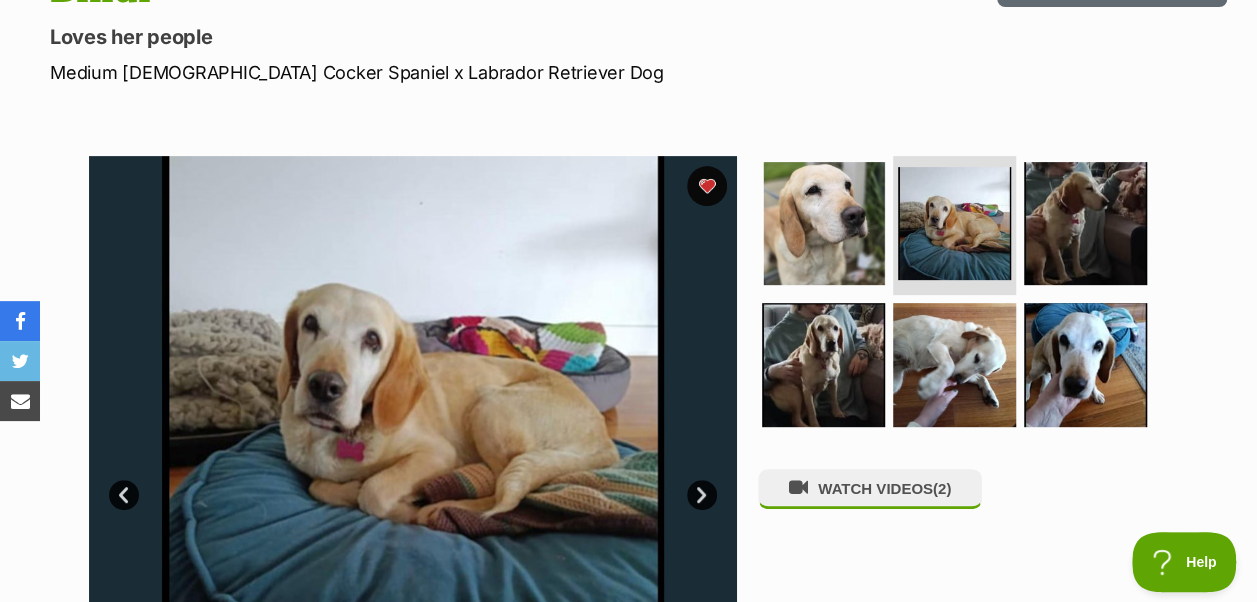click on "Next" at bounding box center (702, 495) 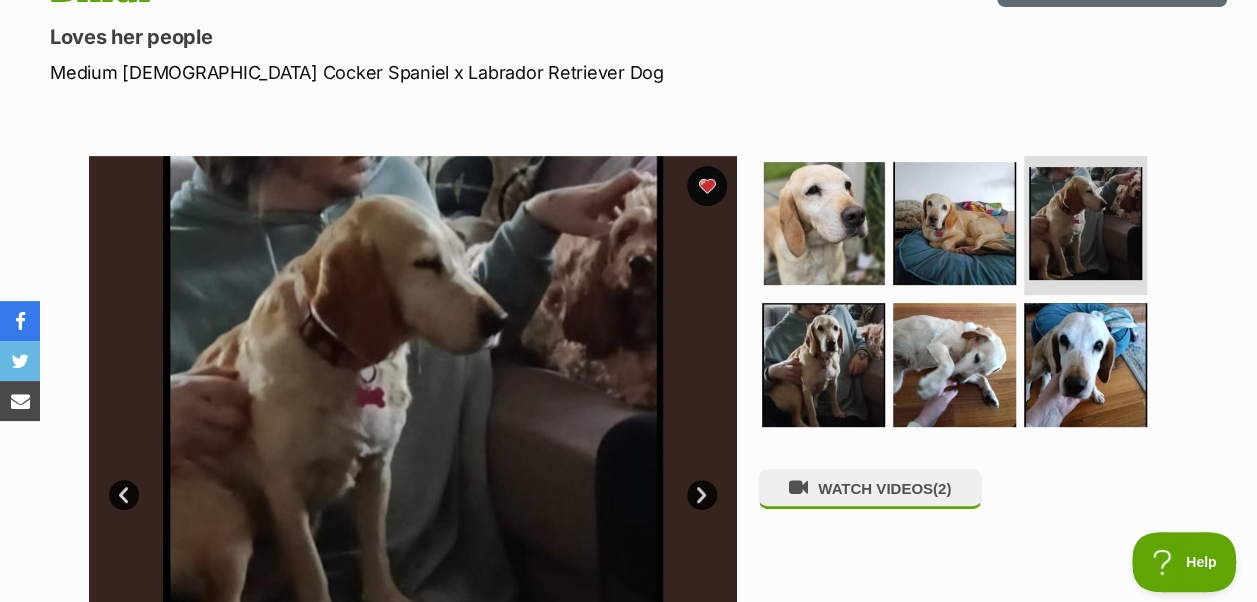 click on "Next" at bounding box center [702, 495] 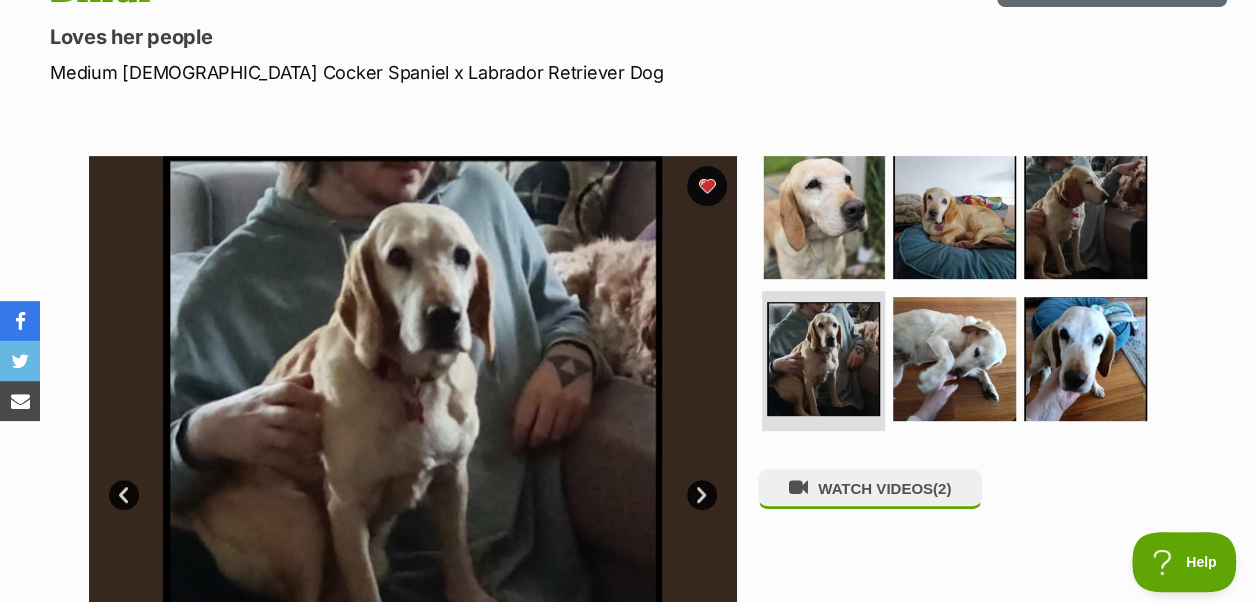 click on "Next" at bounding box center (702, 495) 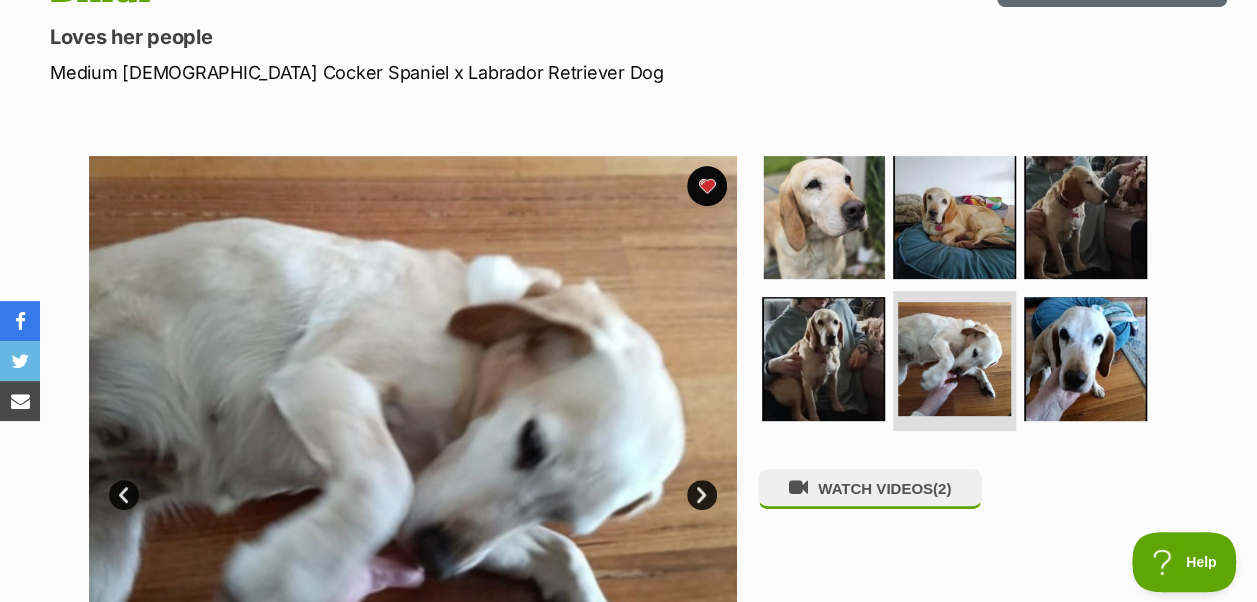 click on "Next" at bounding box center [702, 495] 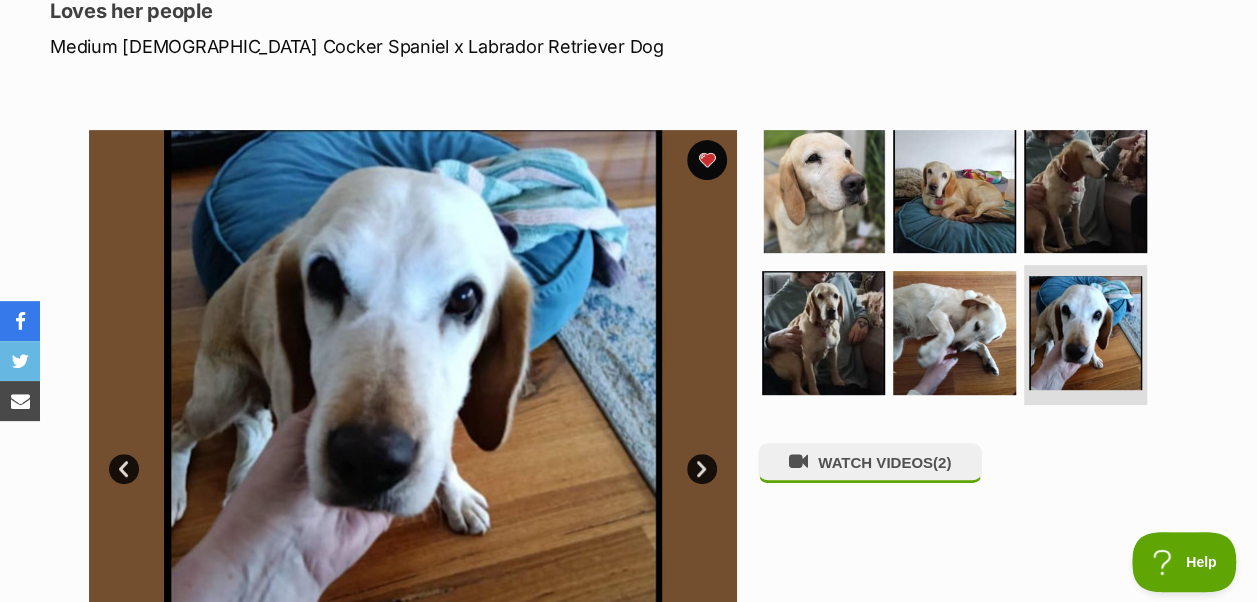 scroll, scrollTop: 200, scrollLeft: 0, axis: vertical 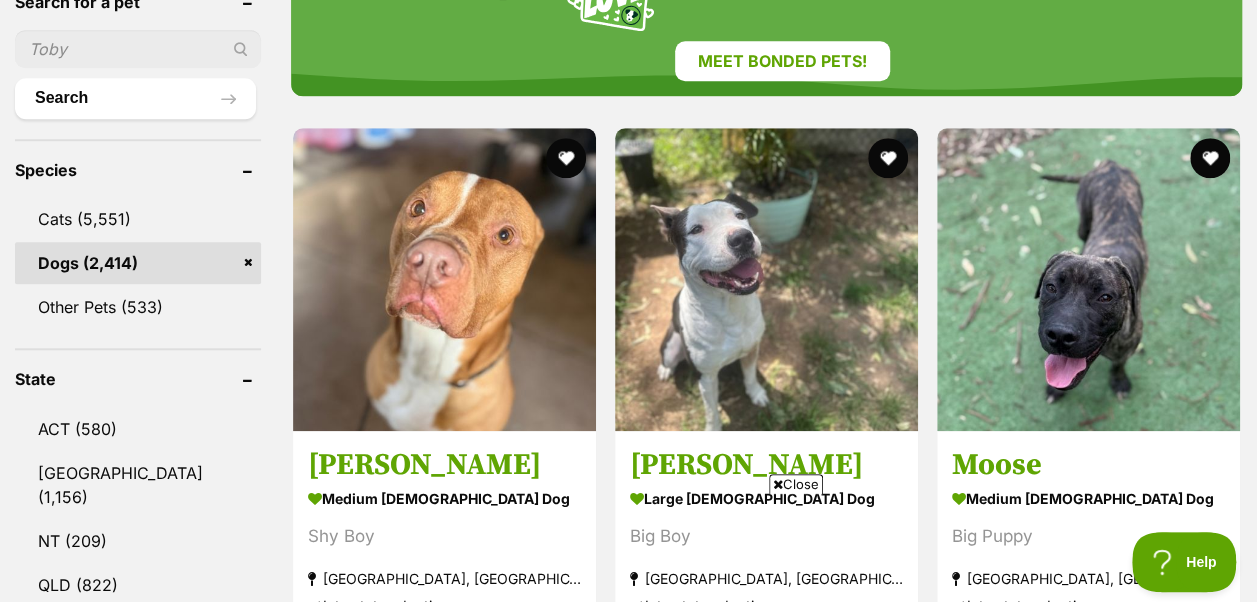click on "Close" at bounding box center [796, 484] 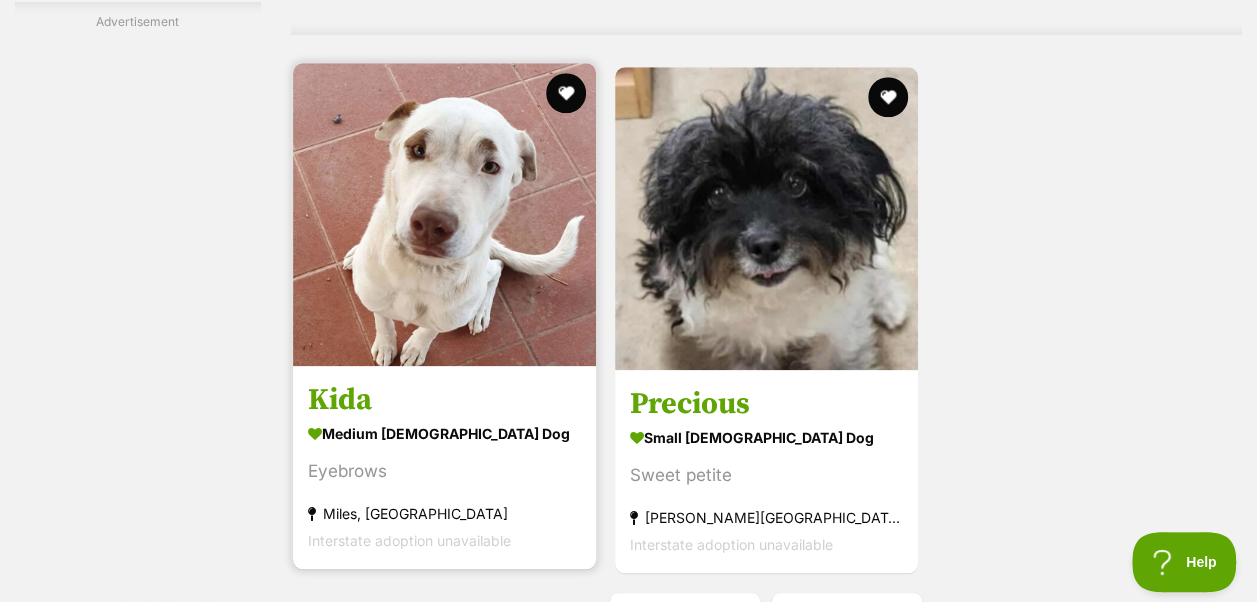 scroll, scrollTop: 4900, scrollLeft: 0, axis: vertical 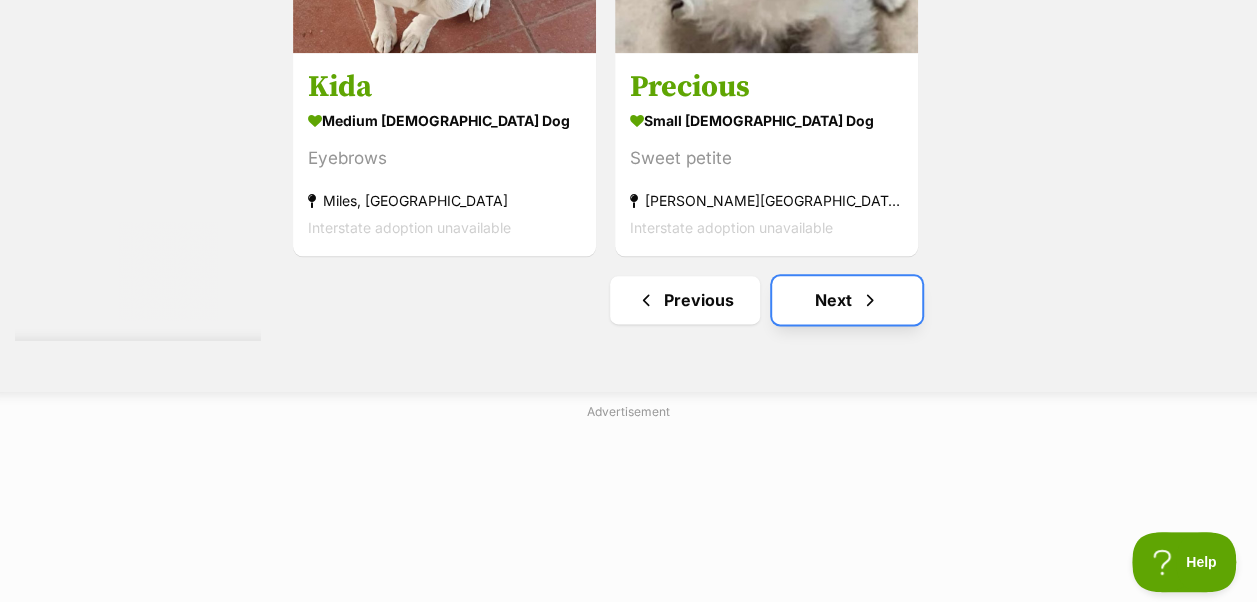 click on "Next" at bounding box center (847, 300) 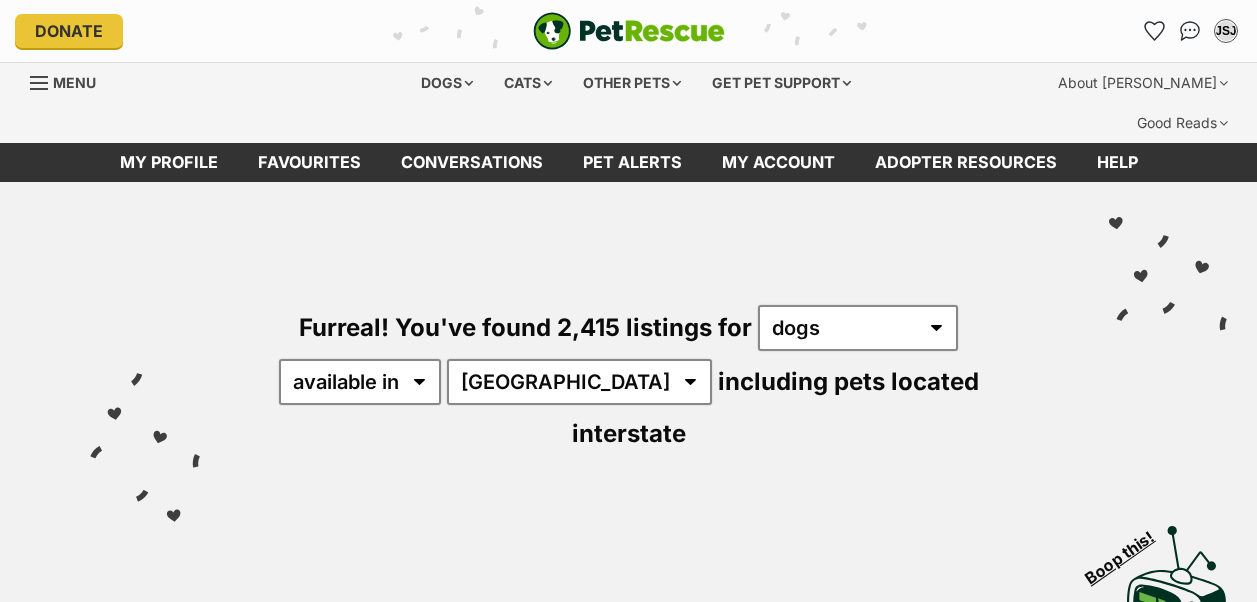 scroll, scrollTop: 0, scrollLeft: 0, axis: both 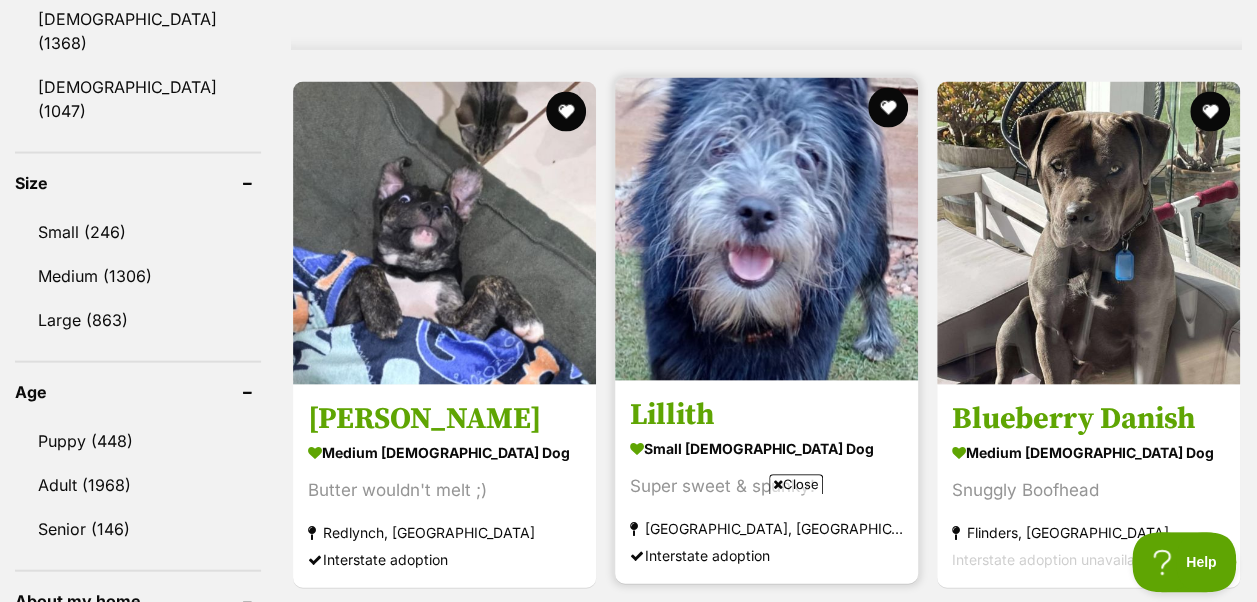 click at bounding box center [766, 229] 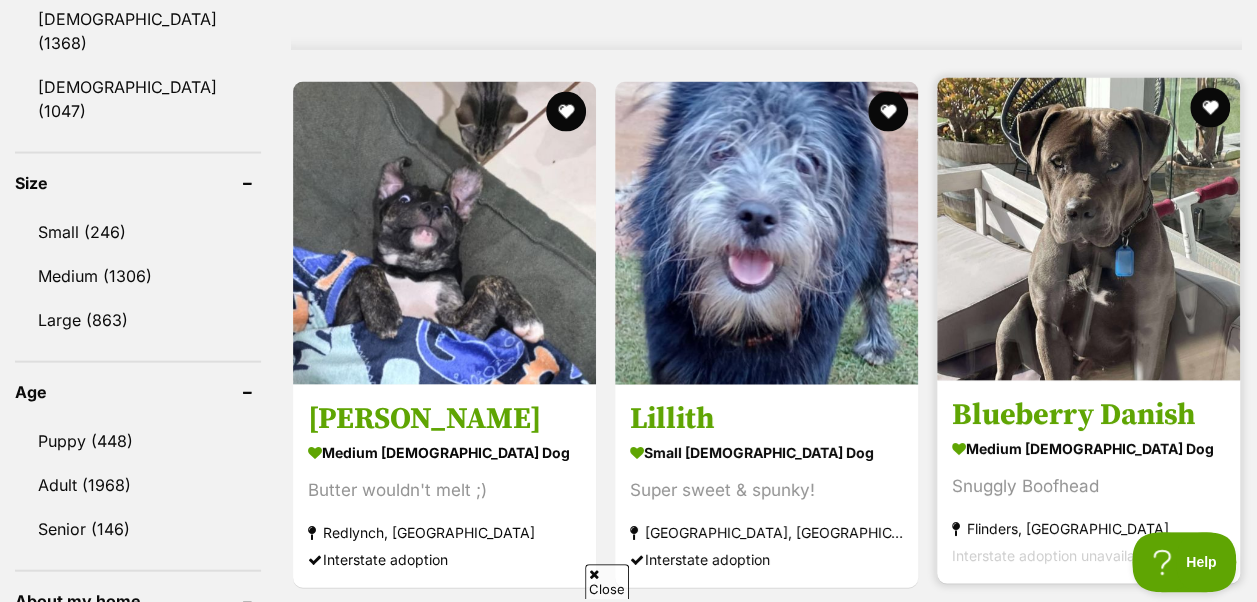 scroll, scrollTop: 0, scrollLeft: 0, axis: both 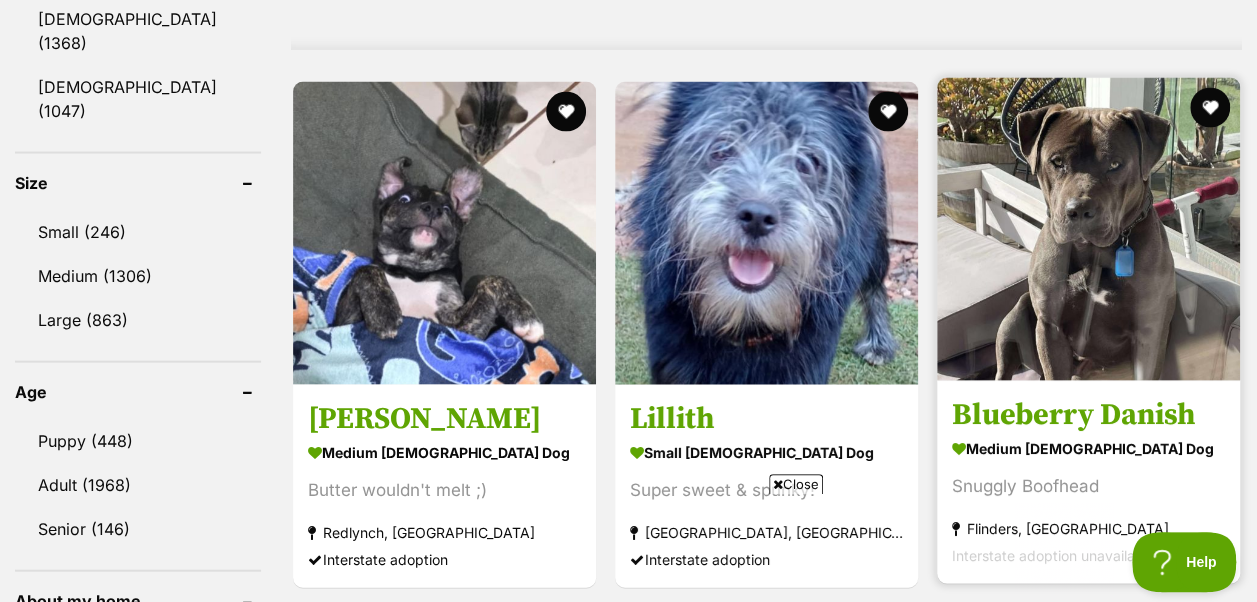 click at bounding box center (1088, 229) 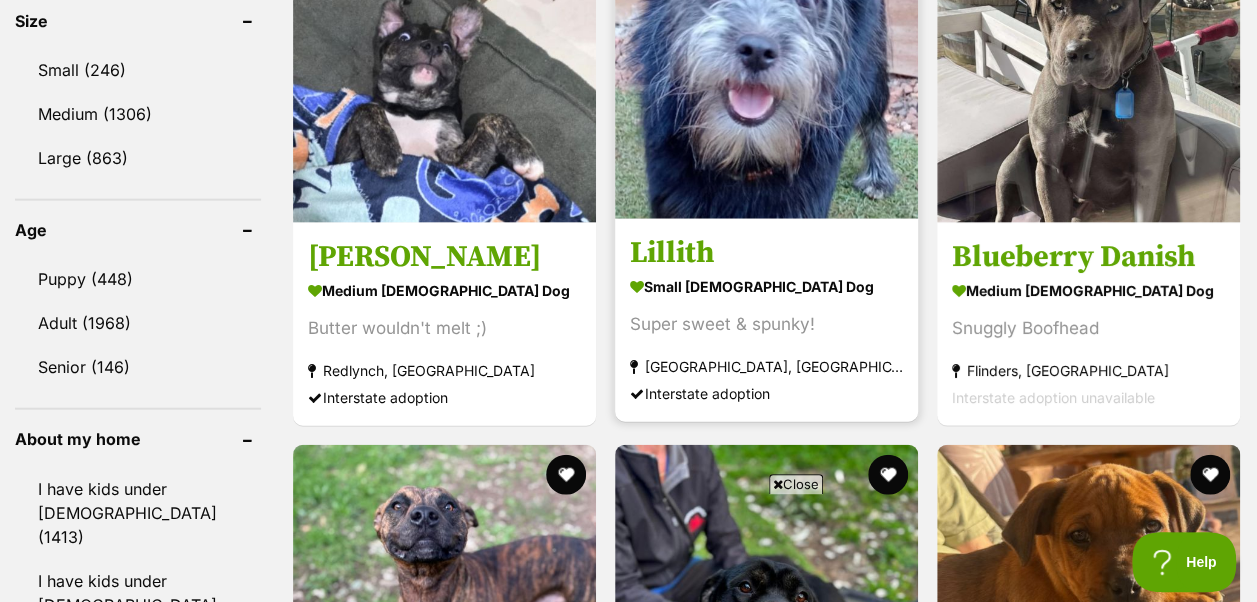 scroll, scrollTop: 2100, scrollLeft: 0, axis: vertical 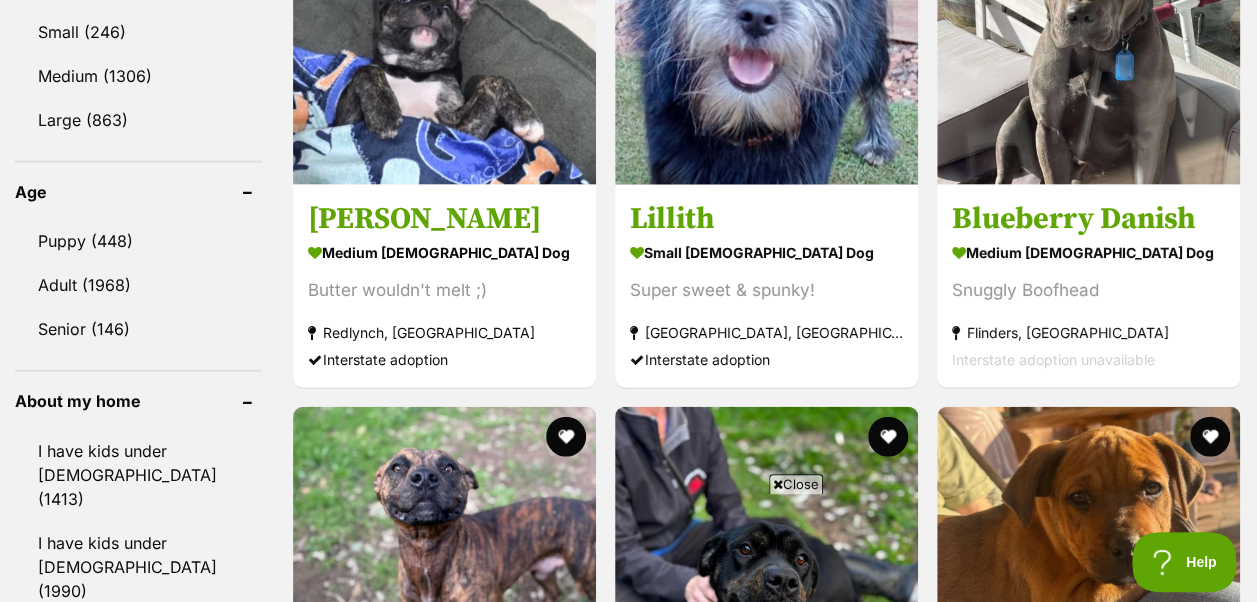 click on "Close" at bounding box center [796, 484] 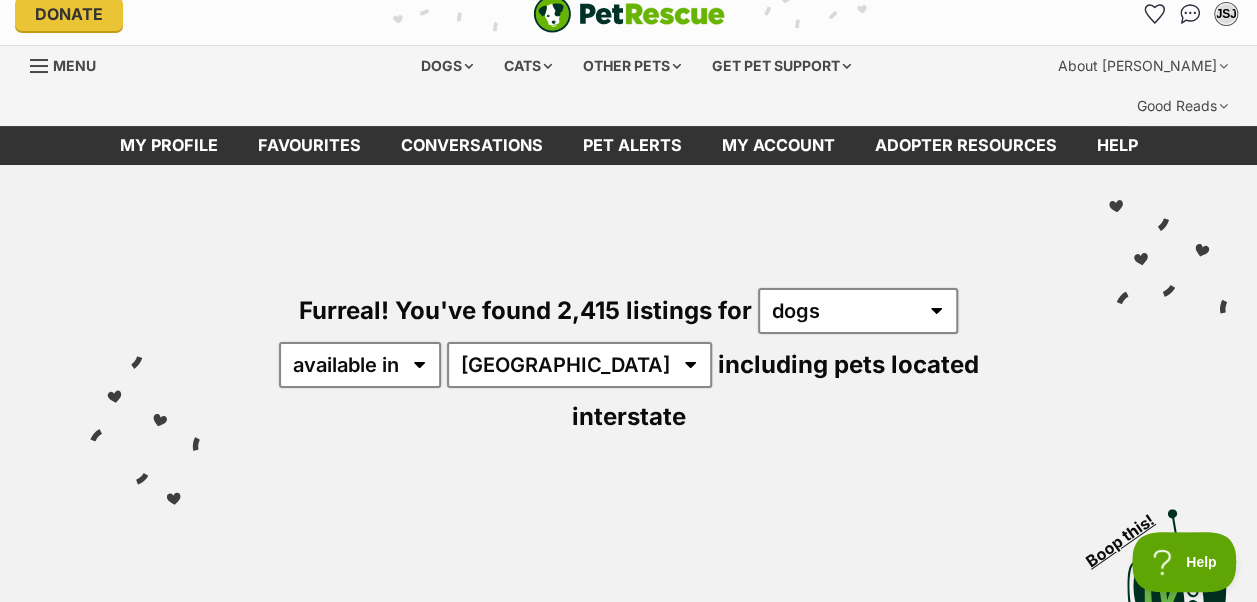 scroll, scrollTop: 0, scrollLeft: 0, axis: both 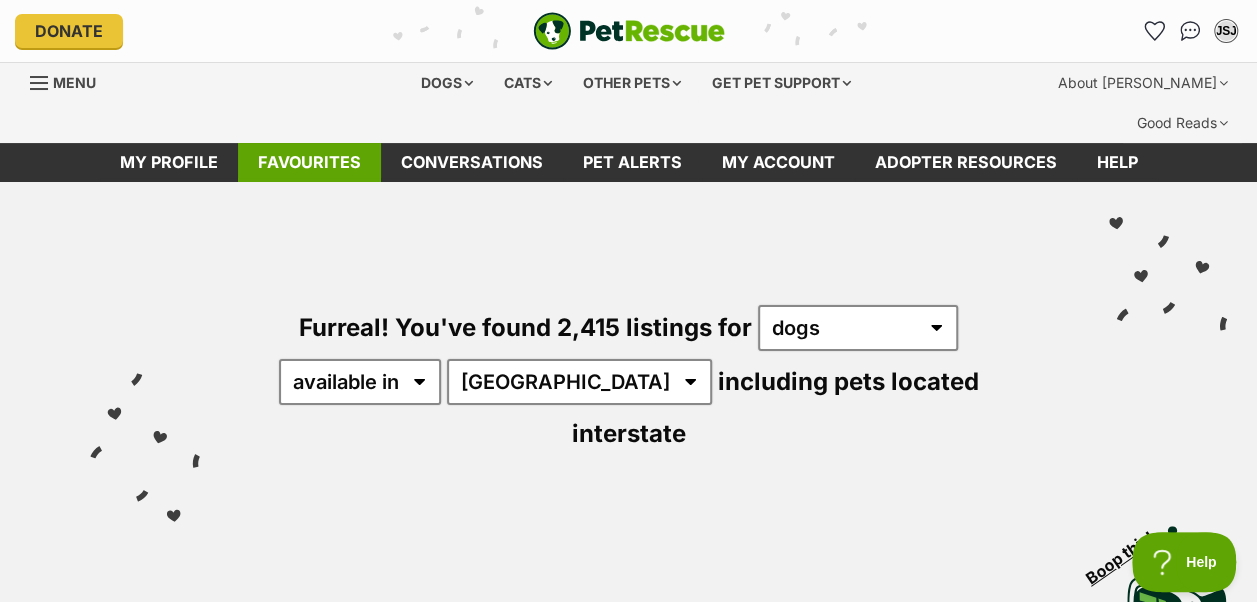 click on "Favourites" at bounding box center (309, 162) 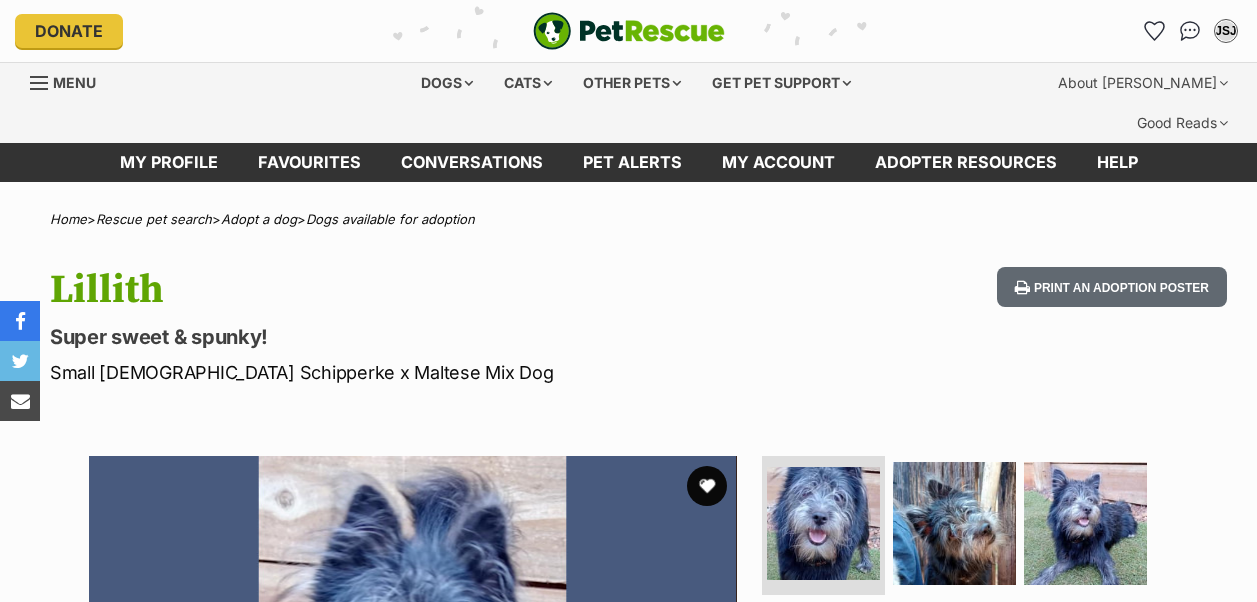 scroll, scrollTop: 0, scrollLeft: 0, axis: both 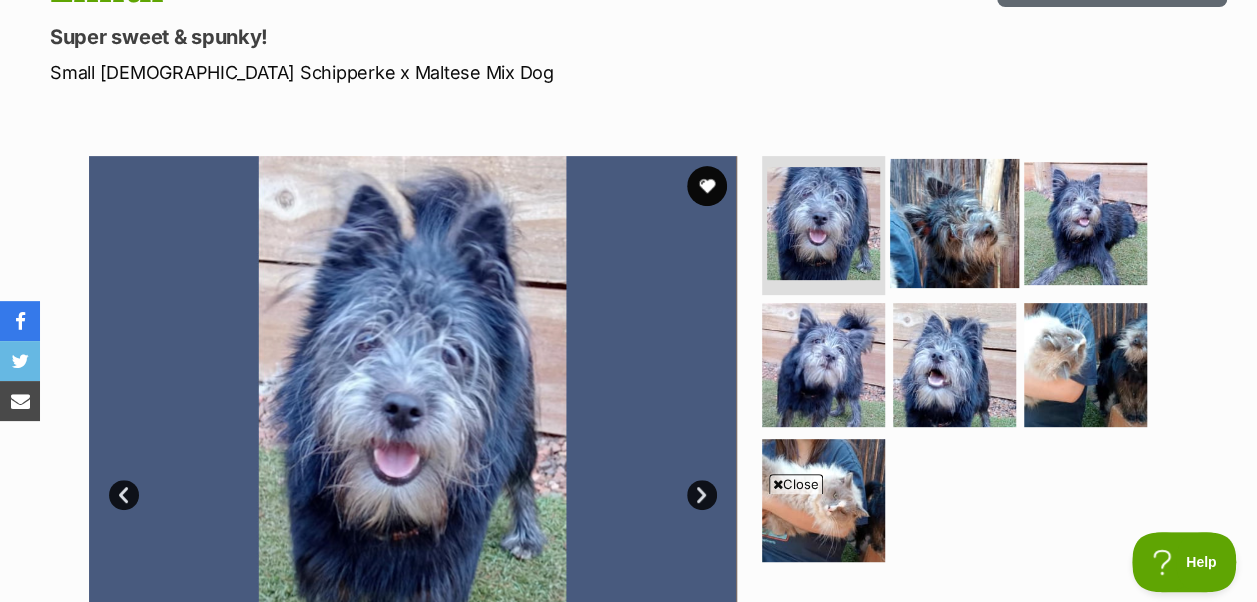 click at bounding box center [954, 222] 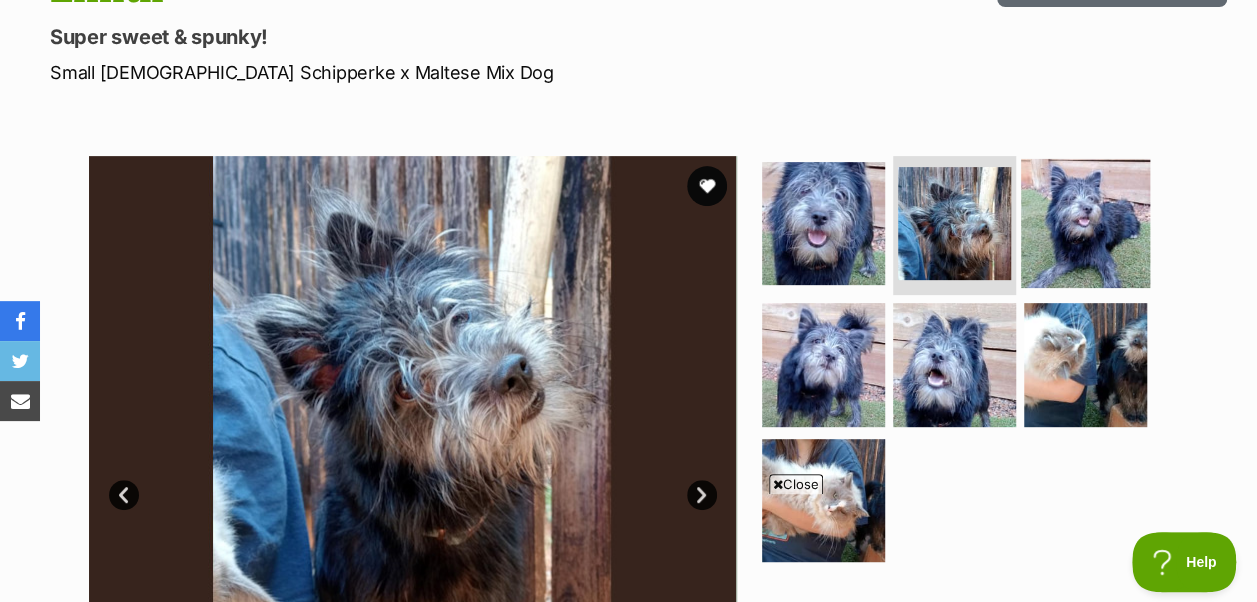 click at bounding box center [1085, 222] 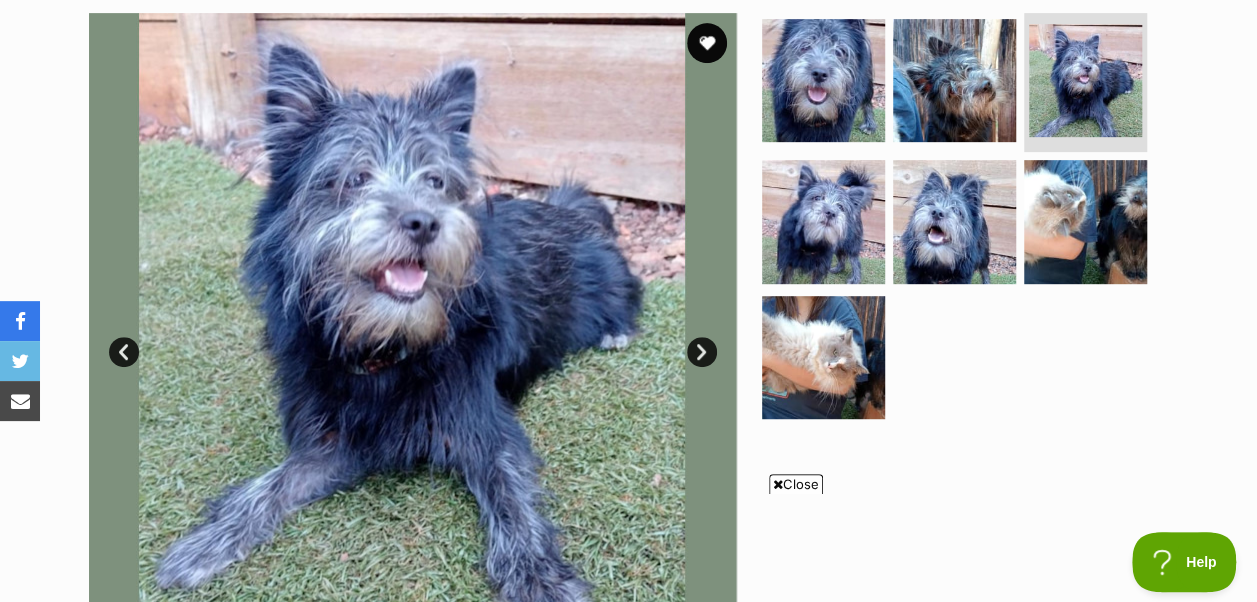 scroll, scrollTop: 400, scrollLeft: 0, axis: vertical 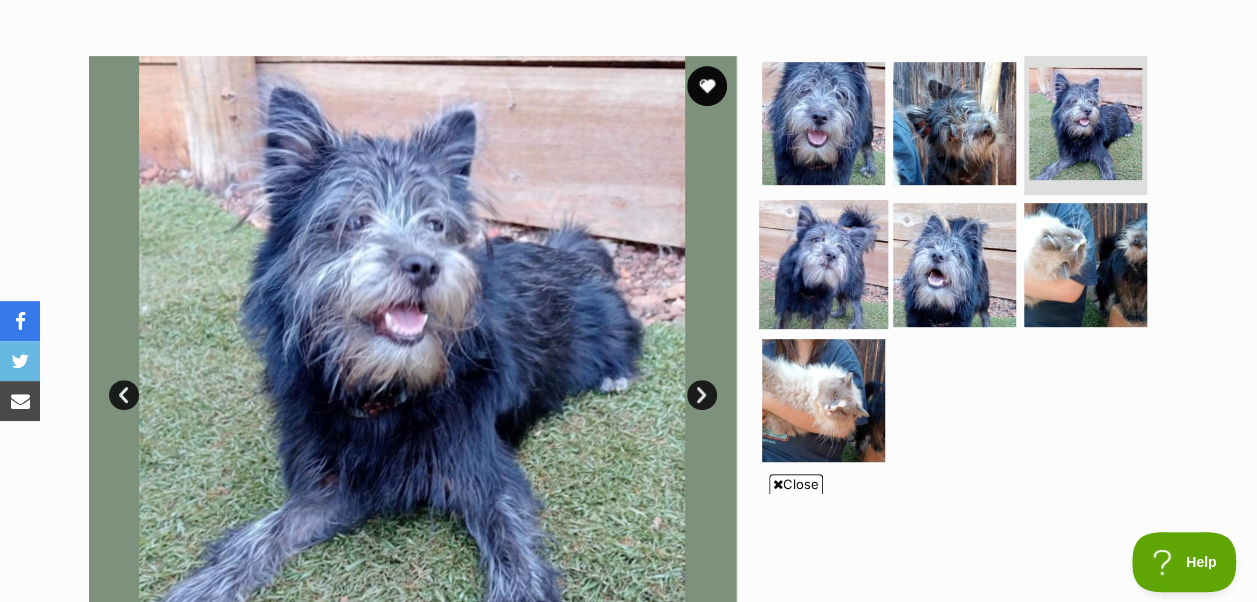 click at bounding box center (823, 264) 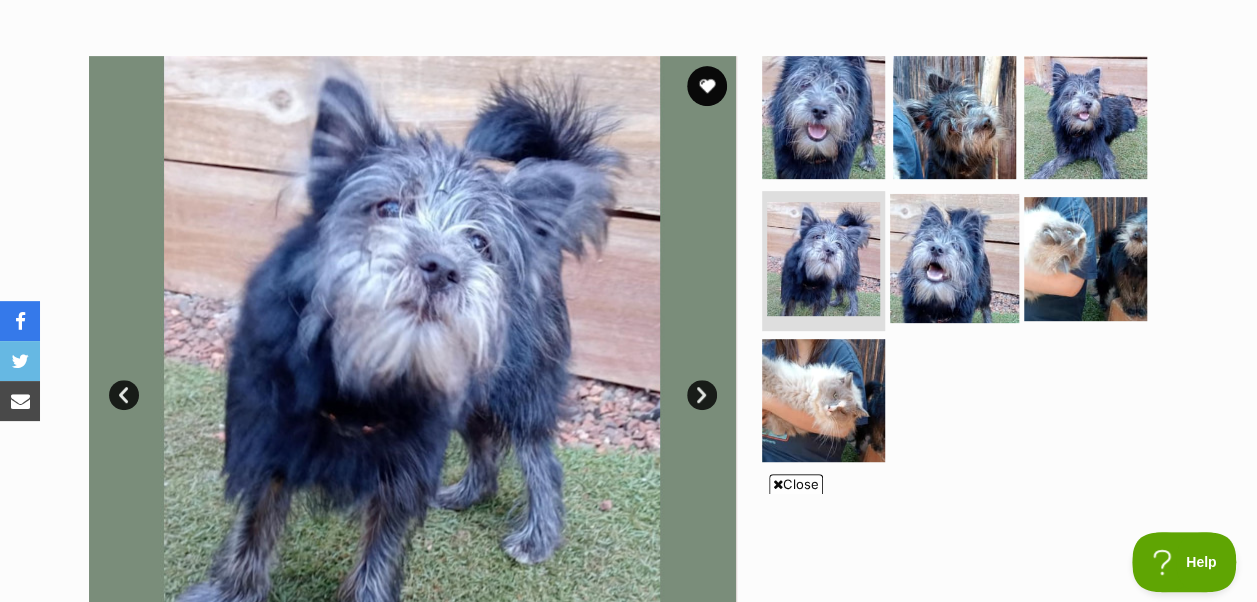 click at bounding box center (954, 258) 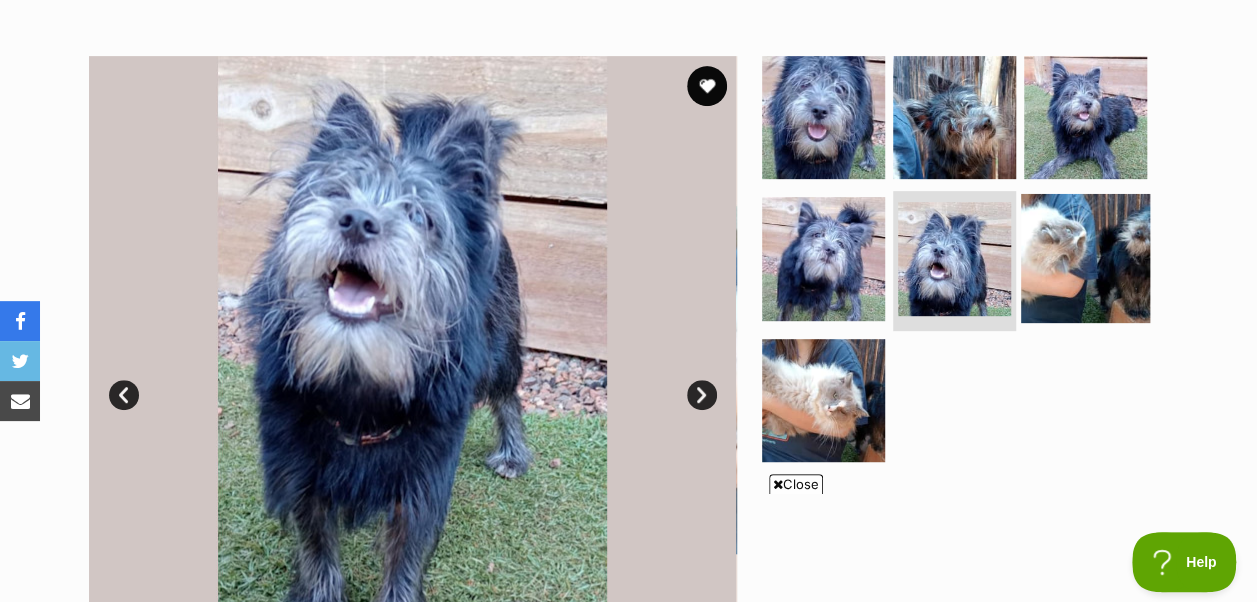 click at bounding box center (1085, 258) 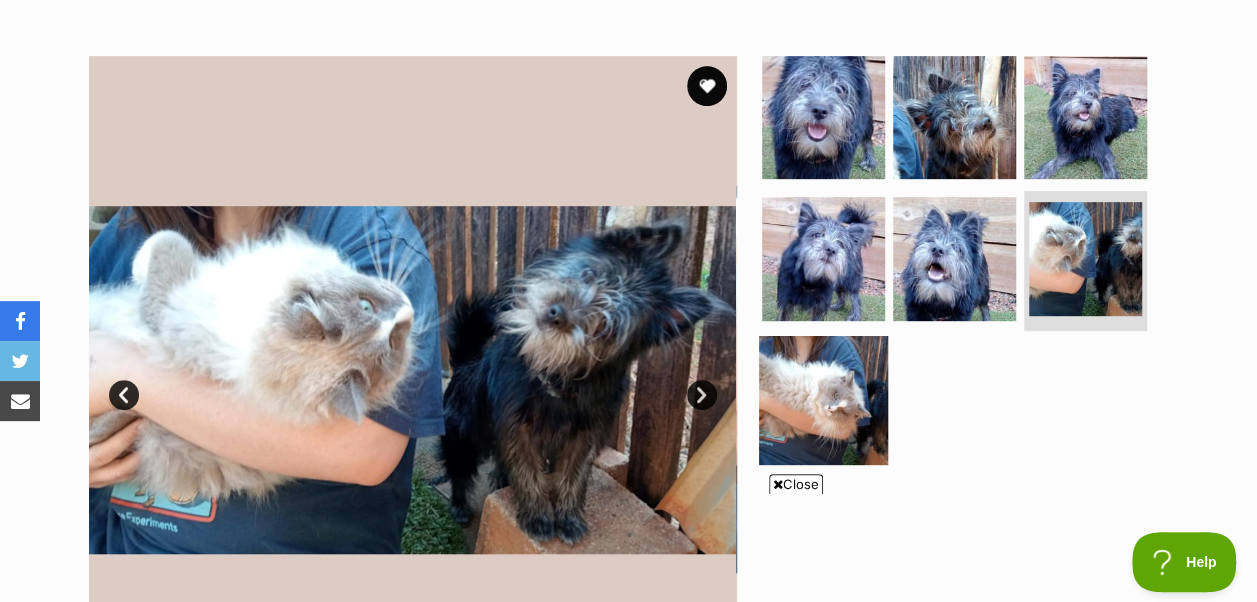 click at bounding box center [823, 400] 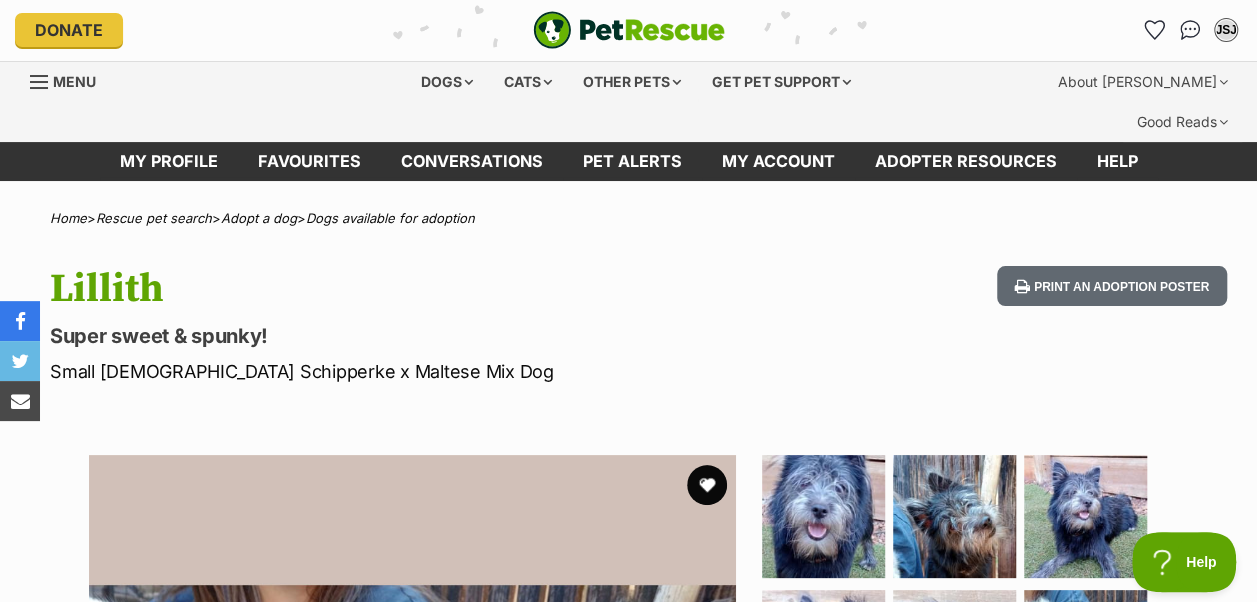 scroll, scrollTop: 0, scrollLeft: 0, axis: both 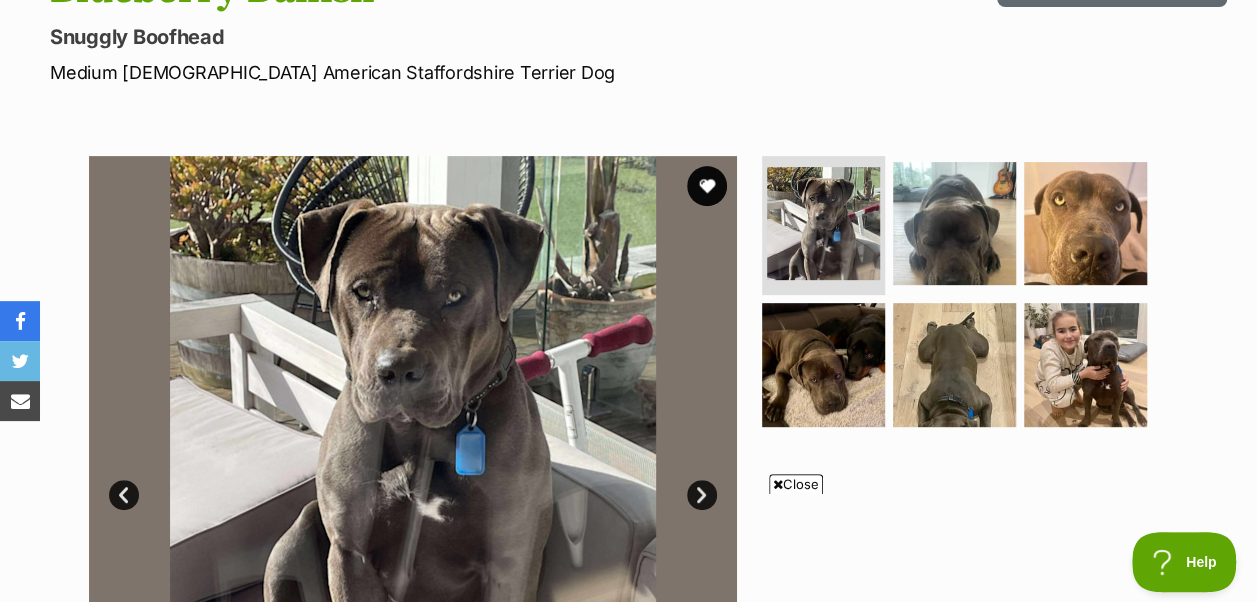 click on "Next" at bounding box center [702, 495] 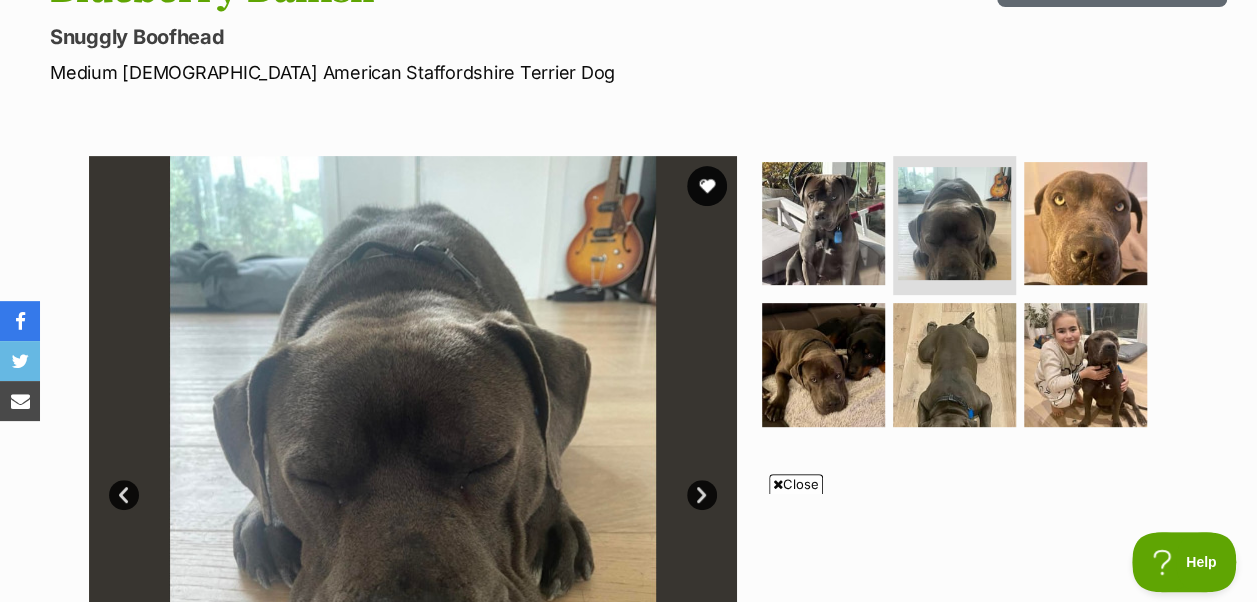 scroll, scrollTop: 400, scrollLeft: 0, axis: vertical 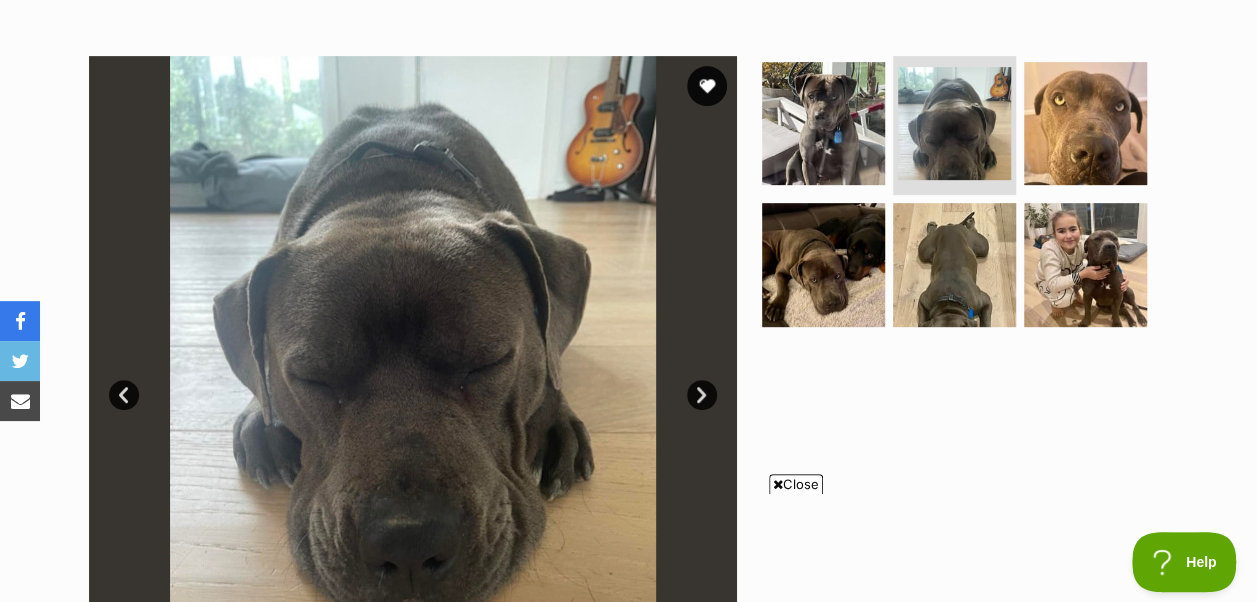 click on "Next" at bounding box center (702, 395) 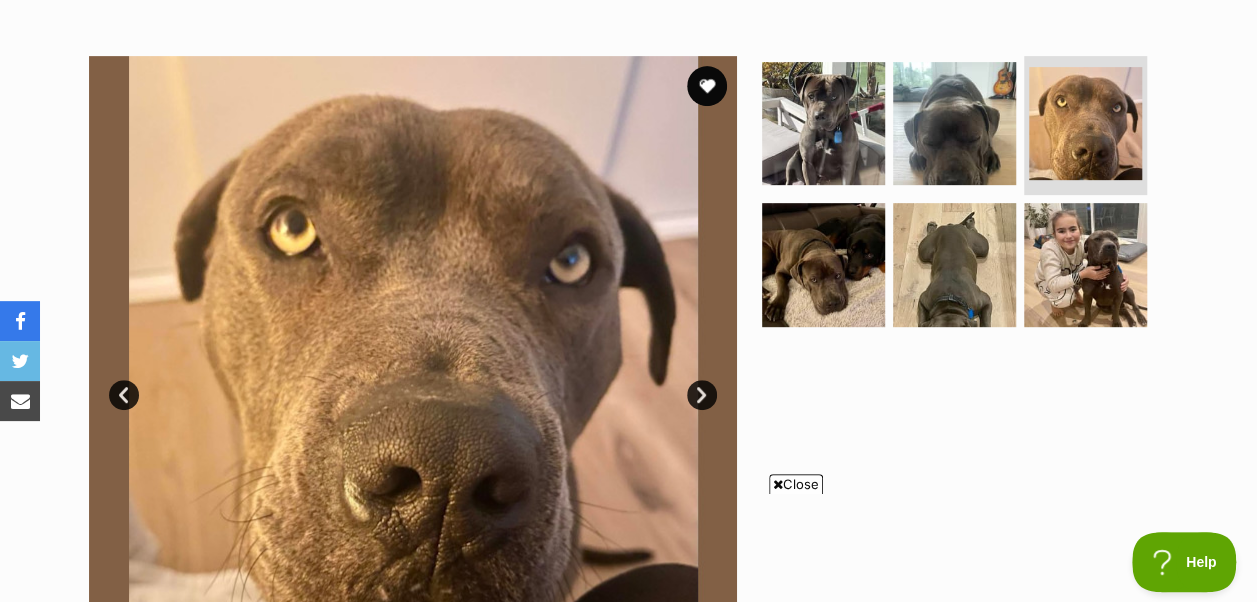 click on "Next" at bounding box center (702, 395) 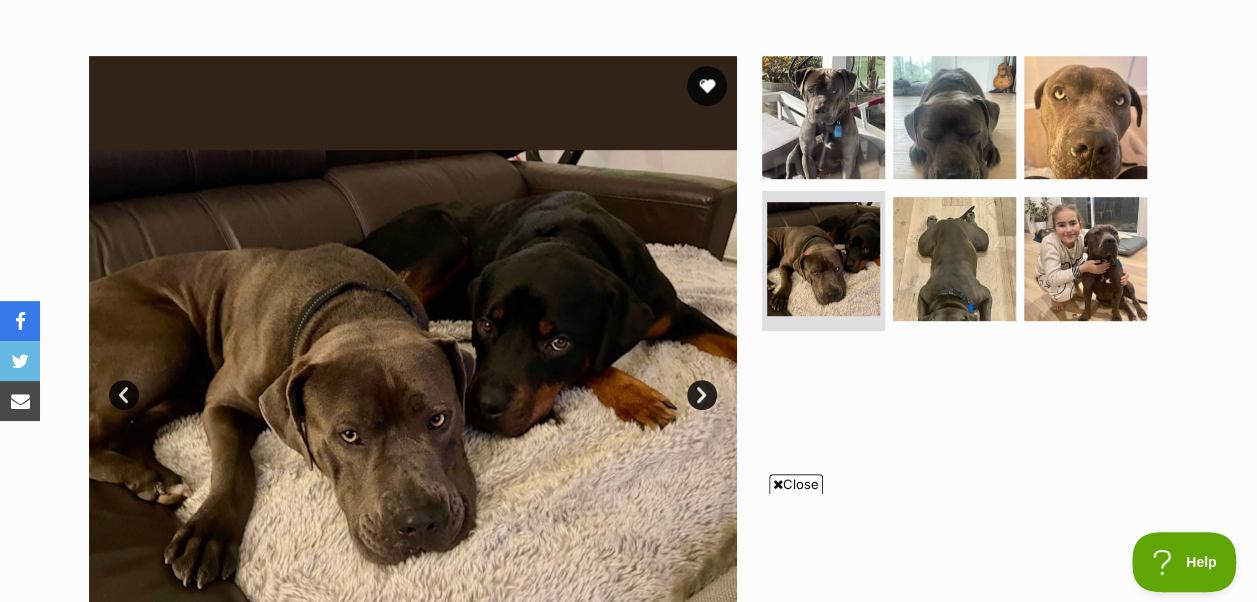 click on "Next" at bounding box center (702, 395) 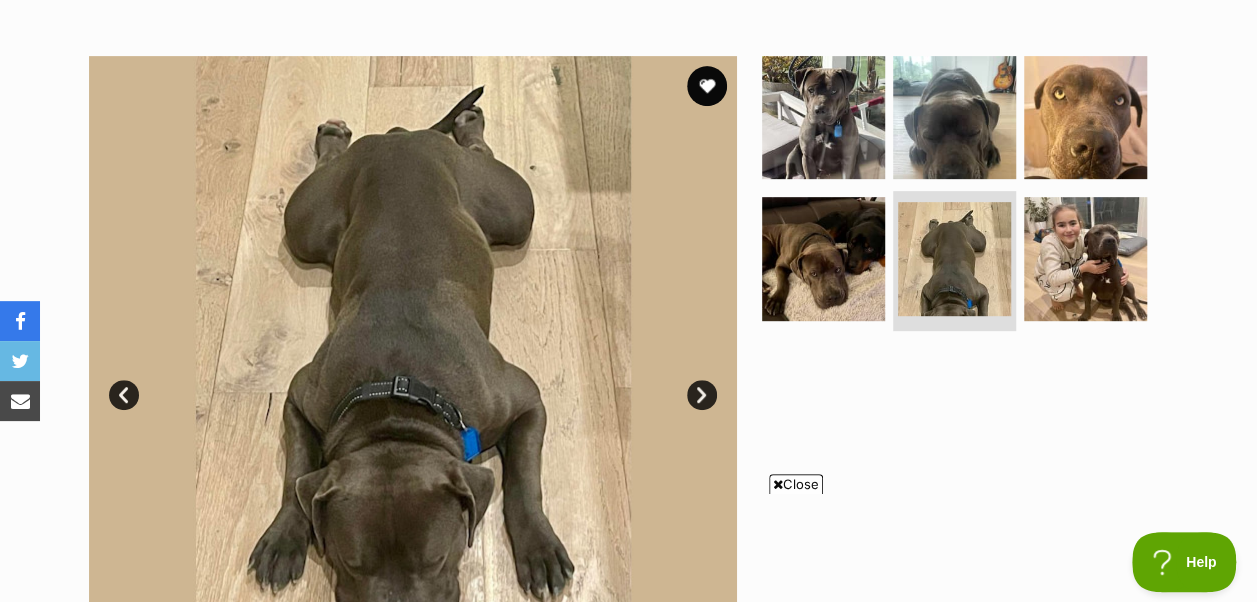 click on "Next" at bounding box center (702, 395) 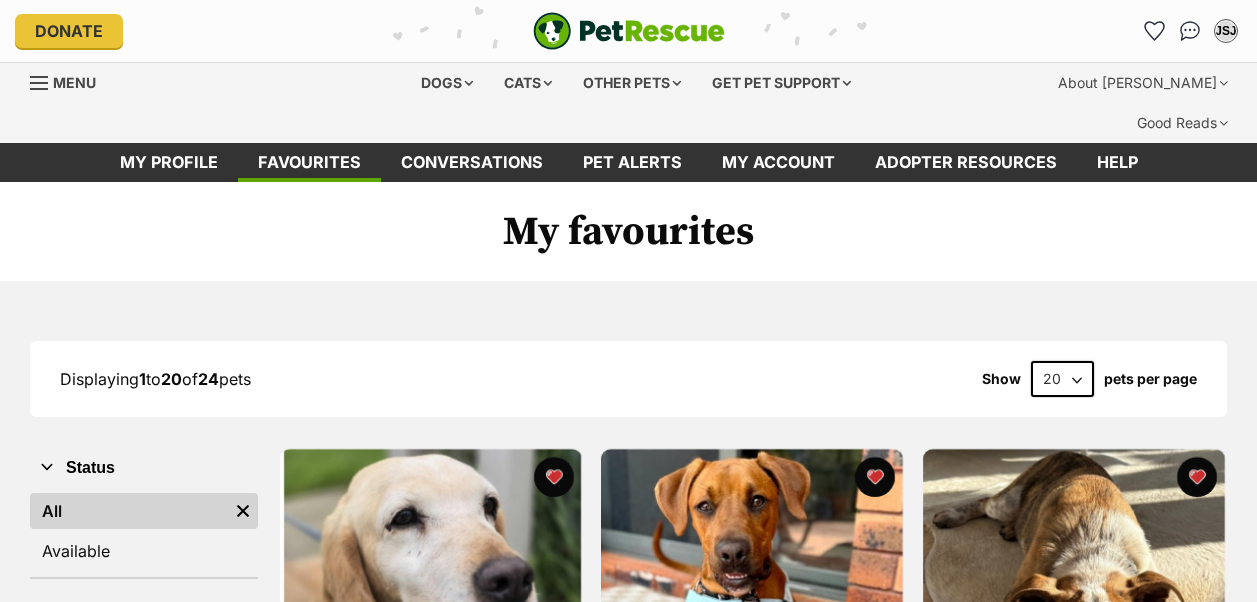 scroll, scrollTop: 0, scrollLeft: 0, axis: both 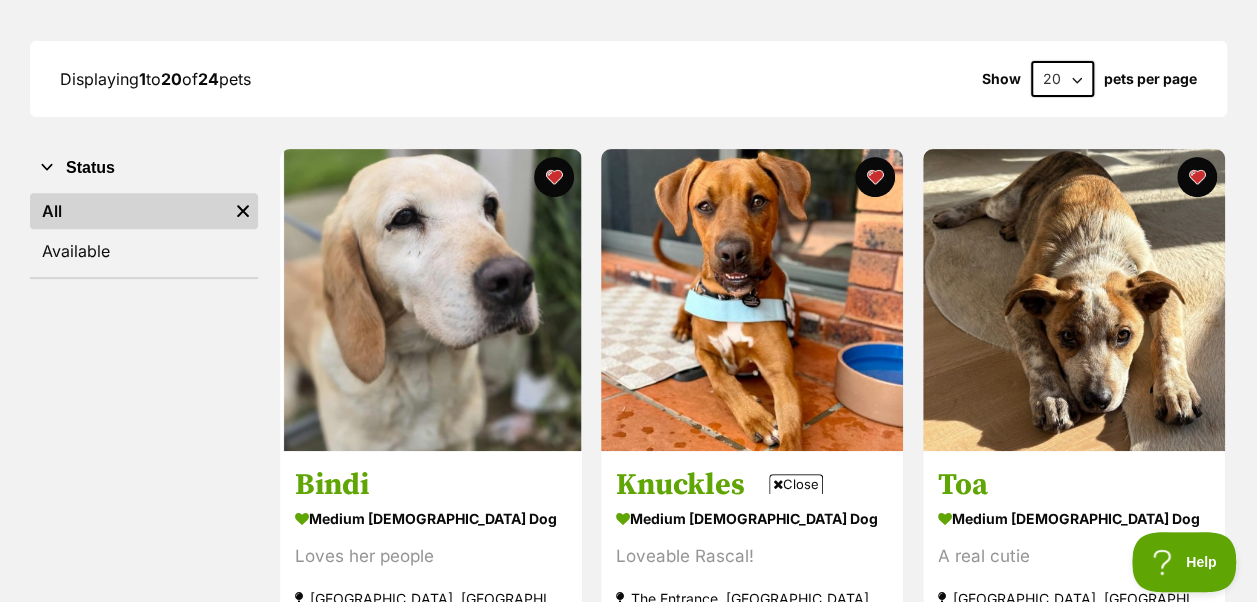 click at bounding box center (778, 484) 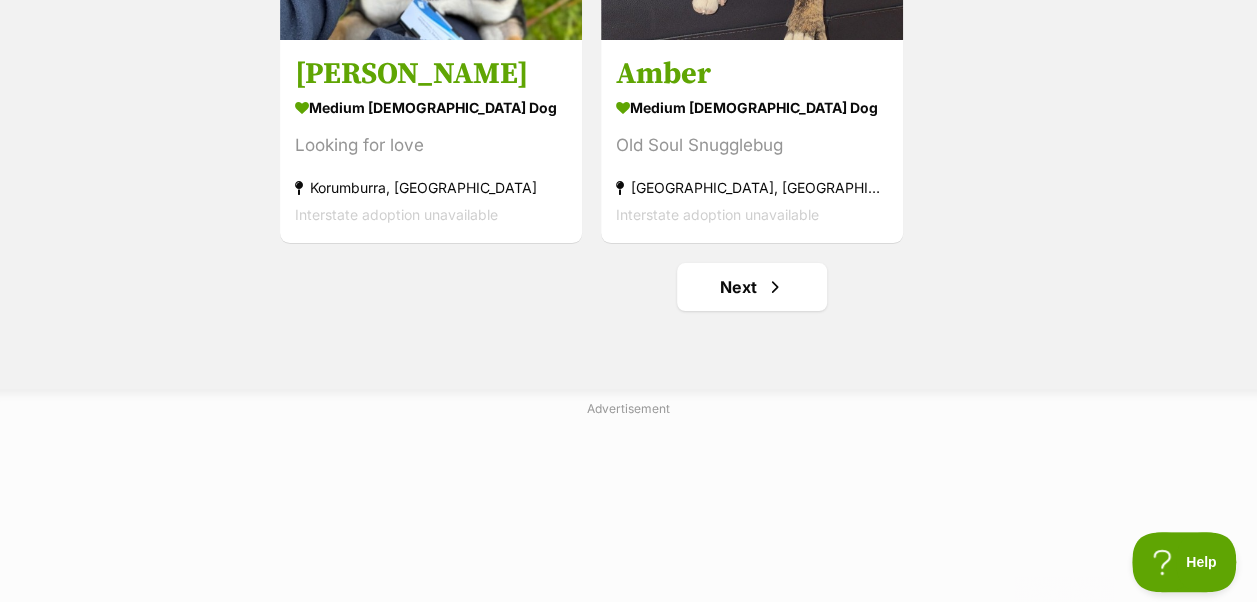 scroll, scrollTop: 3900, scrollLeft: 0, axis: vertical 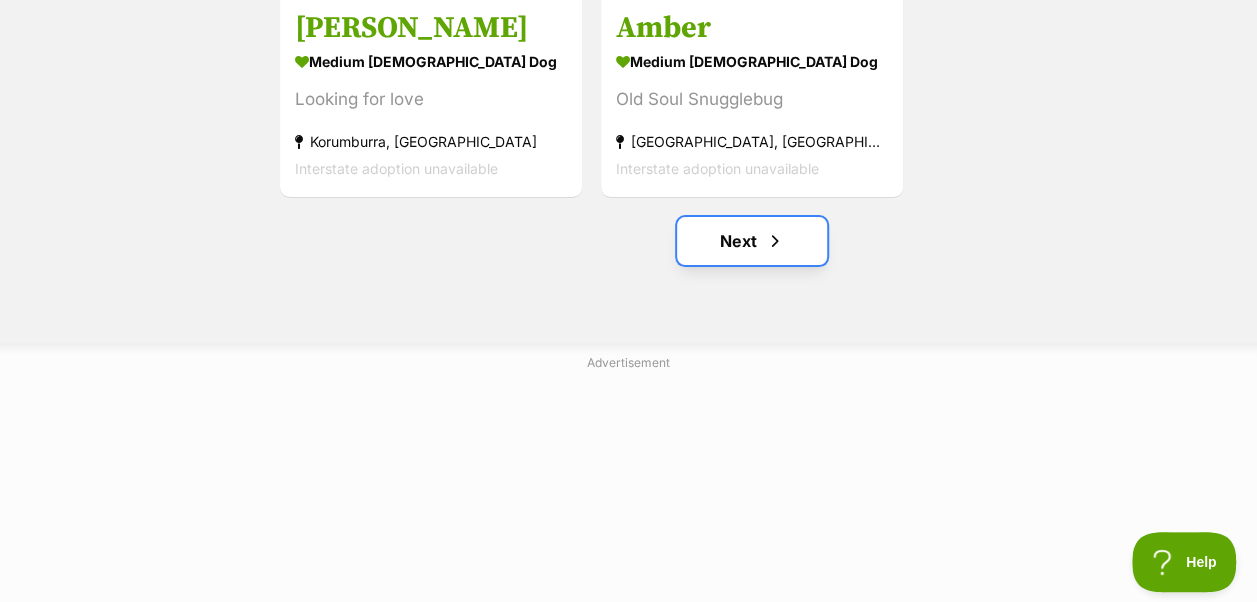 click on "Next" at bounding box center (752, 241) 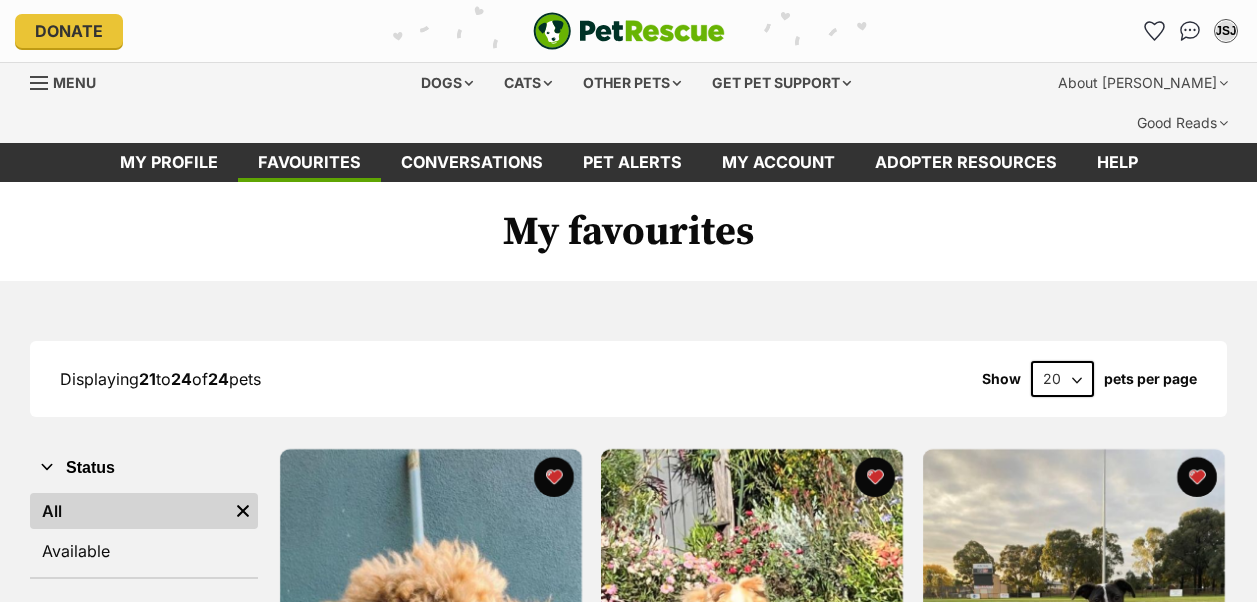 scroll, scrollTop: 0, scrollLeft: 0, axis: both 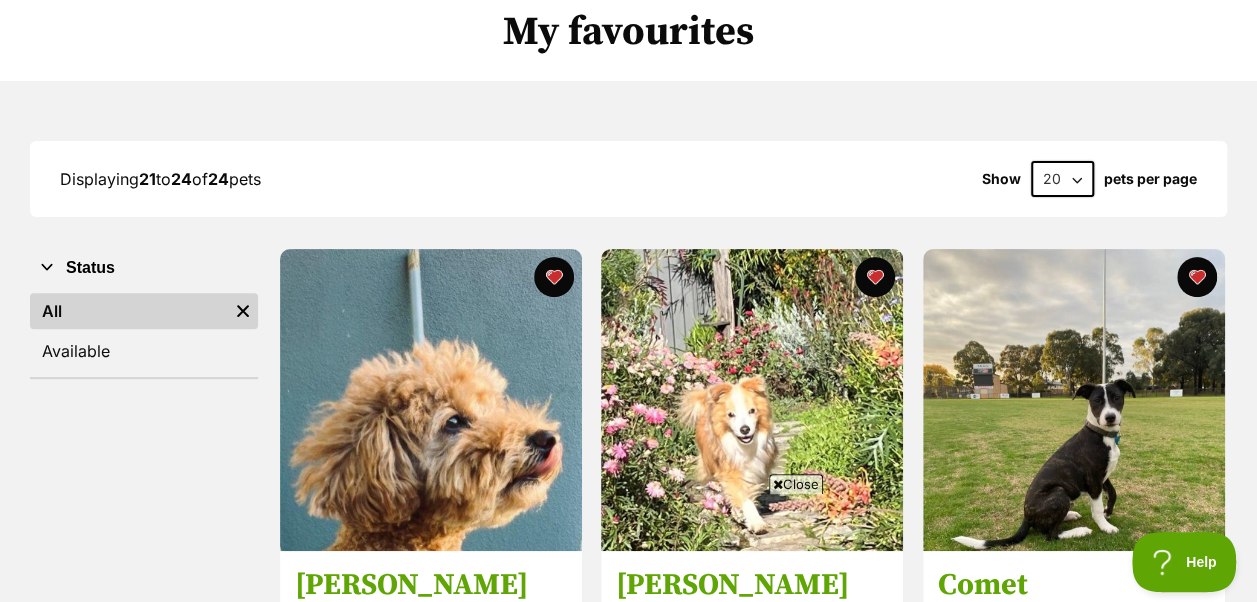 click on "Close" at bounding box center (796, 484) 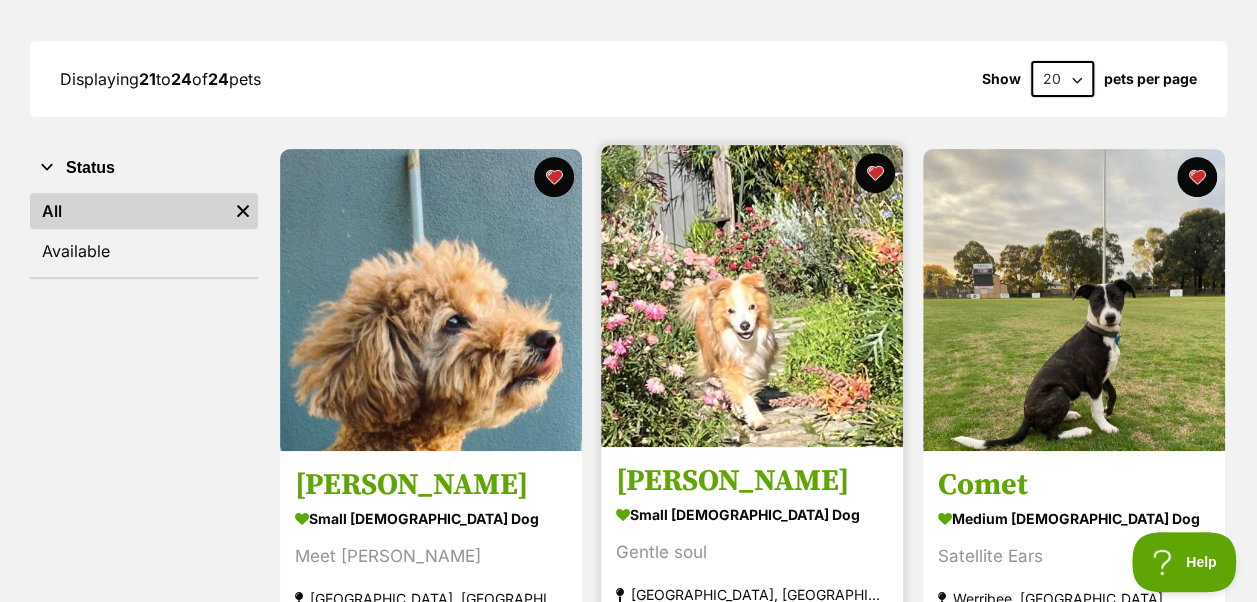 scroll, scrollTop: 0, scrollLeft: 0, axis: both 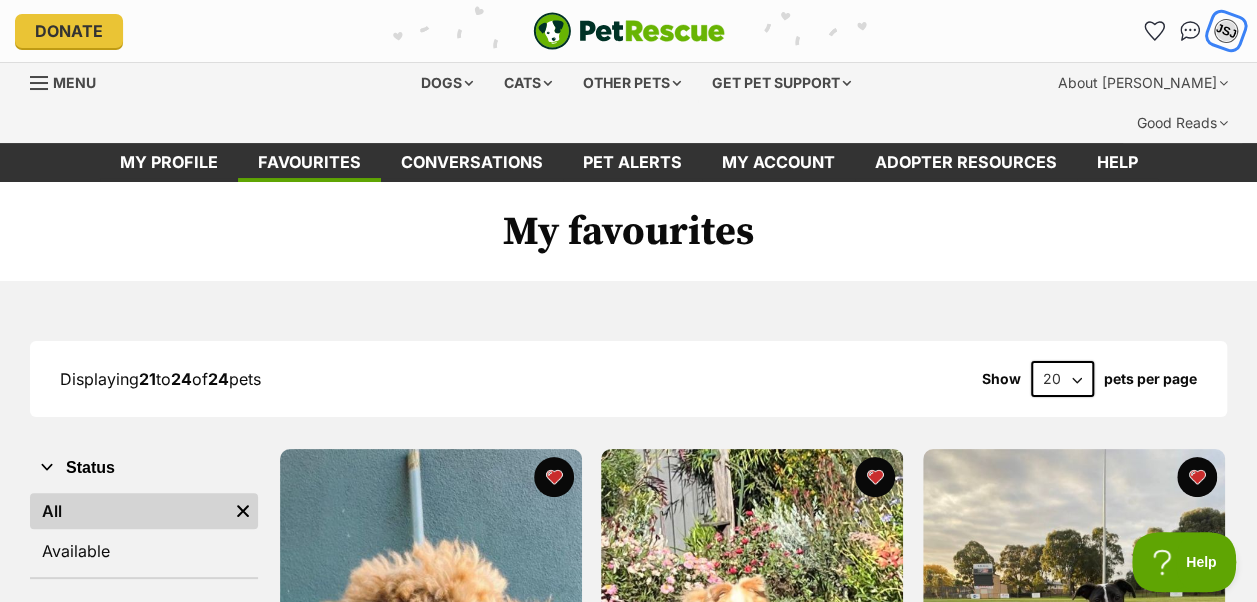 click on "JSJ" at bounding box center (1226, 31) 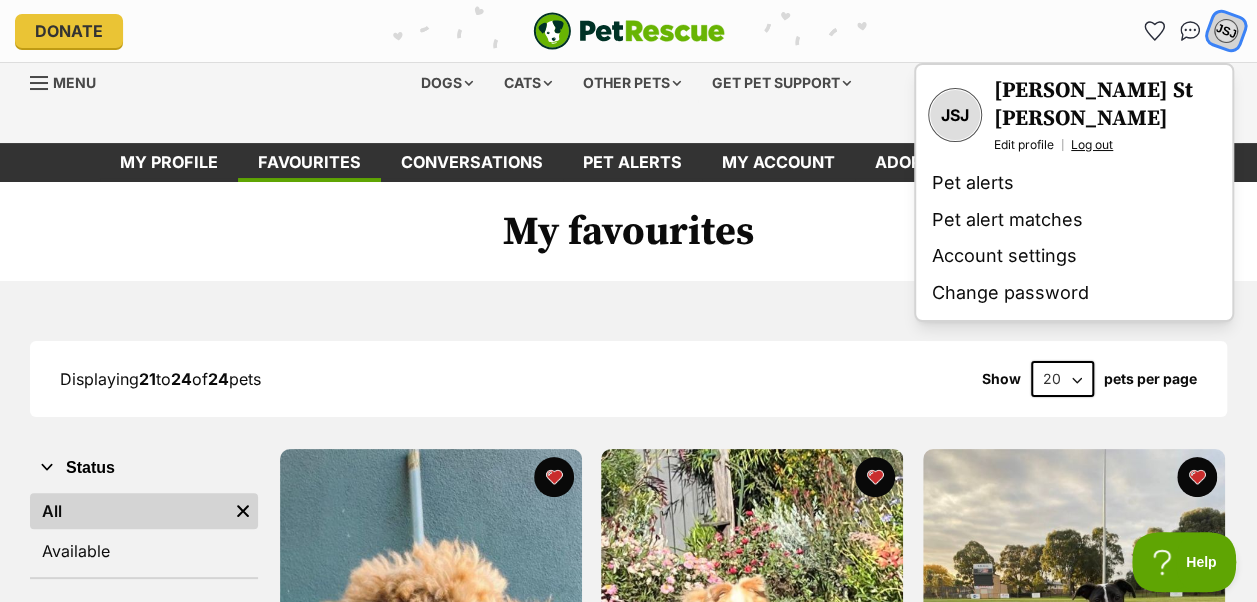 click on "Log out" at bounding box center [1092, 145] 